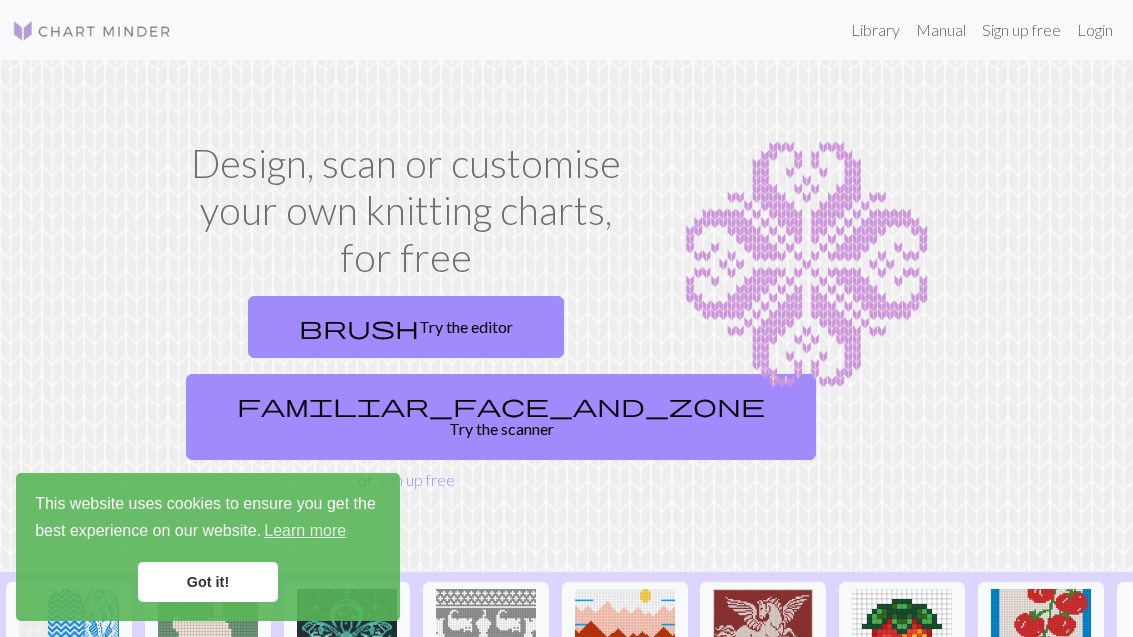 scroll, scrollTop: 0, scrollLeft: 0, axis: both 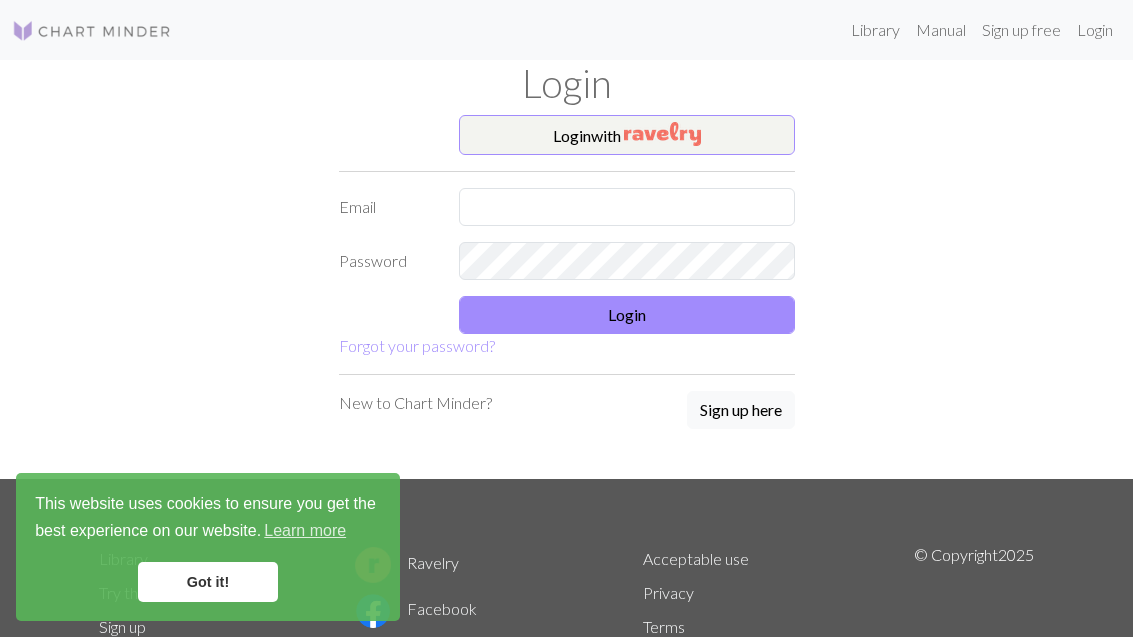 click on "Login  with" at bounding box center [627, 135] 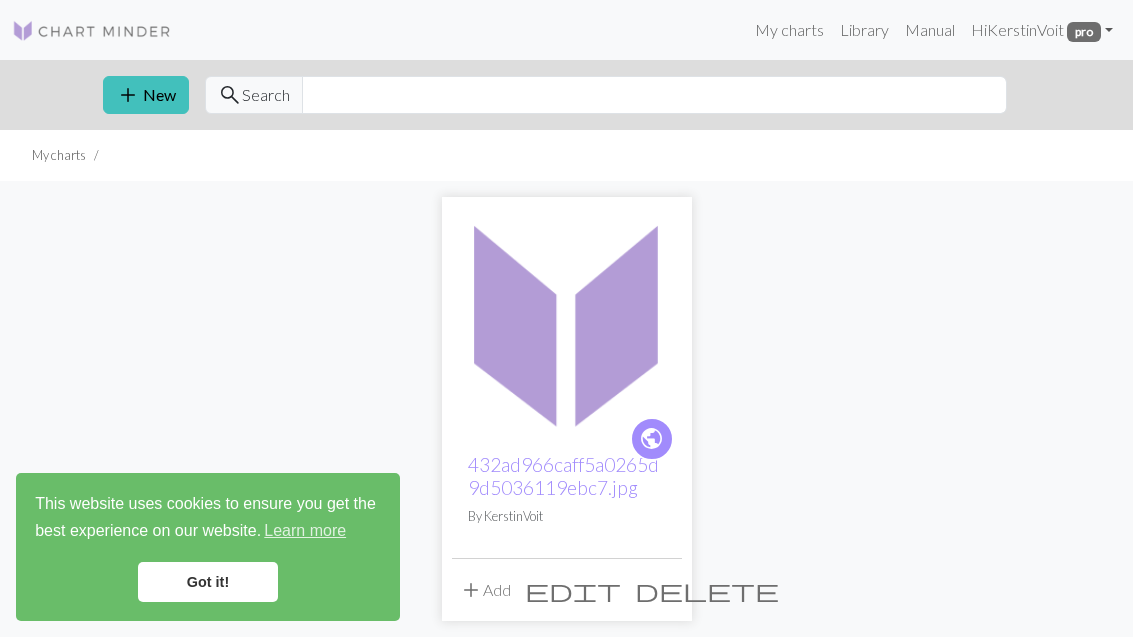 click on "Got it!" at bounding box center (208, 582) 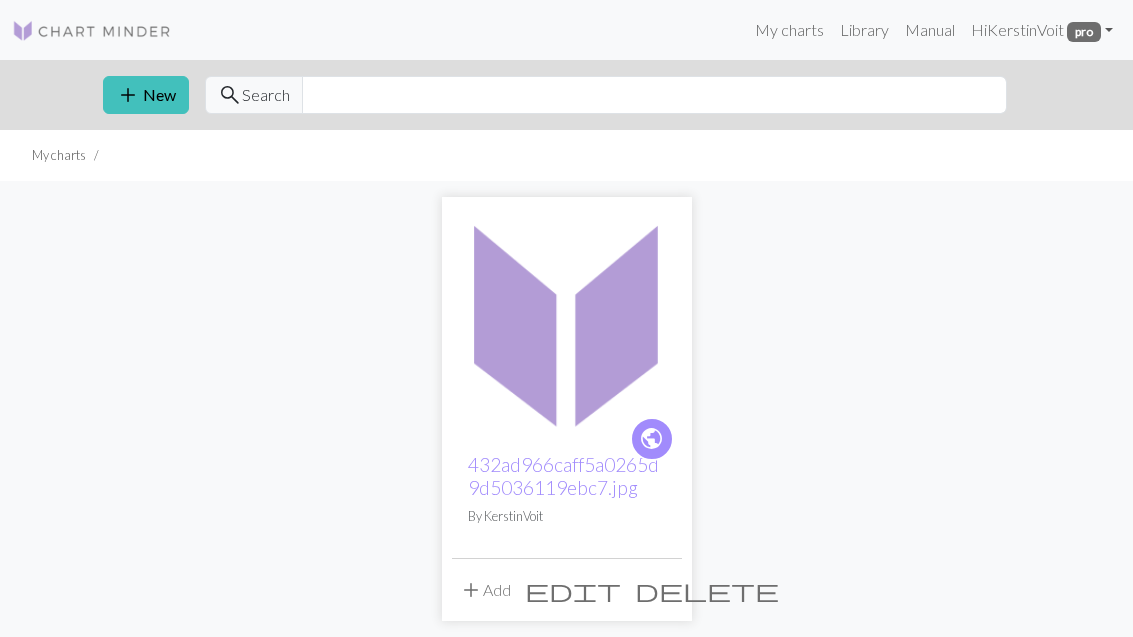 click on "Library" at bounding box center (864, 30) 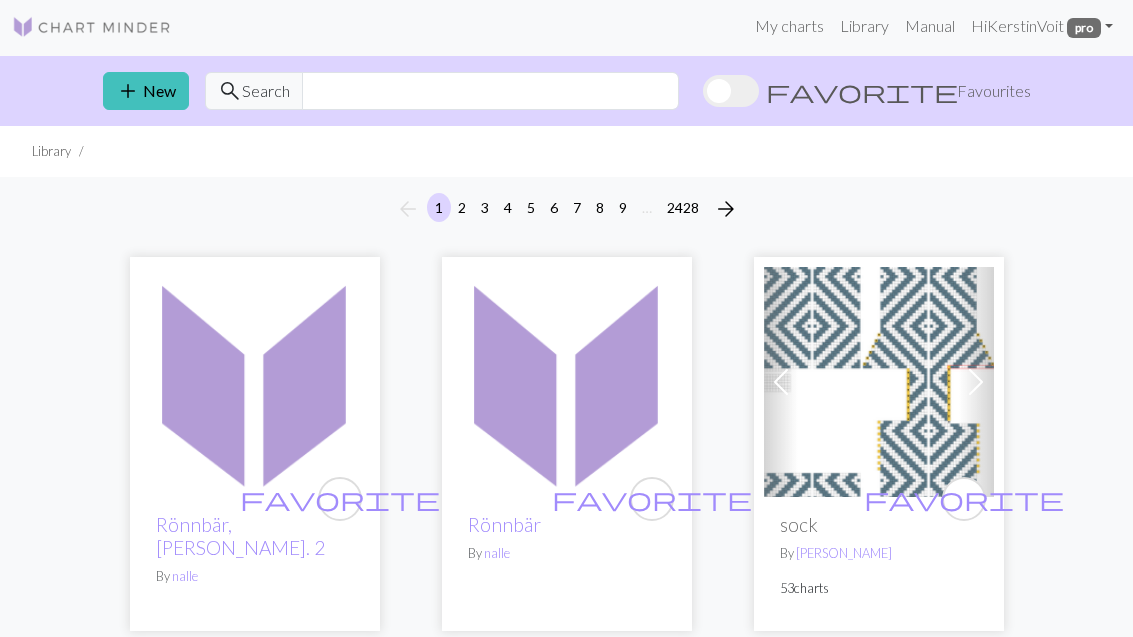 scroll, scrollTop: 1, scrollLeft: 0, axis: vertical 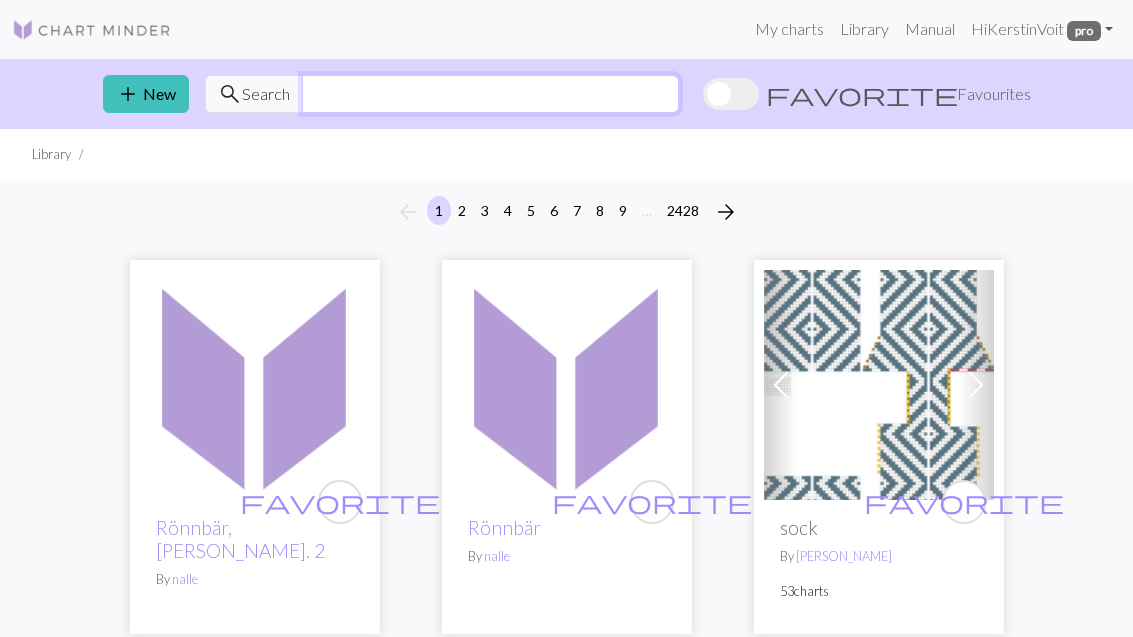 click at bounding box center (490, 94) 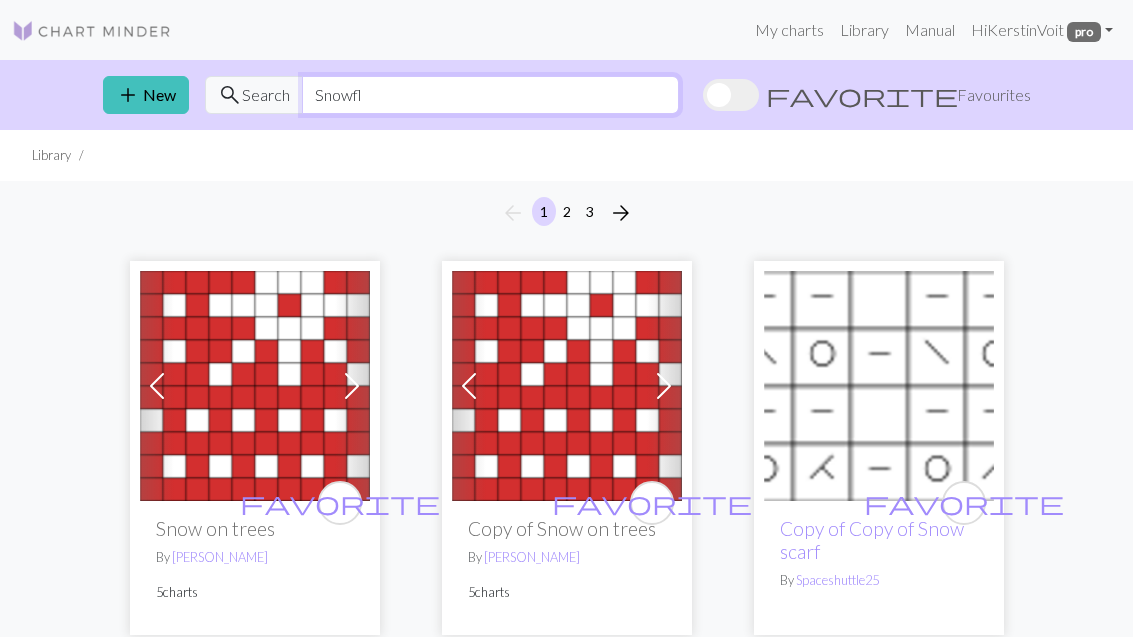 scroll, scrollTop: 0, scrollLeft: 0, axis: both 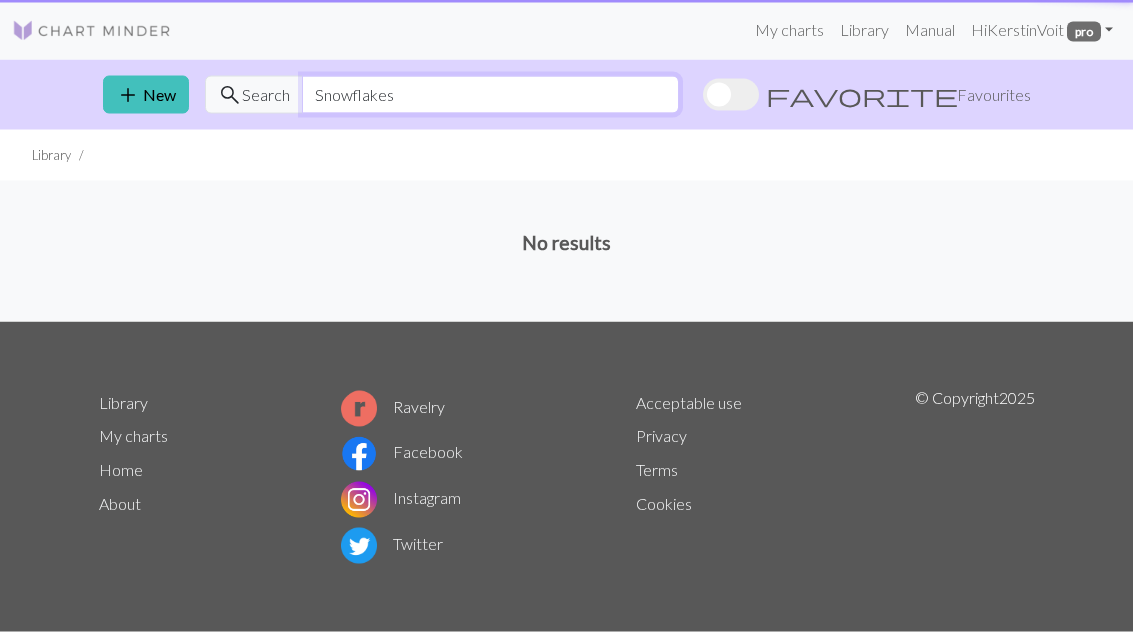 type on "Snowflakes" 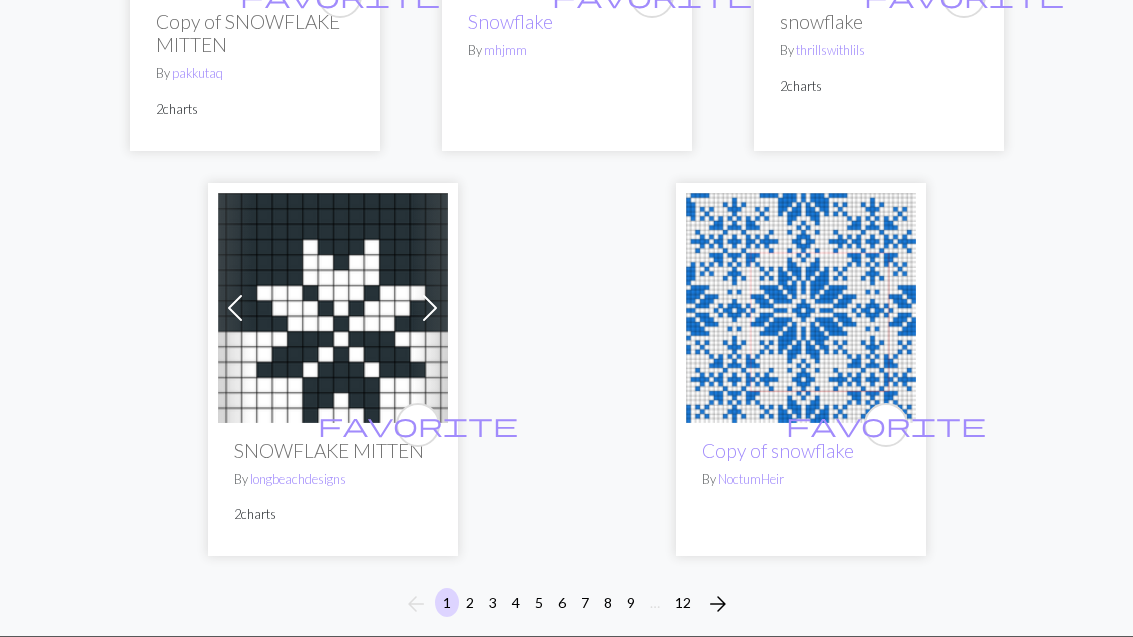 scroll, scrollTop: 6751, scrollLeft: 0, axis: vertical 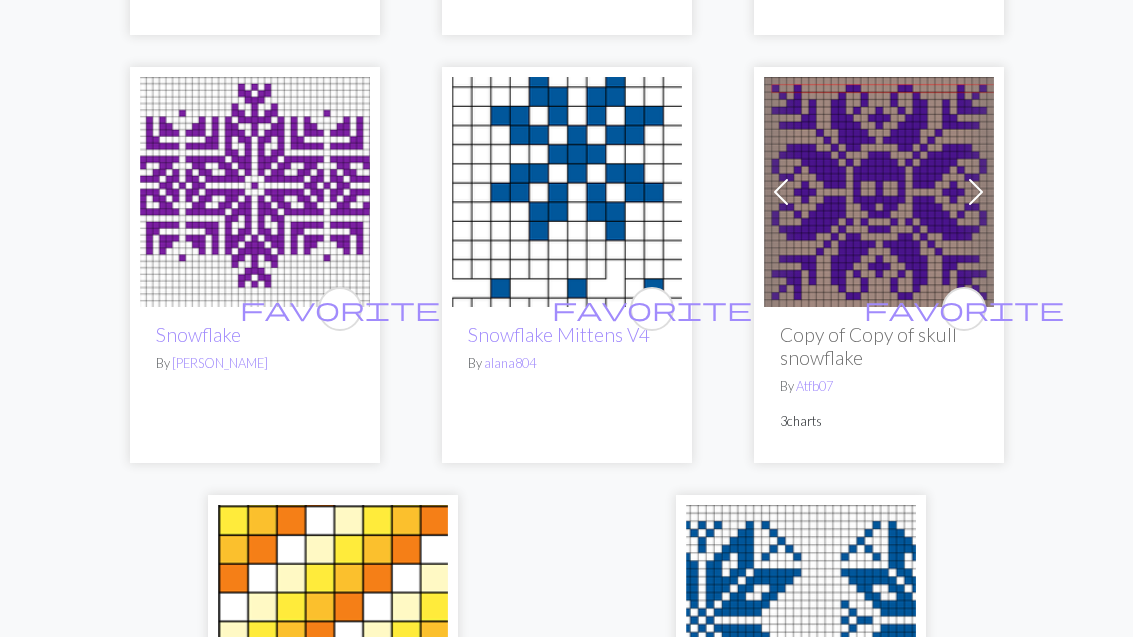 click at bounding box center [567, 192] 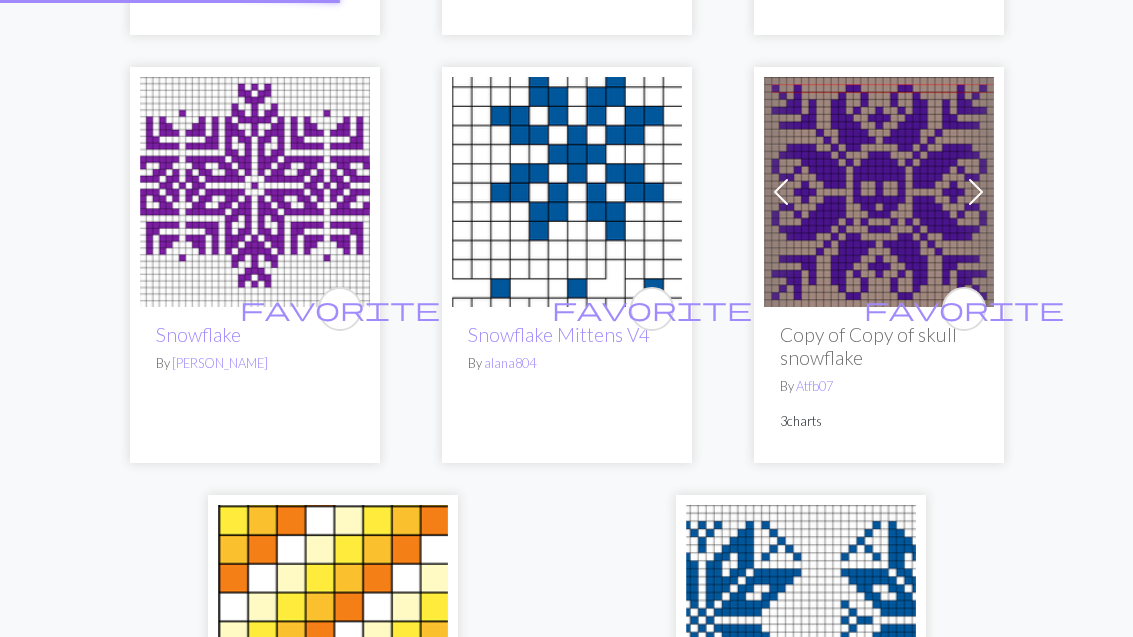 scroll, scrollTop: 0, scrollLeft: 0, axis: both 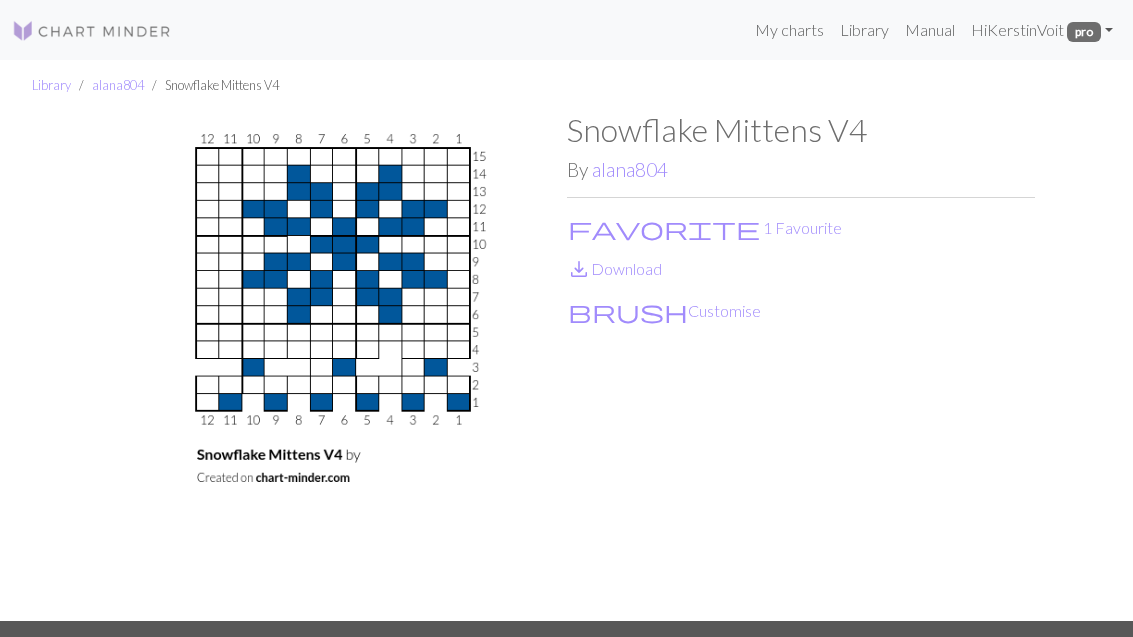 click on "My charts" at bounding box center (789, 30) 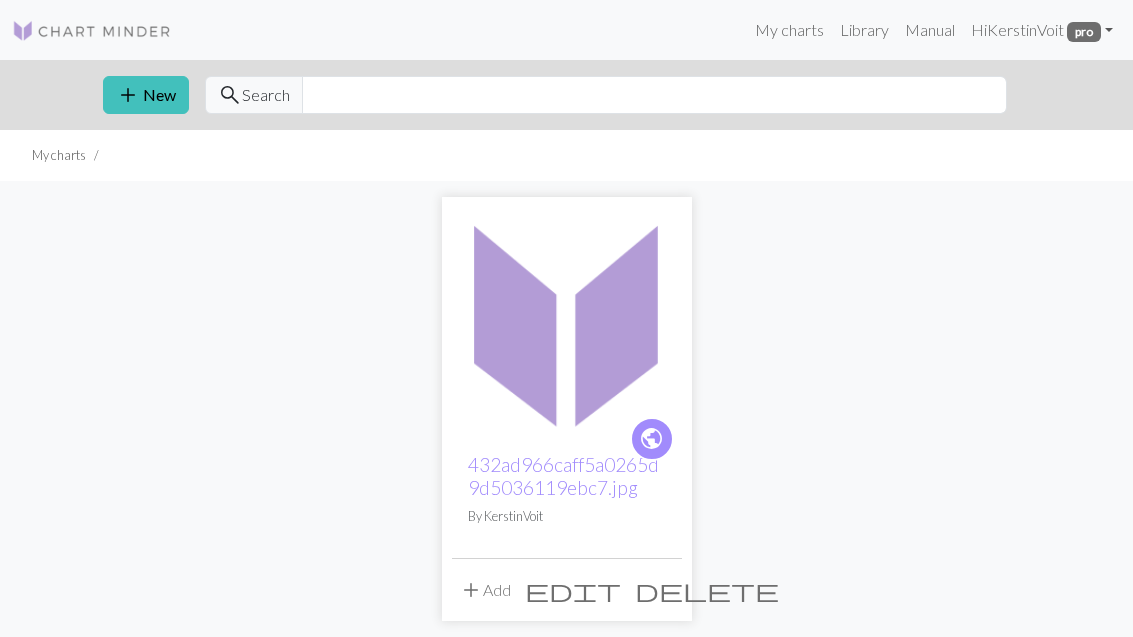 click on "add" at bounding box center (128, 95) 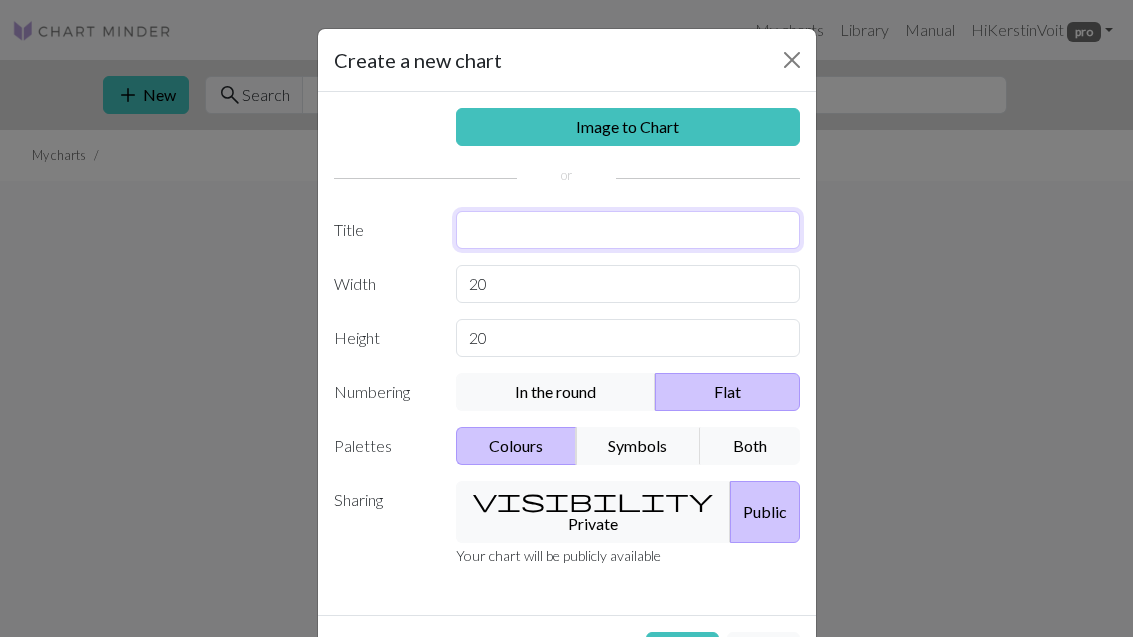 click at bounding box center (628, 230) 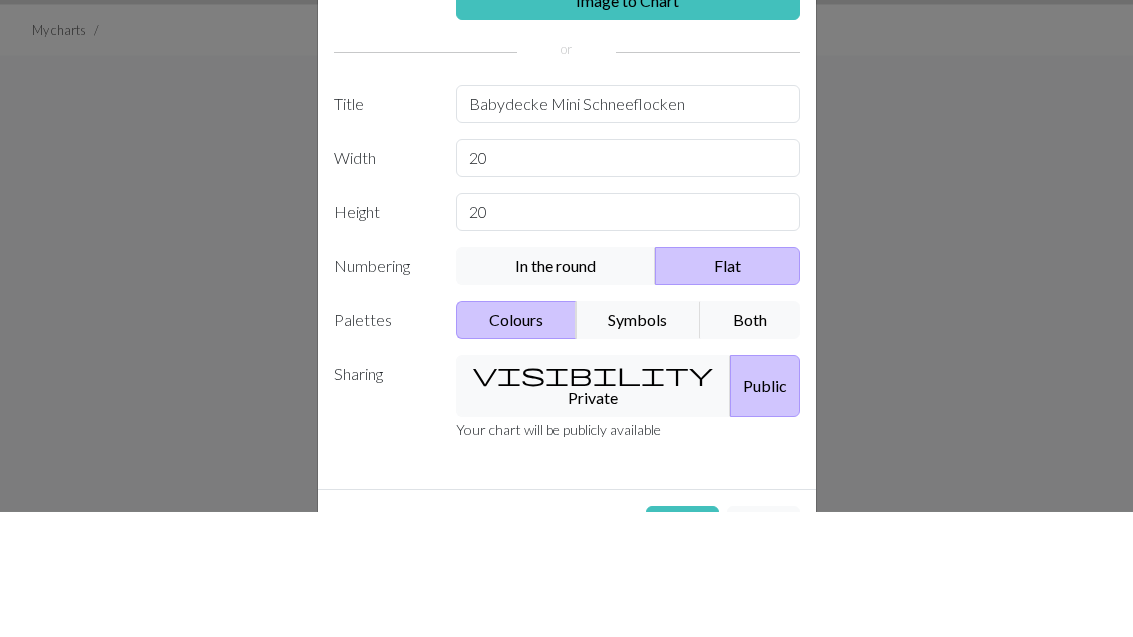 scroll, scrollTop: 126, scrollLeft: 0, axis: vertical 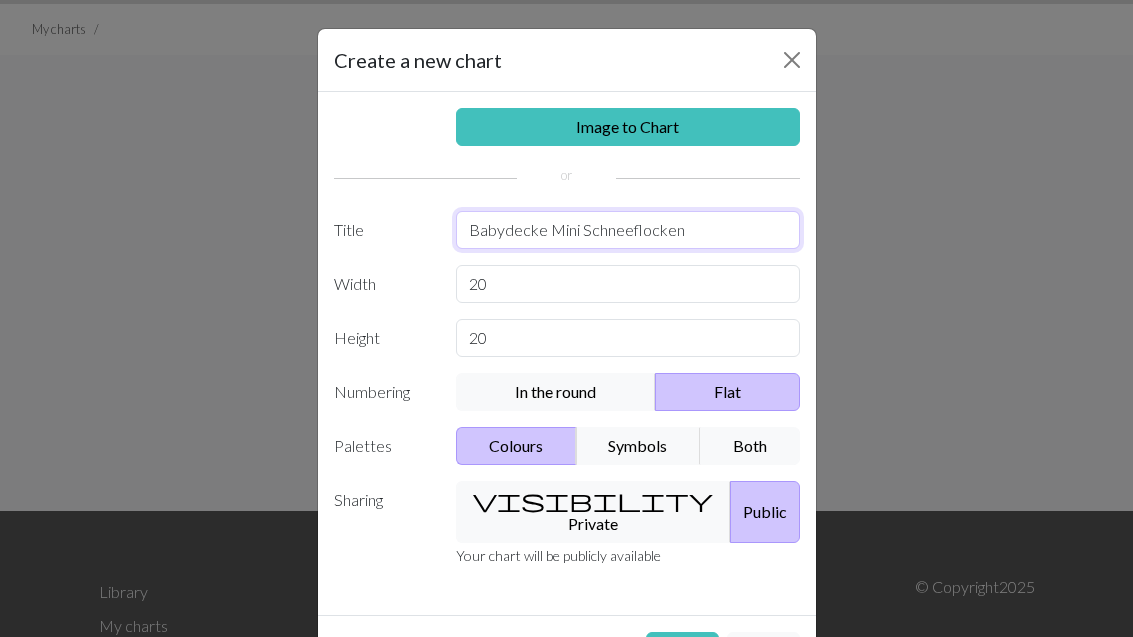 type on "Babydecke Mini Schneeflocken" 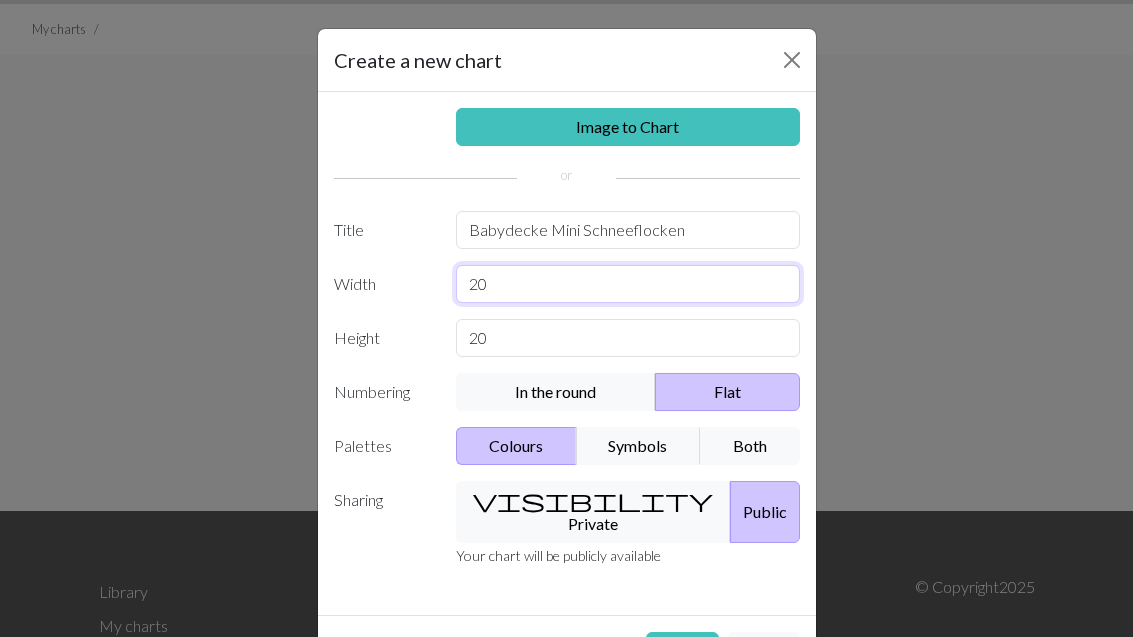 click on "20" at bounding box center [628, 284] 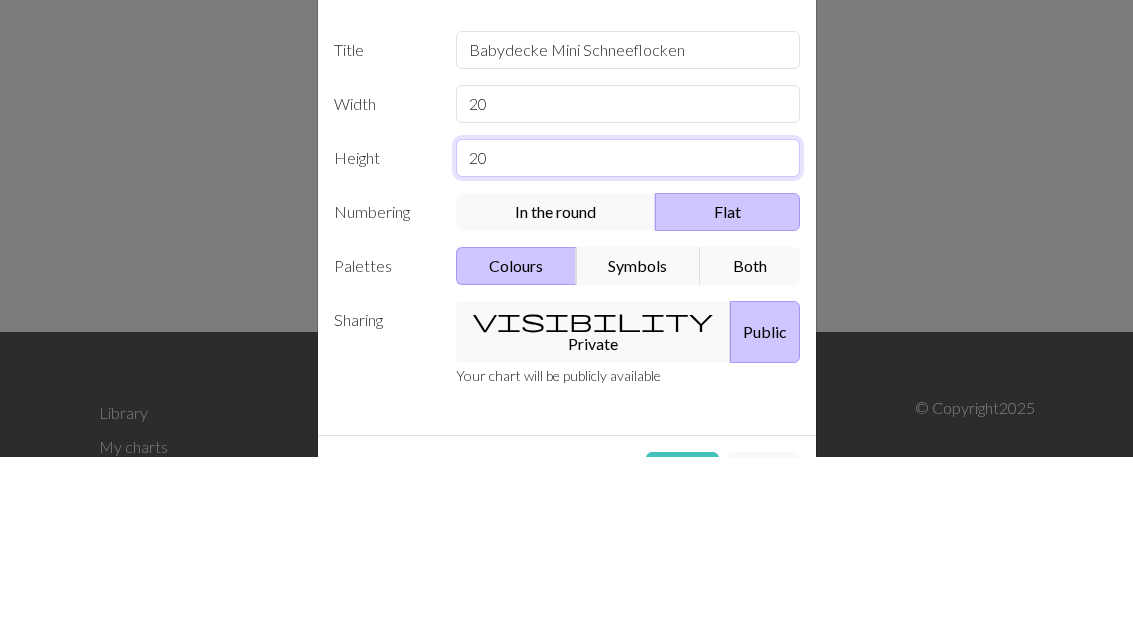 click on "20" at bounding box center (628, 338) 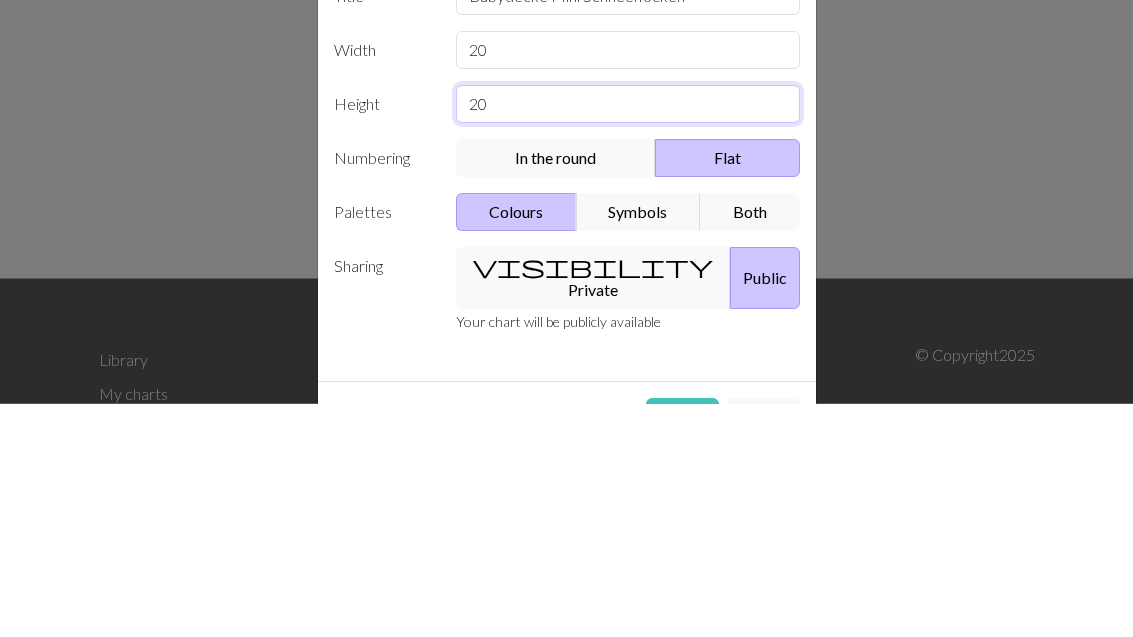 type on "2" 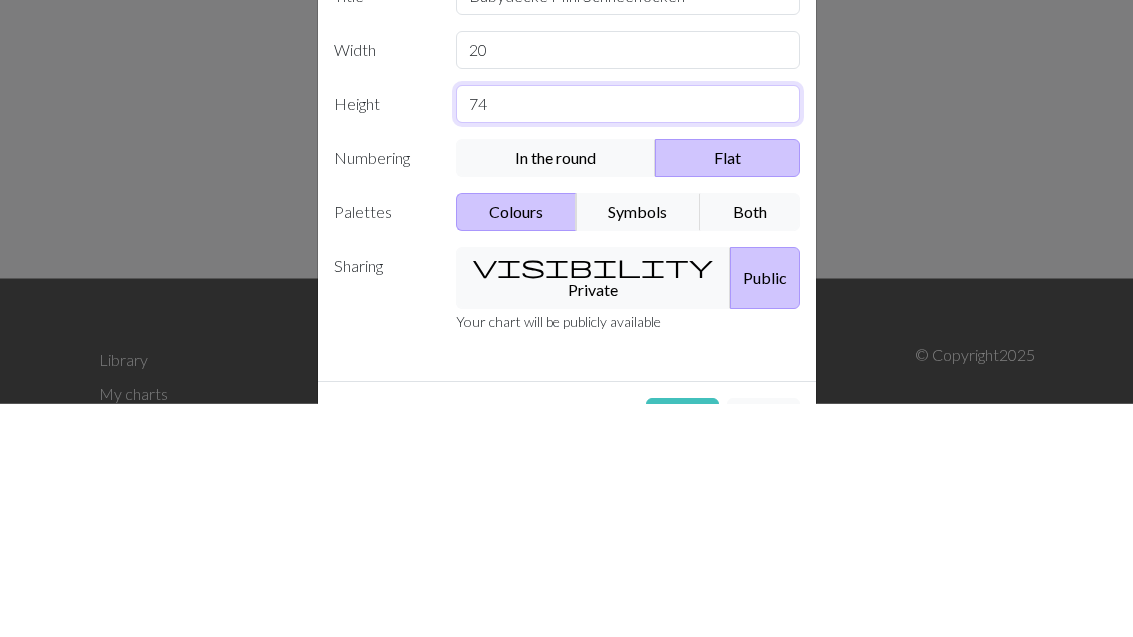 type on "74" 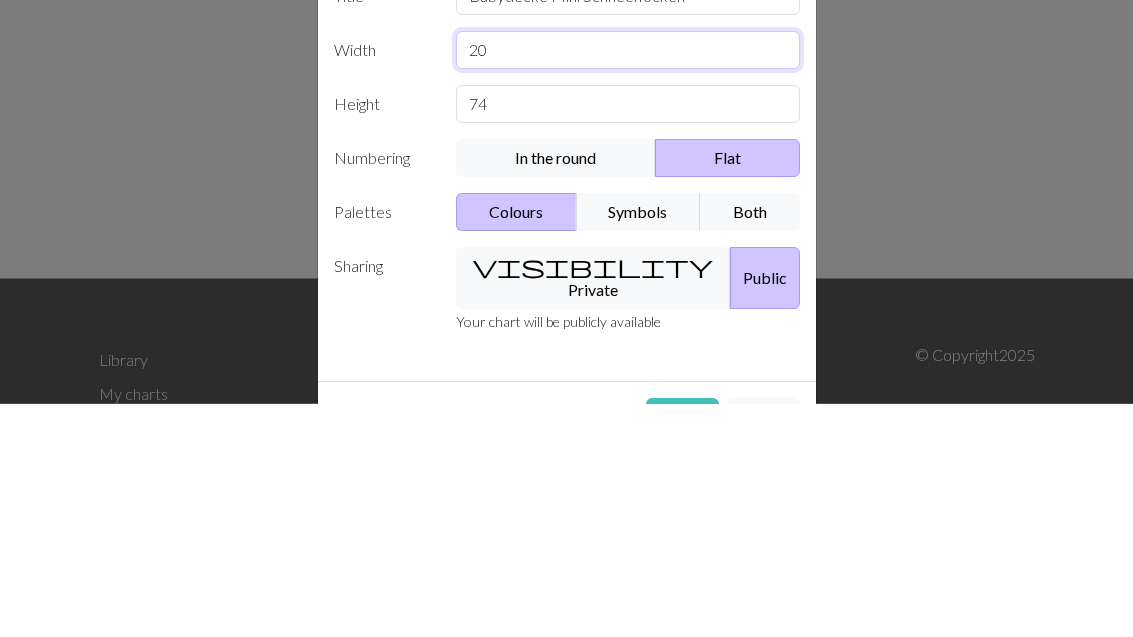 click on "20" at bounding box center (628, 284) 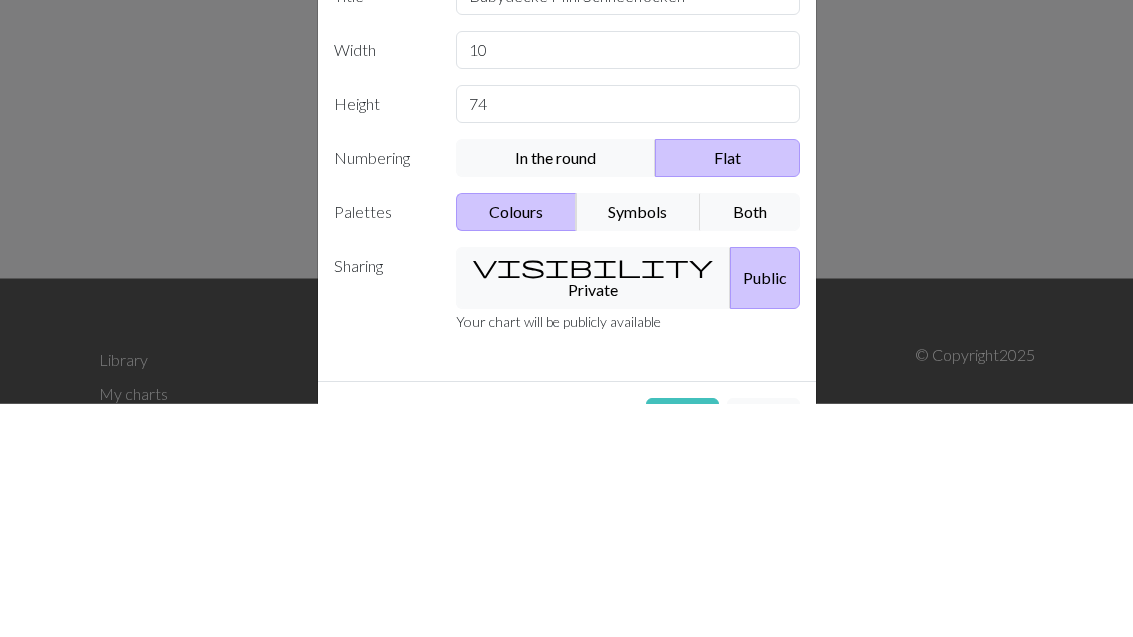 scroll, scrollTop: 310, scrollLeft: 0, axis: vertical 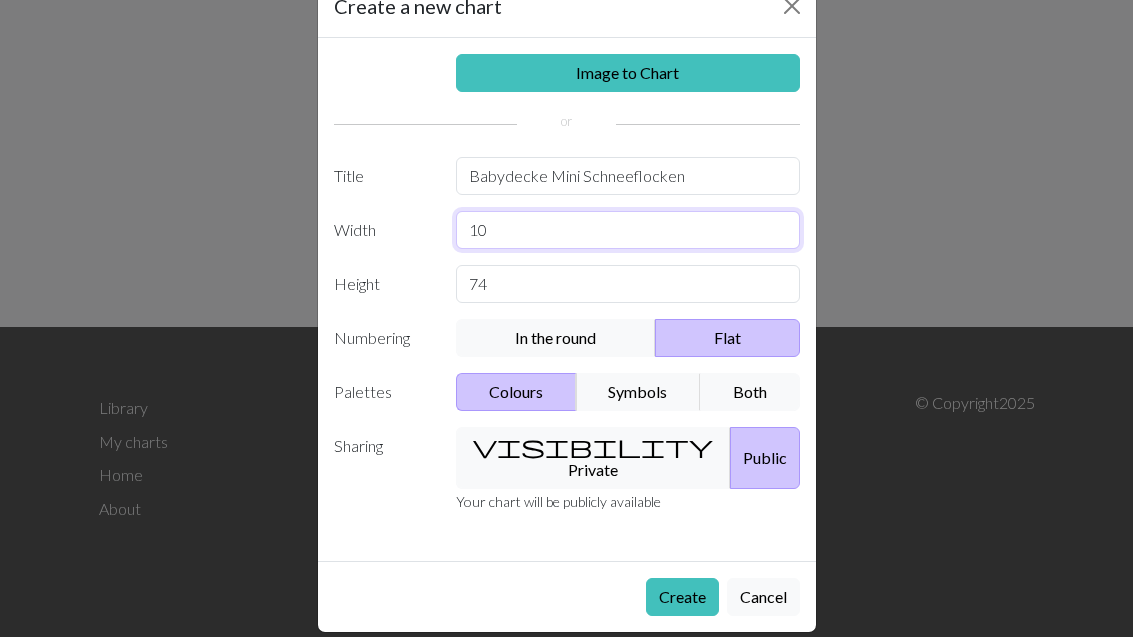 type on "10" 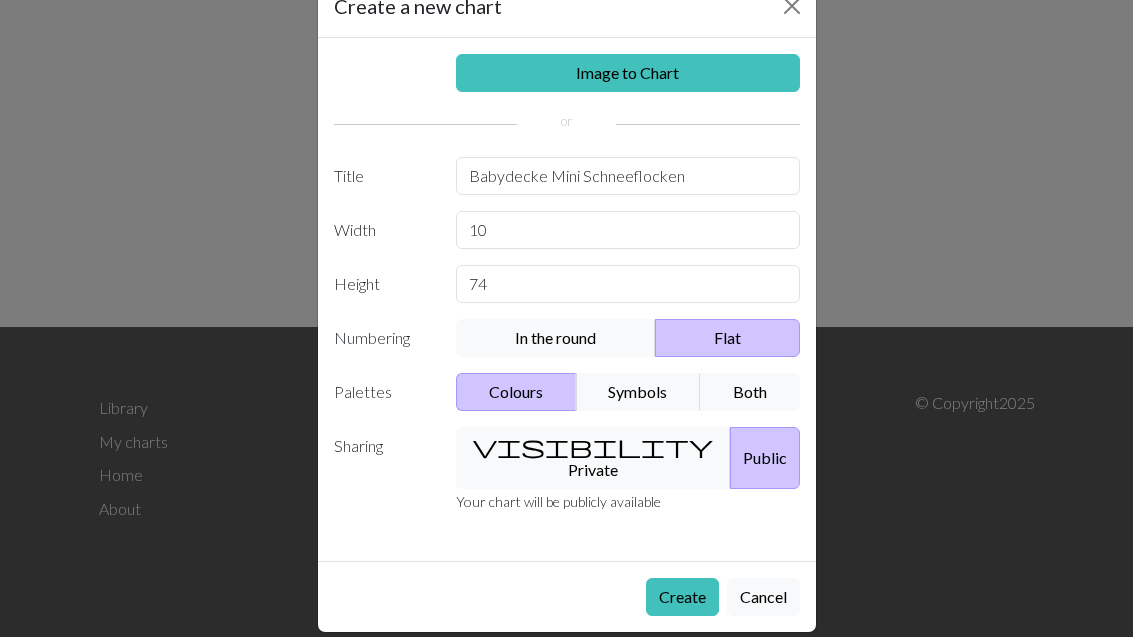 click on "visibility  Private" at bounding box center [593, 458] 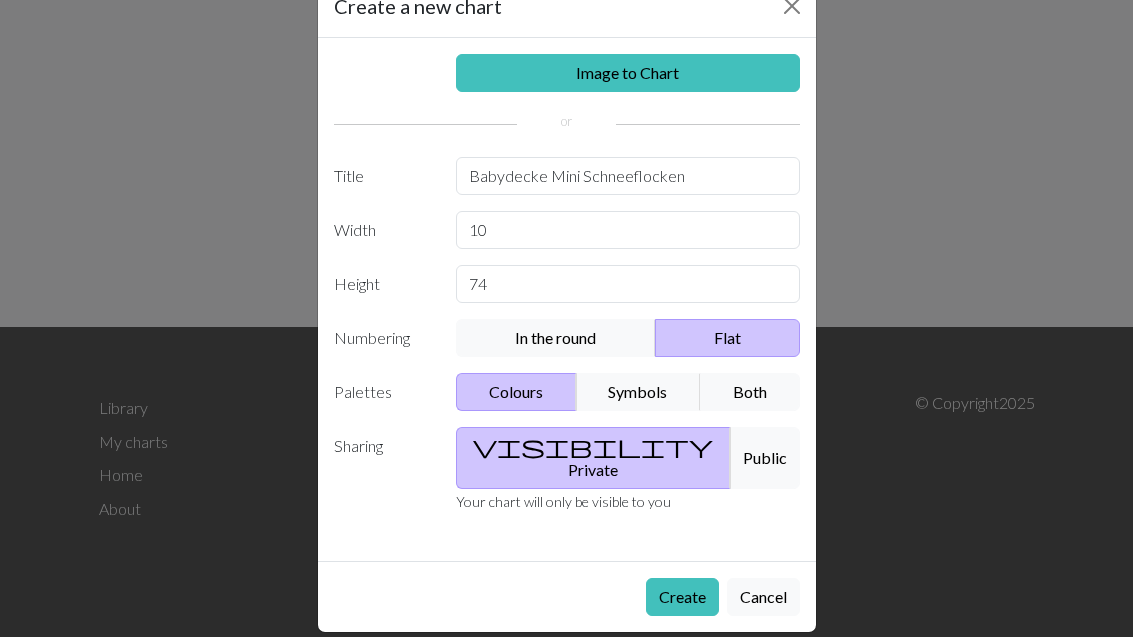click on "Create" at bounding box center [682, 597] 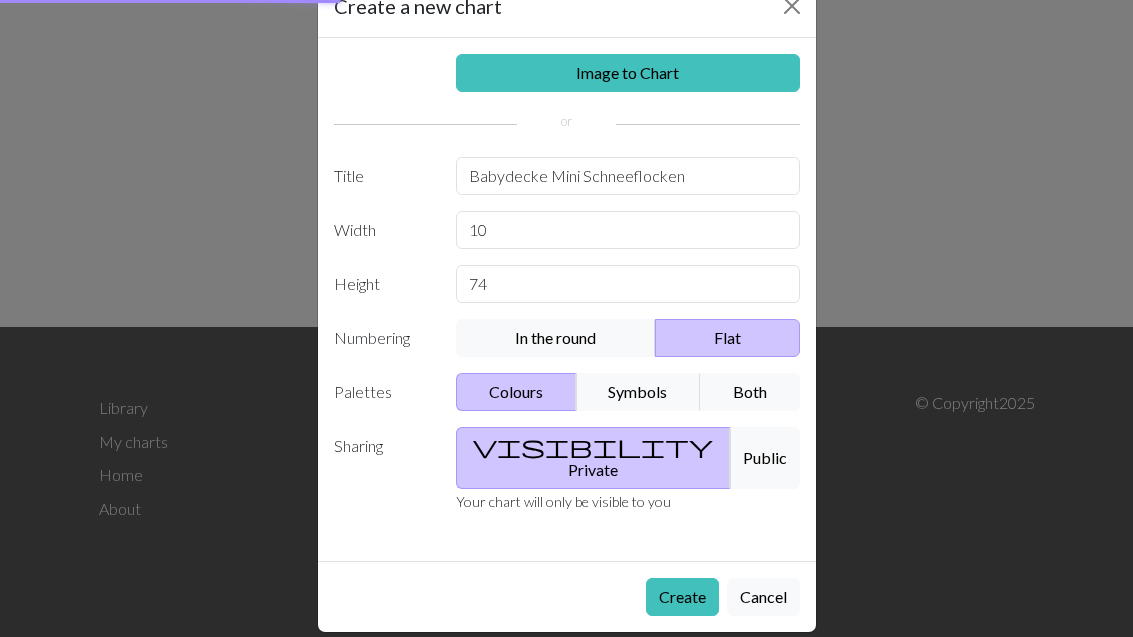 scroll, scrollTop: 0, scrollLeft: 0, axis: both 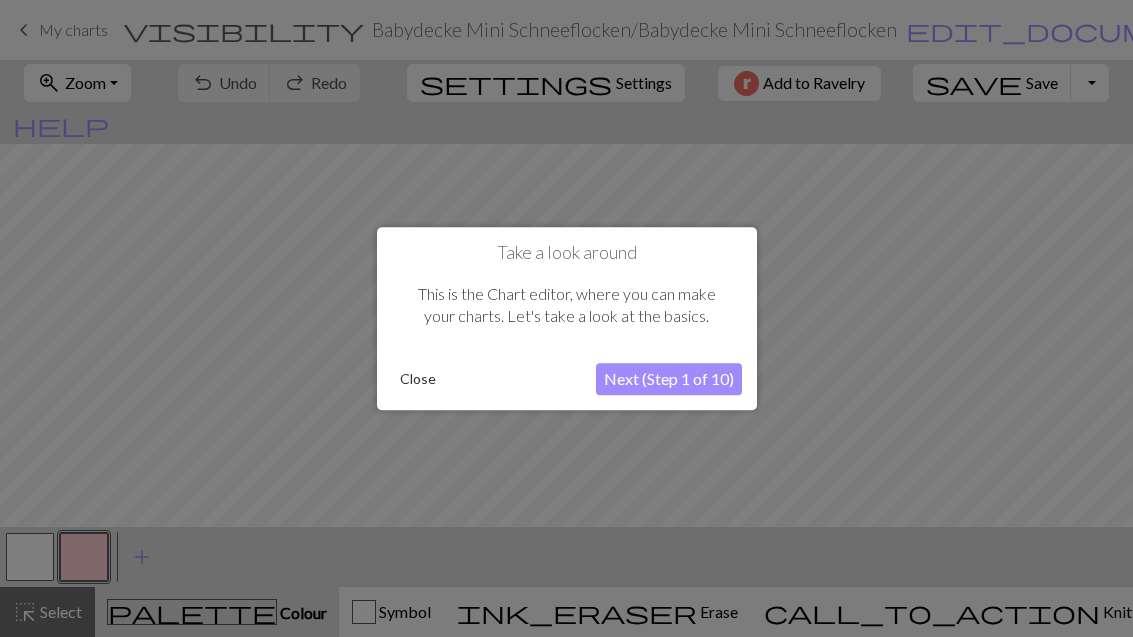 click on "Close" at bounding box center [418, 379] 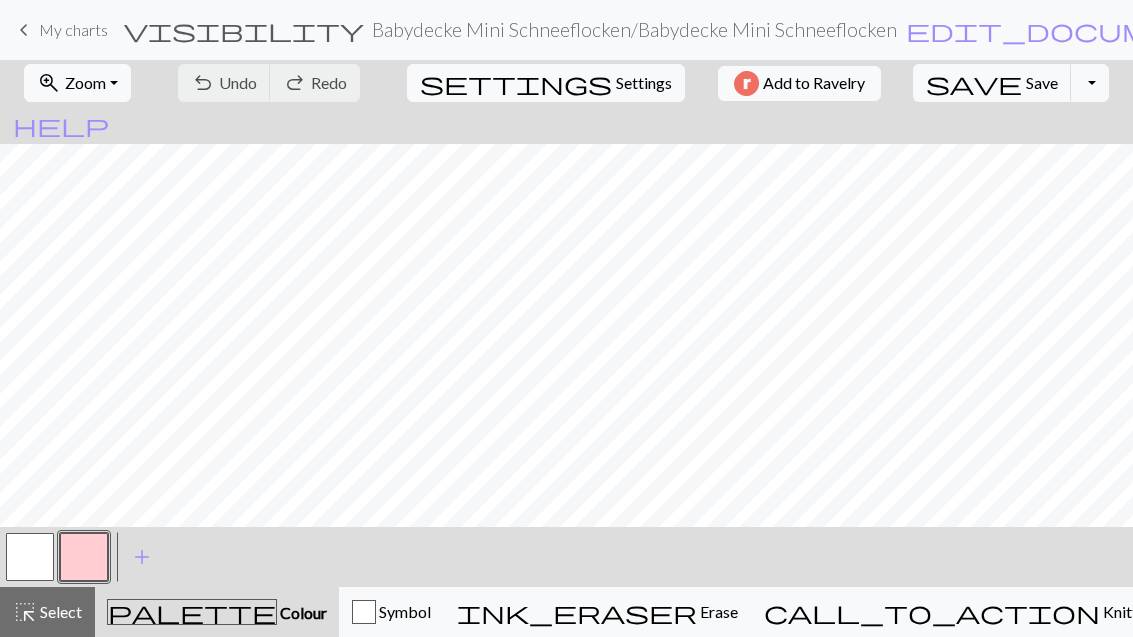 click at bounding box center [30, 557] 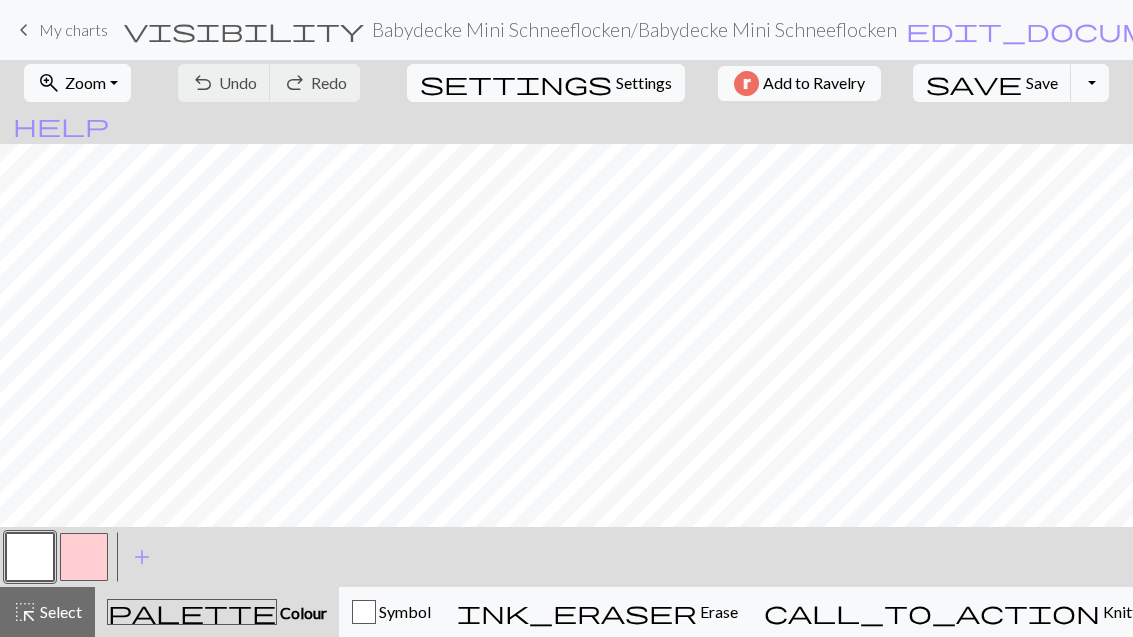 click at bounding box center (84, 557) 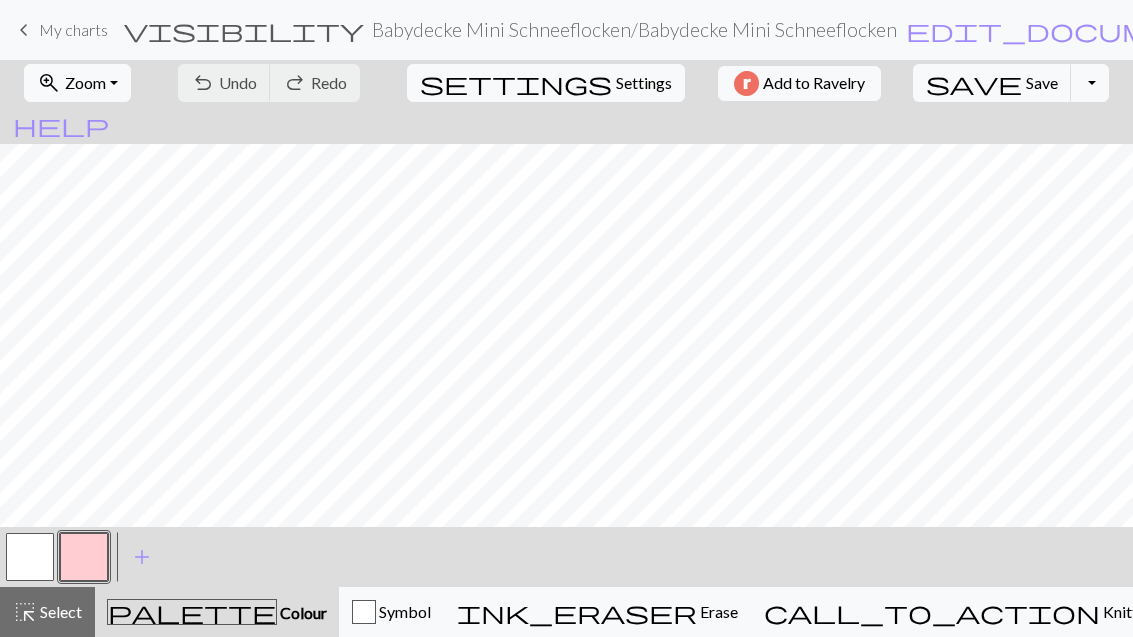 click on "add" at bounding box center [142, 557] 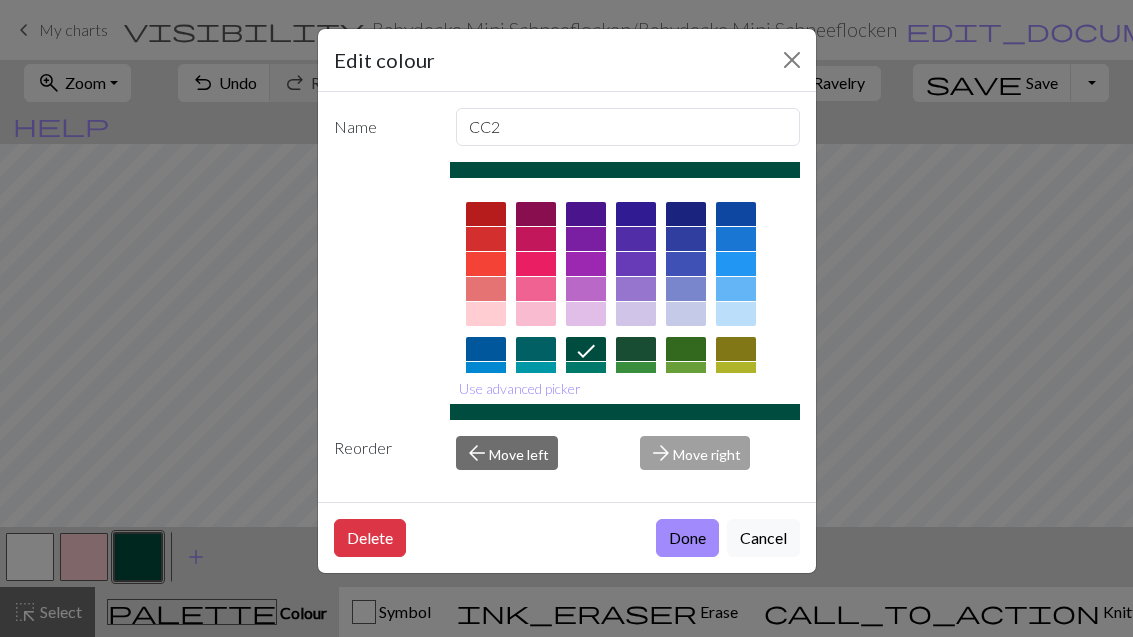 scroll, scrollTop: 0, scrollLeft: 0, axis: both 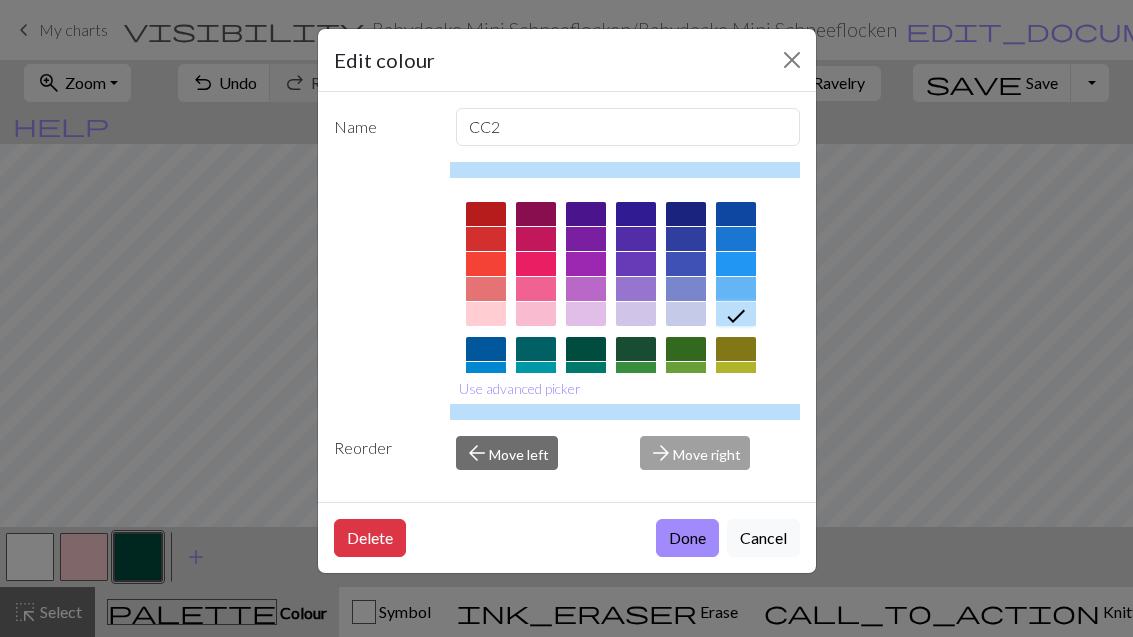 click on "Done" at bounding box center [687, 538] 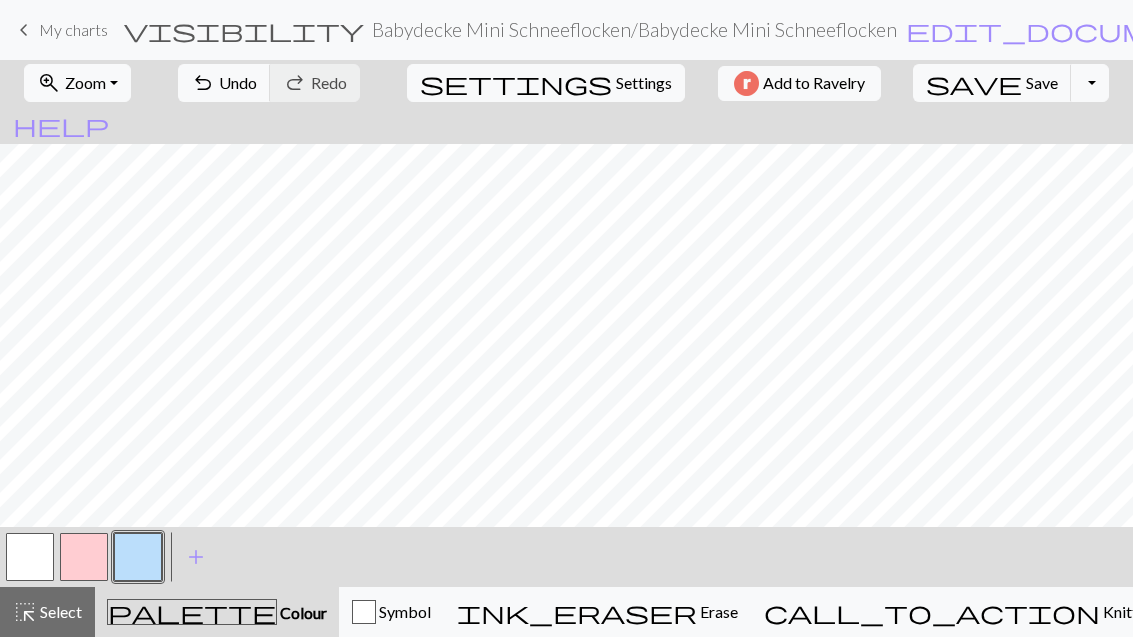 click at bounding box center (84, 557) 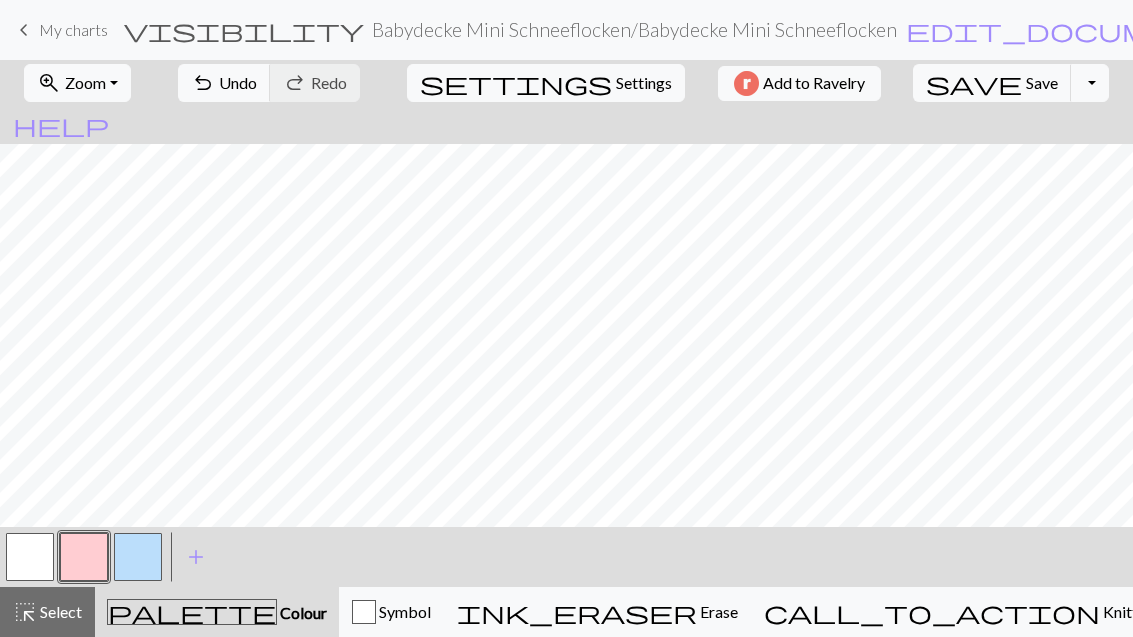 click at bounding box center (84, 557) 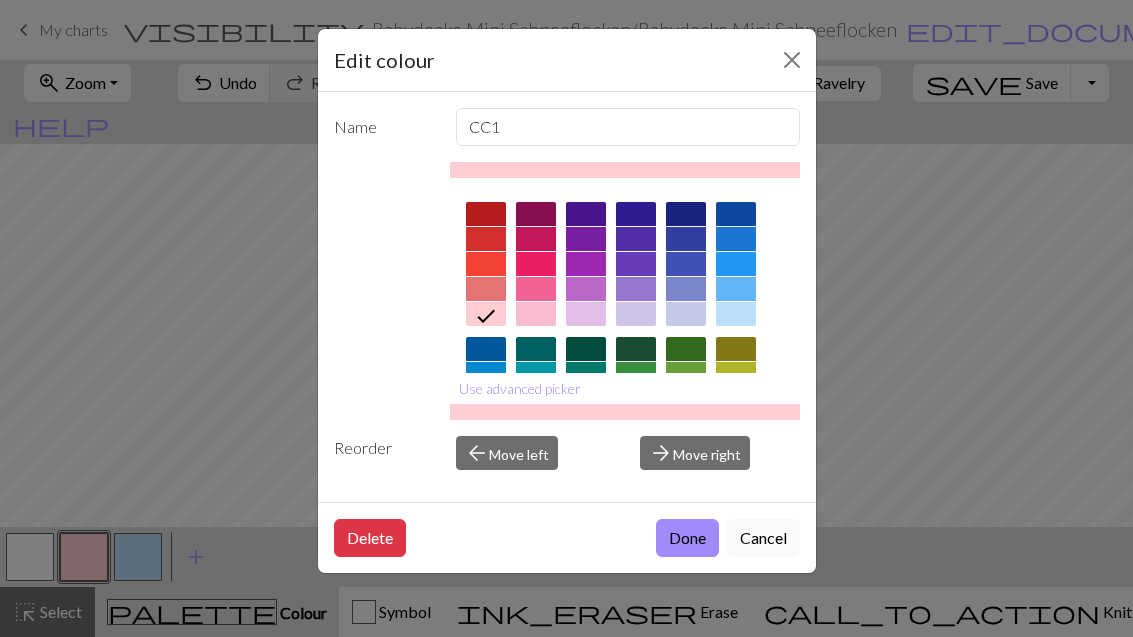 click at bounding box center [736, 214] 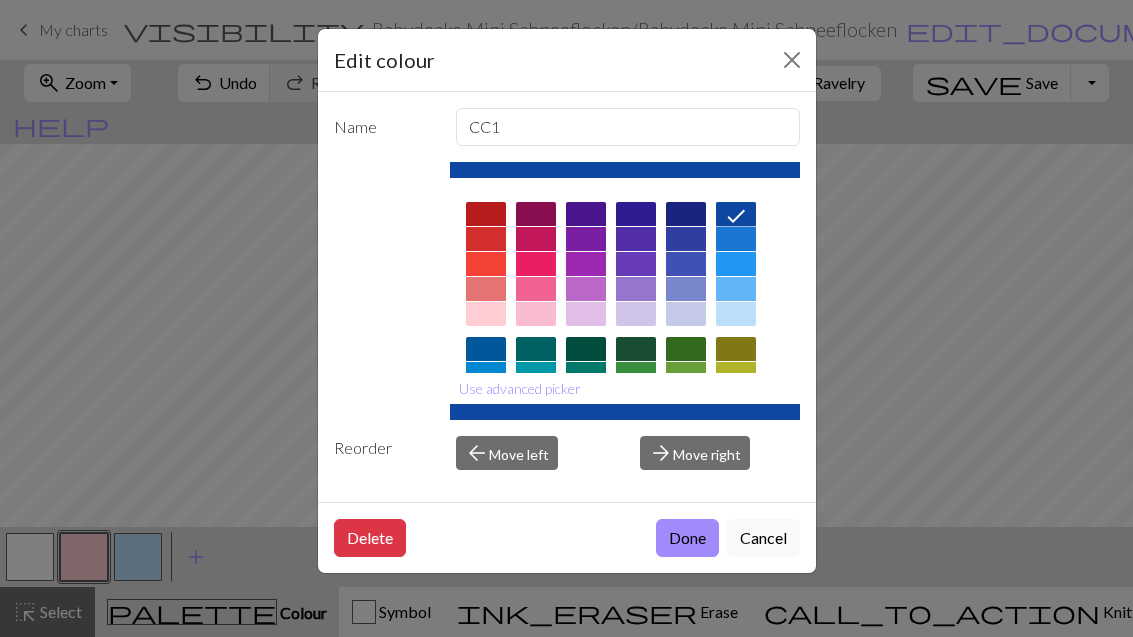 scroll, scrollTop: -1, scrollLeft: 0, axis: vertical 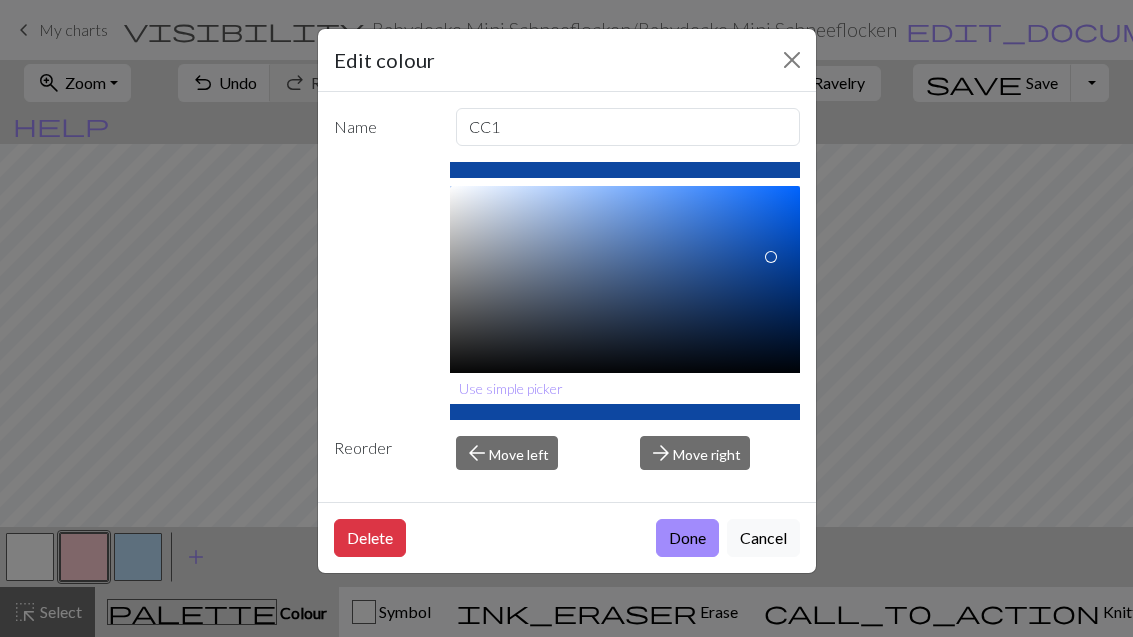 click at bounding box center (792, 60) 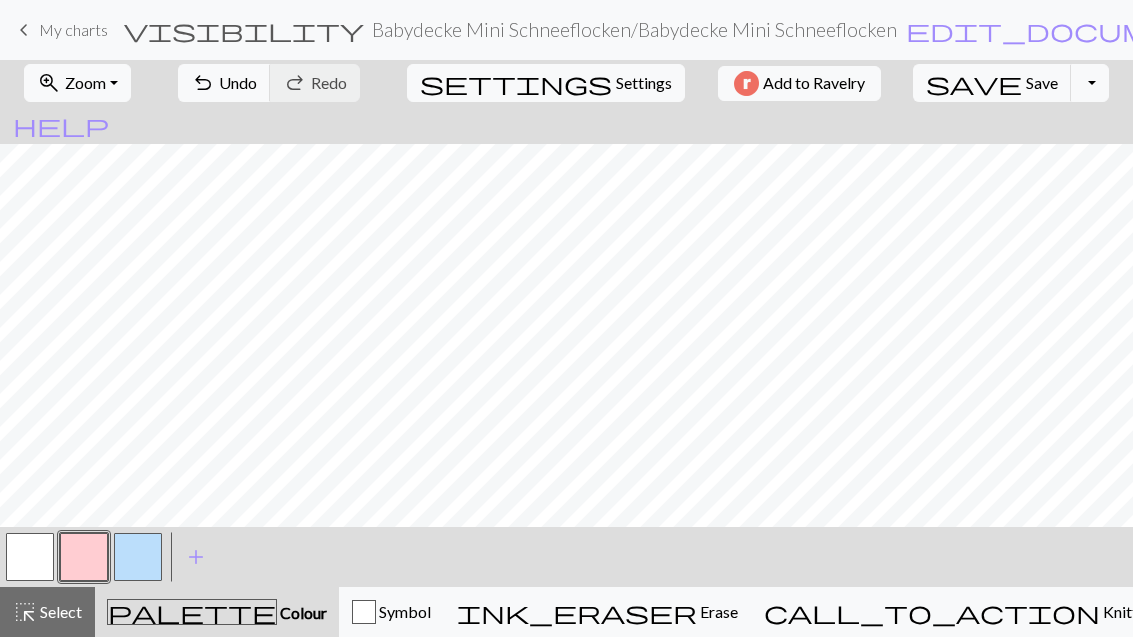 click at bounding box center [84, 557] 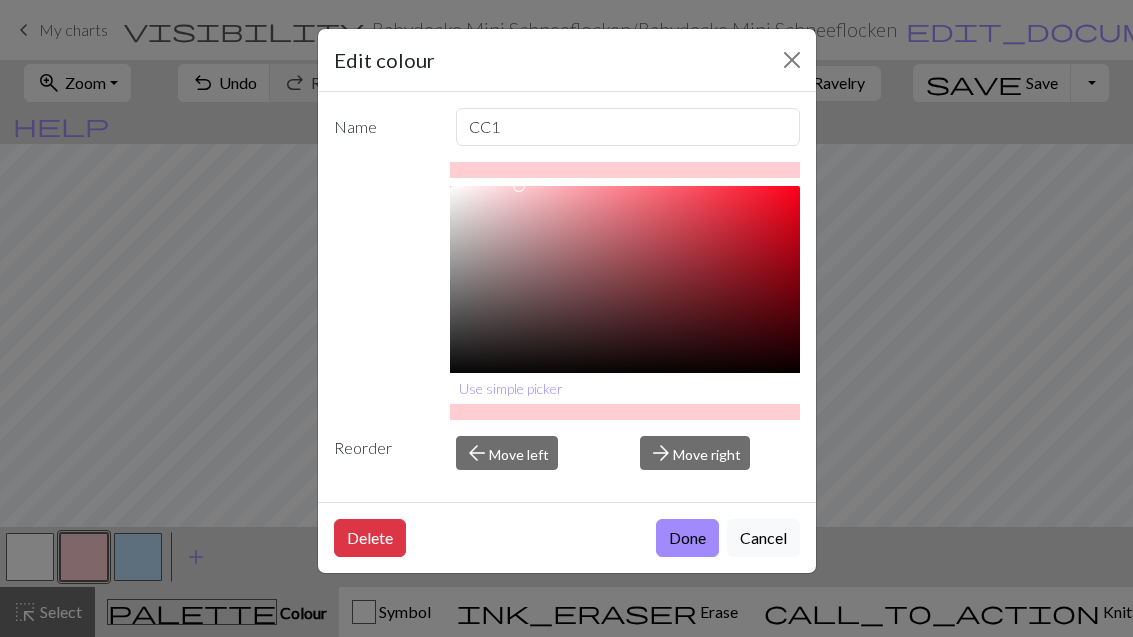 click on "Use simple picker" at bounding box center [511, 388] 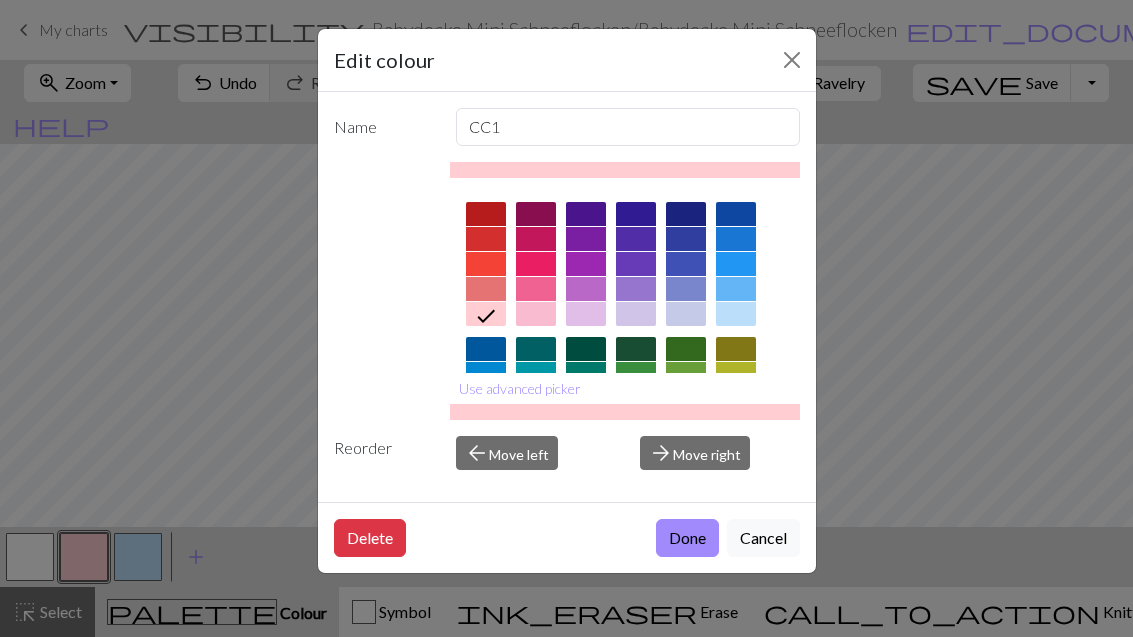 click at bounding box center (736, 214) 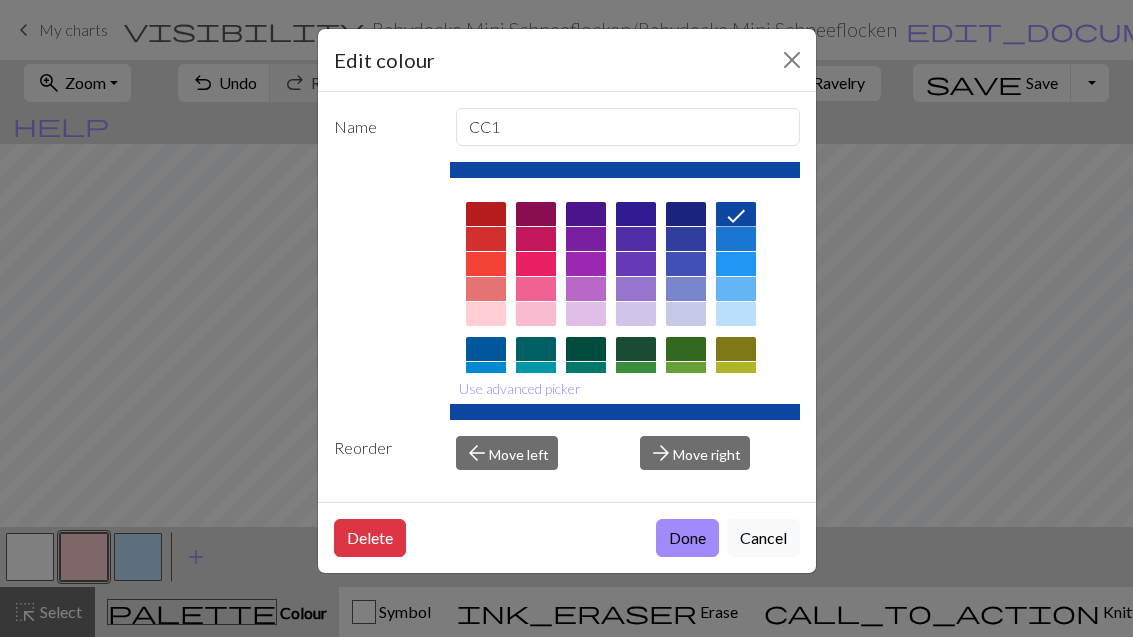 click on "Done" at bounding box center (687, 538) 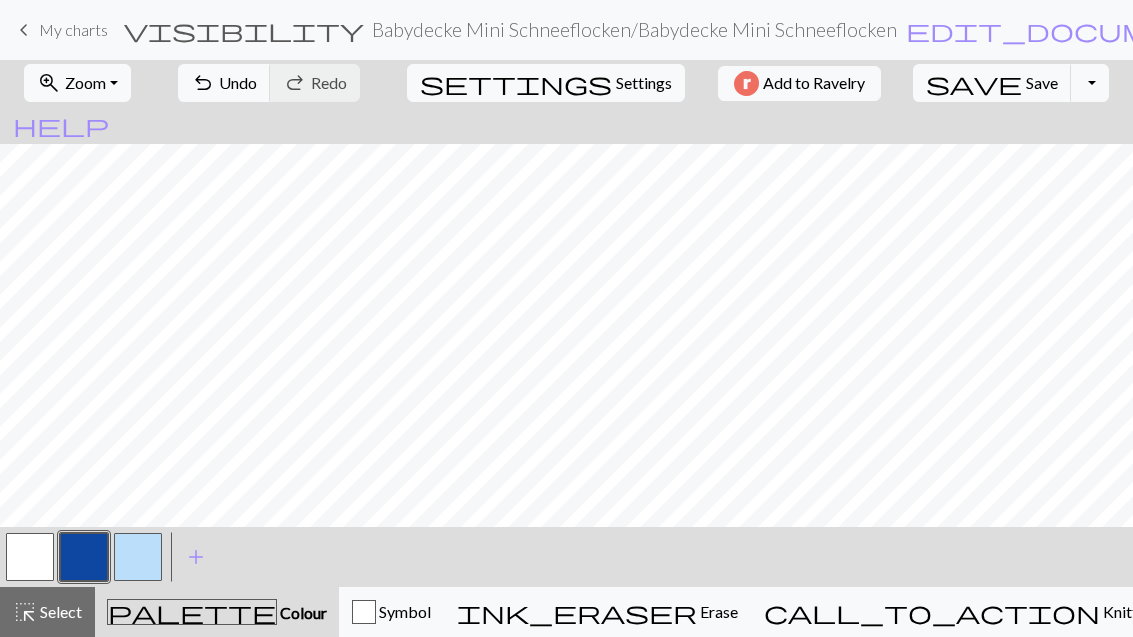 click on "Undo" at bounding box center (238, 82) 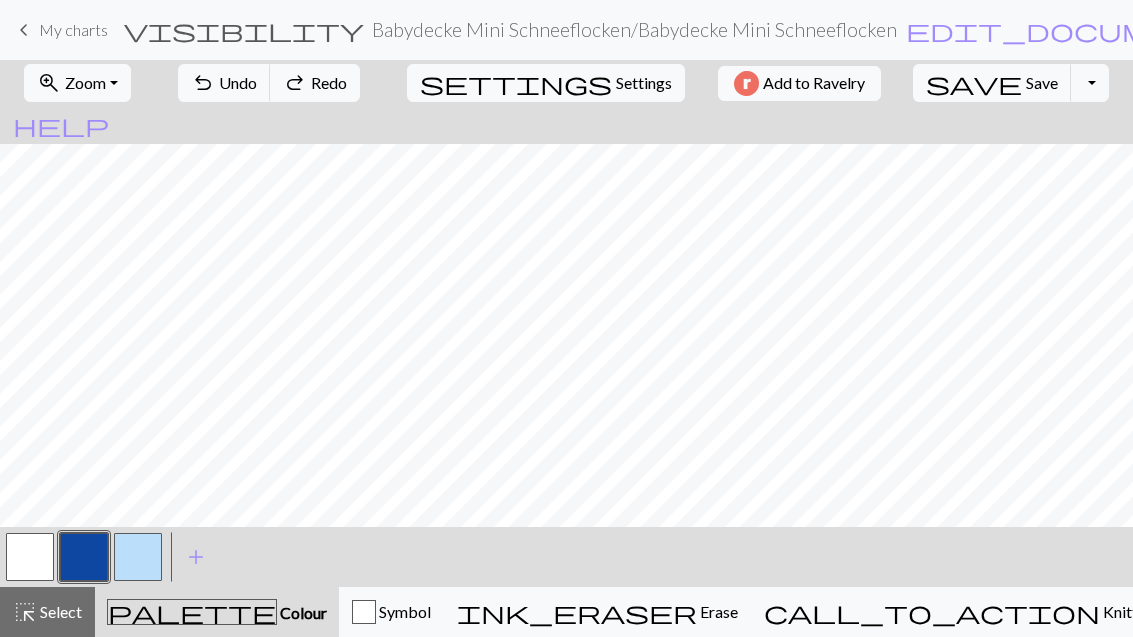 click on "Colour" at bounding box center (302, 612) 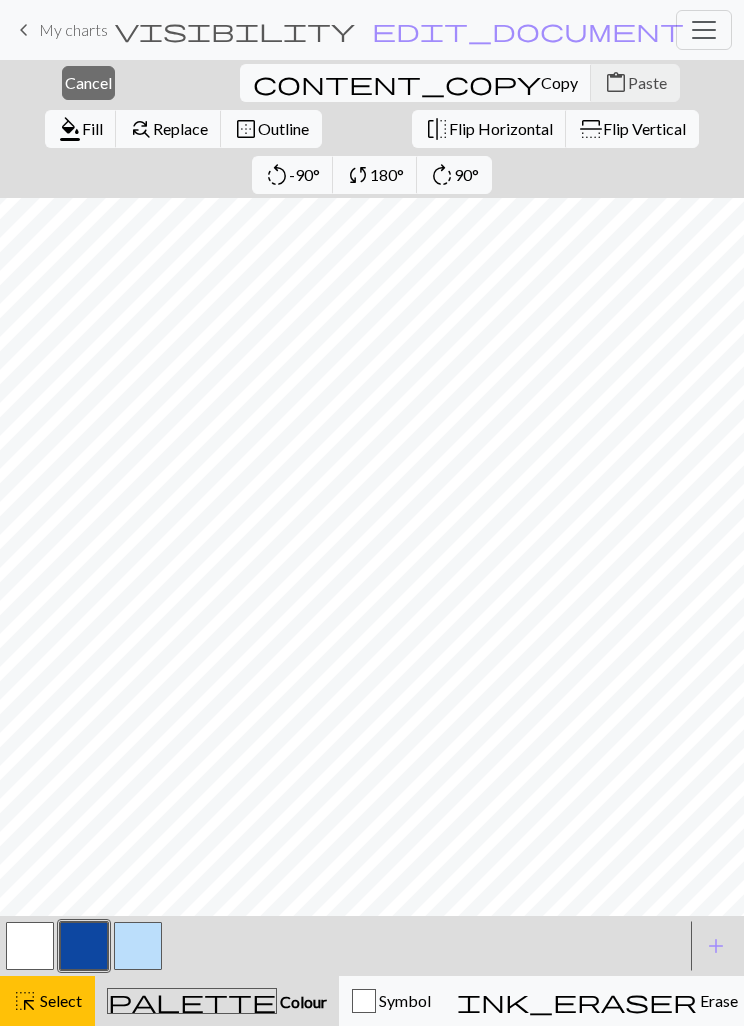 scroll, scrollTop: 487, scrollLeft: 0, axis: vertical 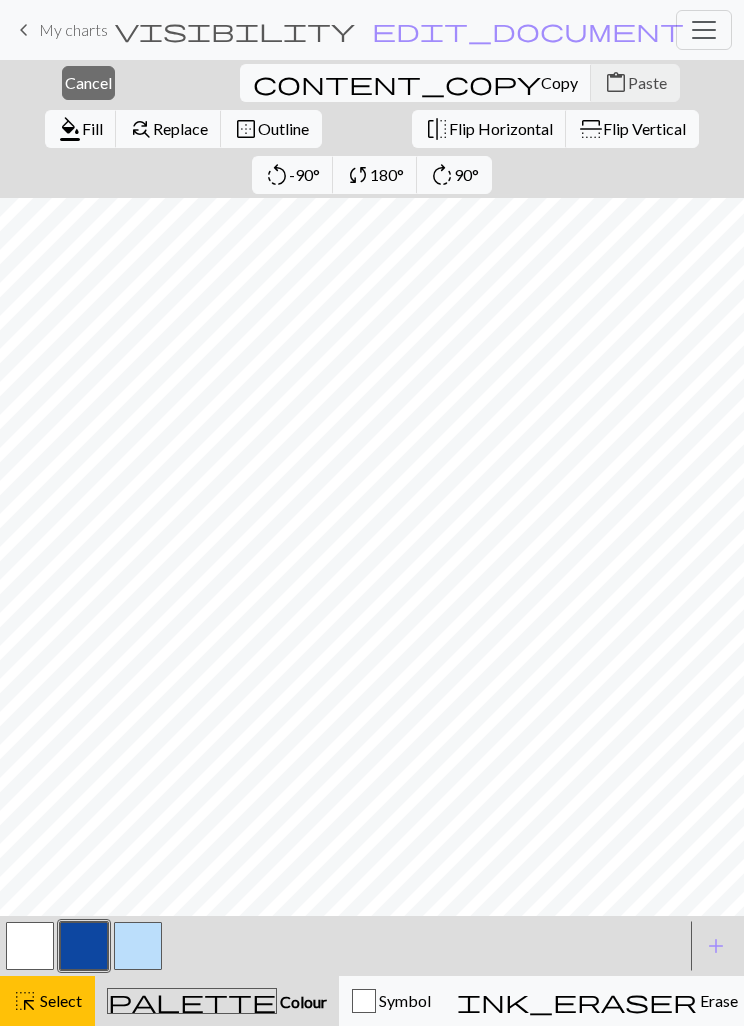 click at bounding box center [84, 946] 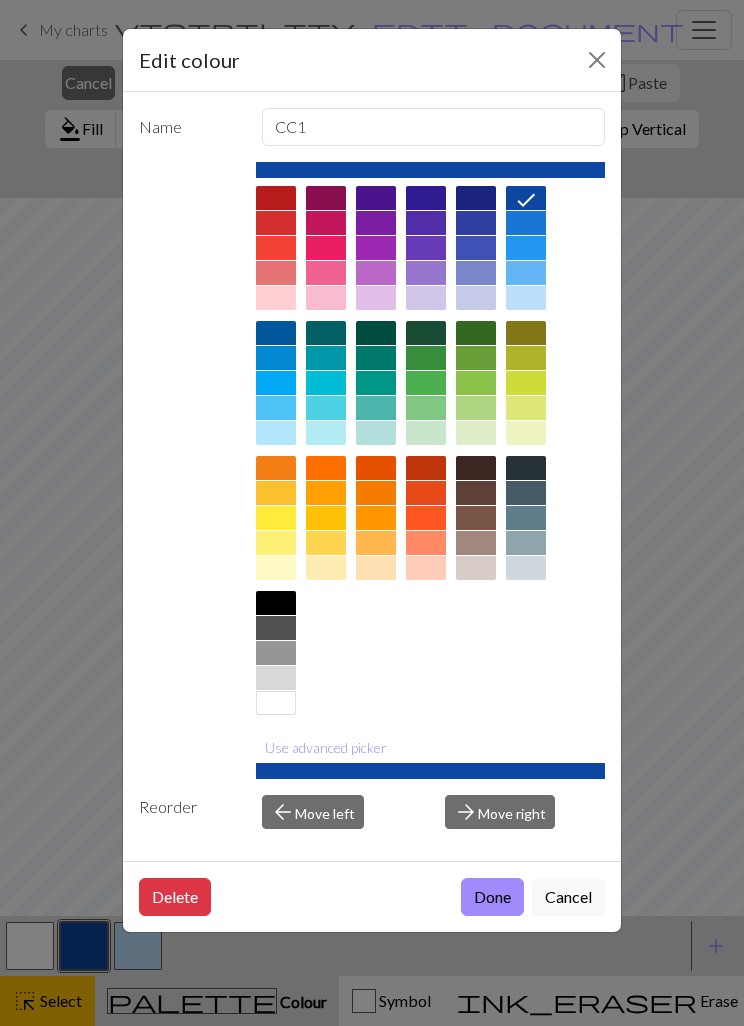 click on "Done" at bounding box center (492, 897) 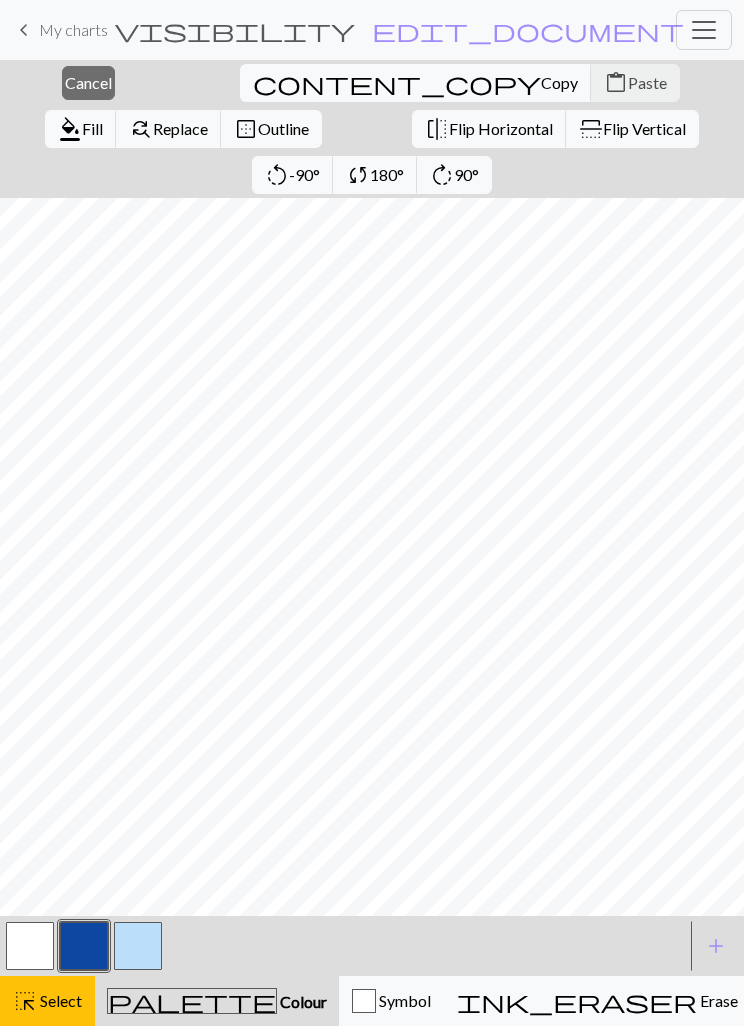 click at bounding box center (84, 946) 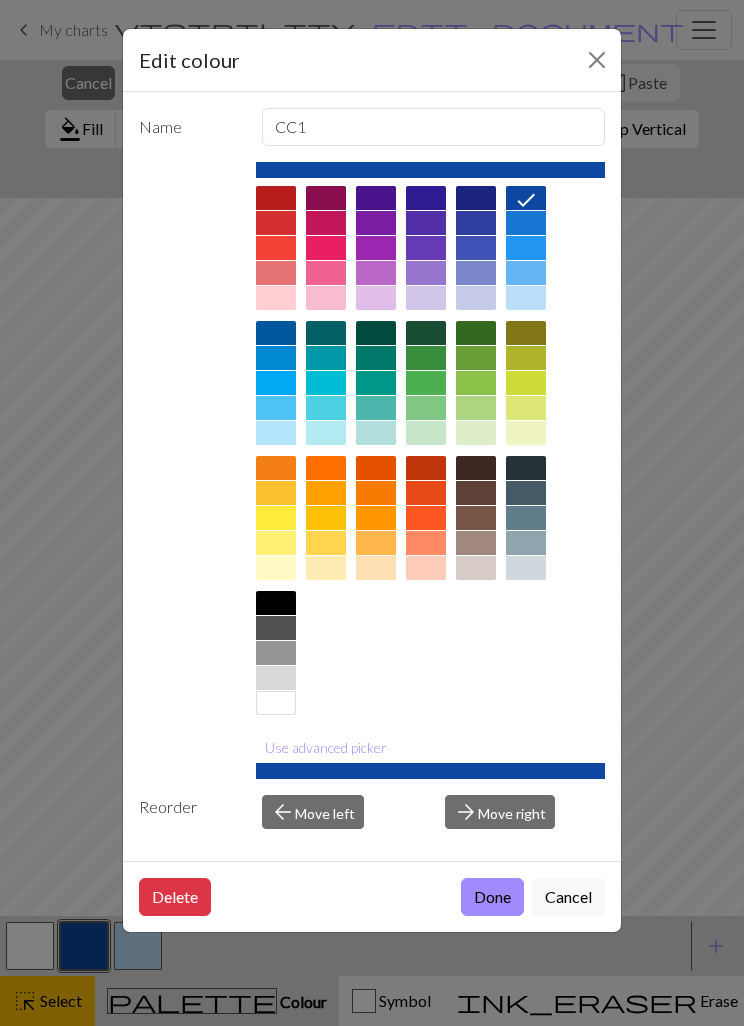 click on "Edit colour Name CC1 Use advanced picker Reorder arrow_back Move left arrow_forward Move right Delete Done Cancel" at bounding box center (372, 513) 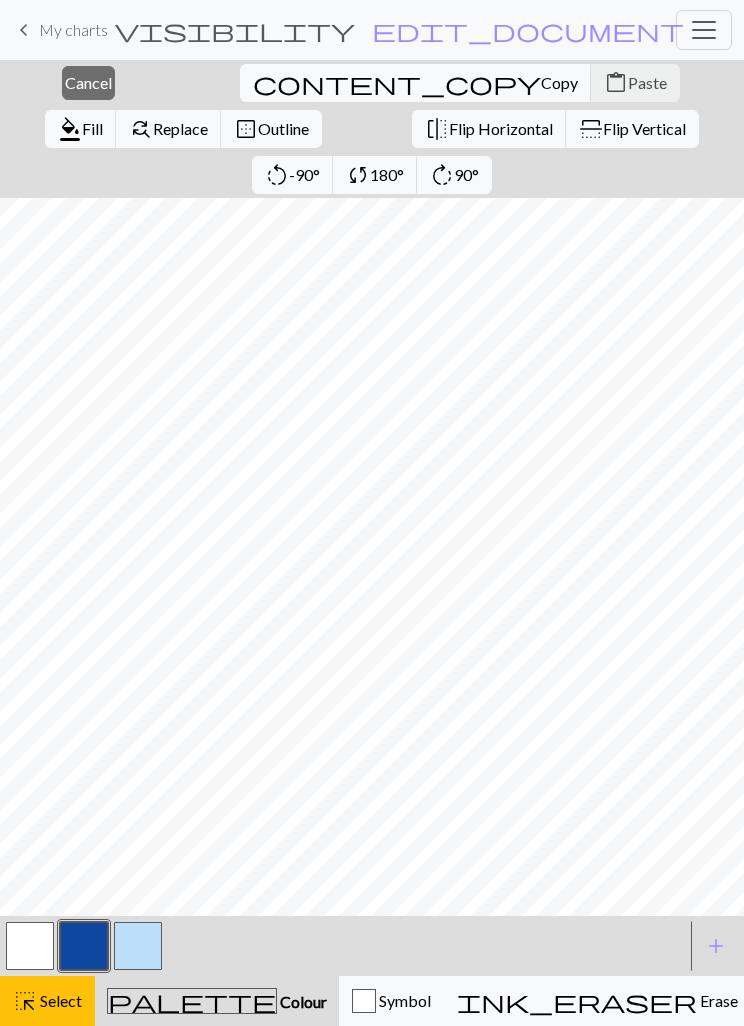 click on "Colour" at bounding box center (302, 1001) 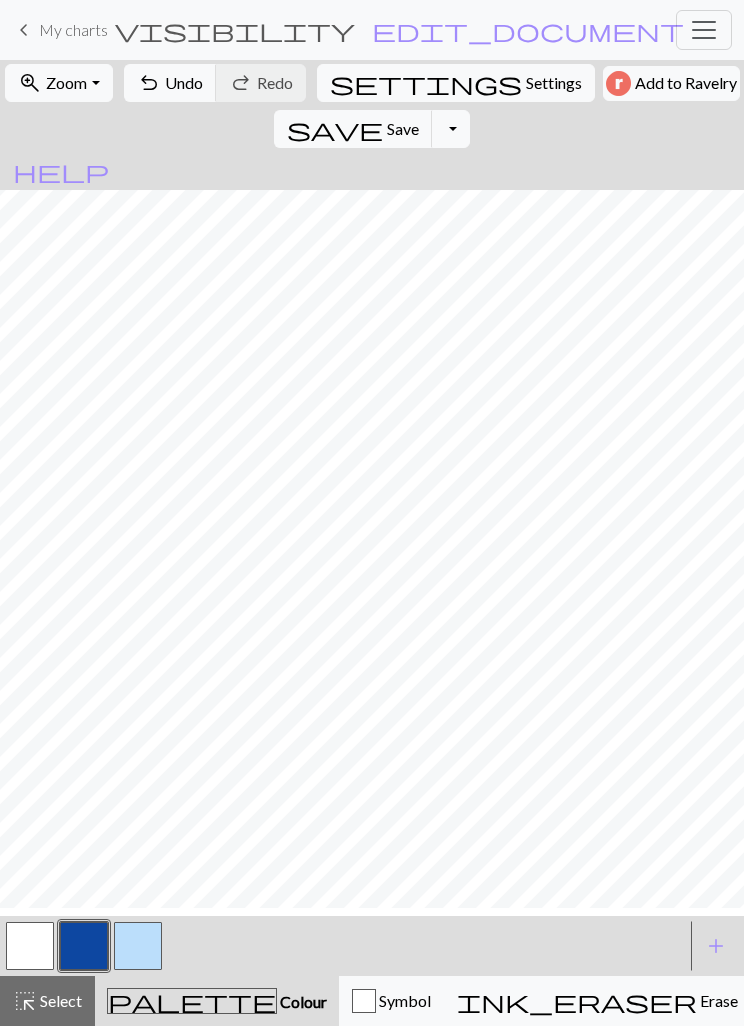 scroll, scrollTop: 441, scrollLeft: 0, axis: vertical 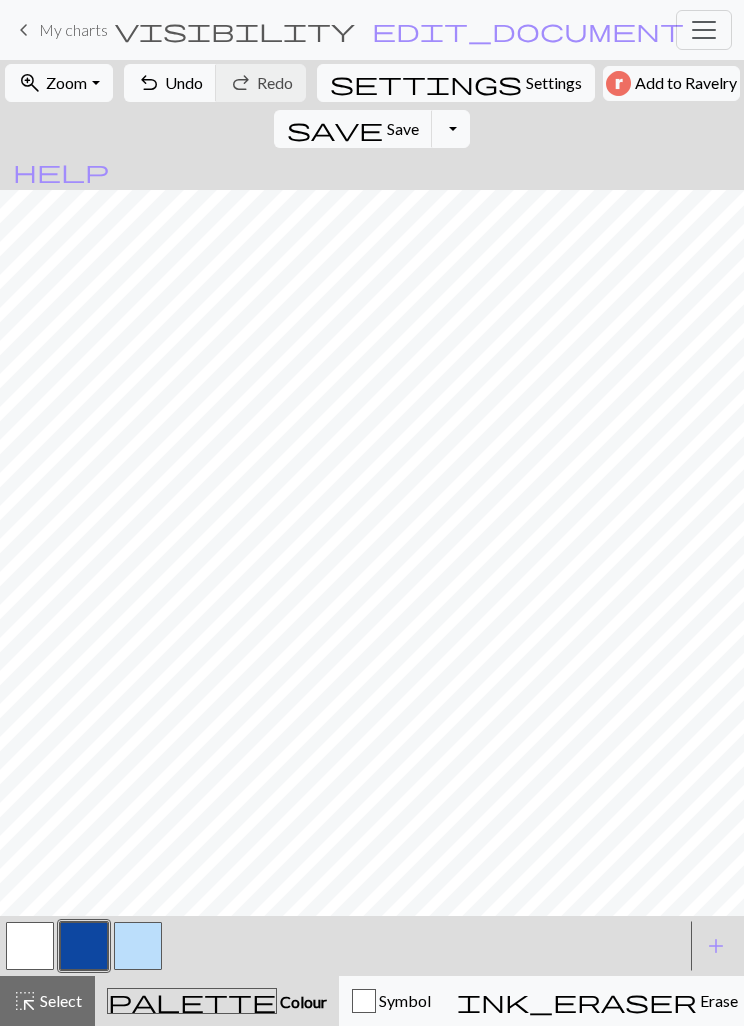 click on "undo Undo Undo" at bounding box center [170, 83] 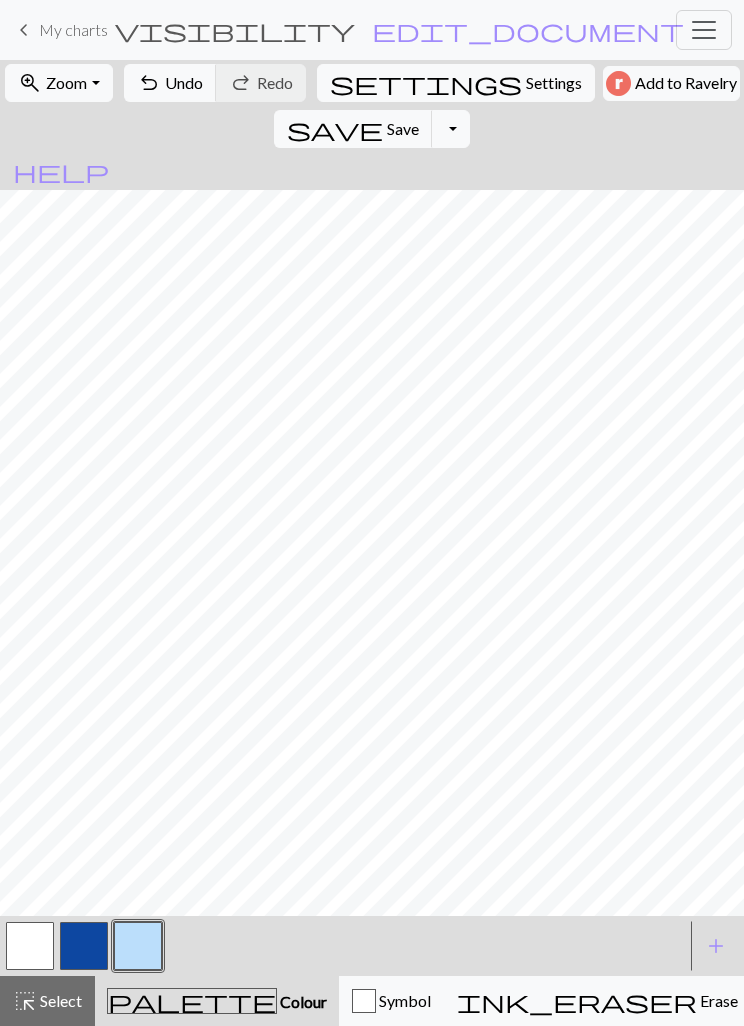 scroll, scrollTop: 350, scrollLeft: 0, axis: vertical 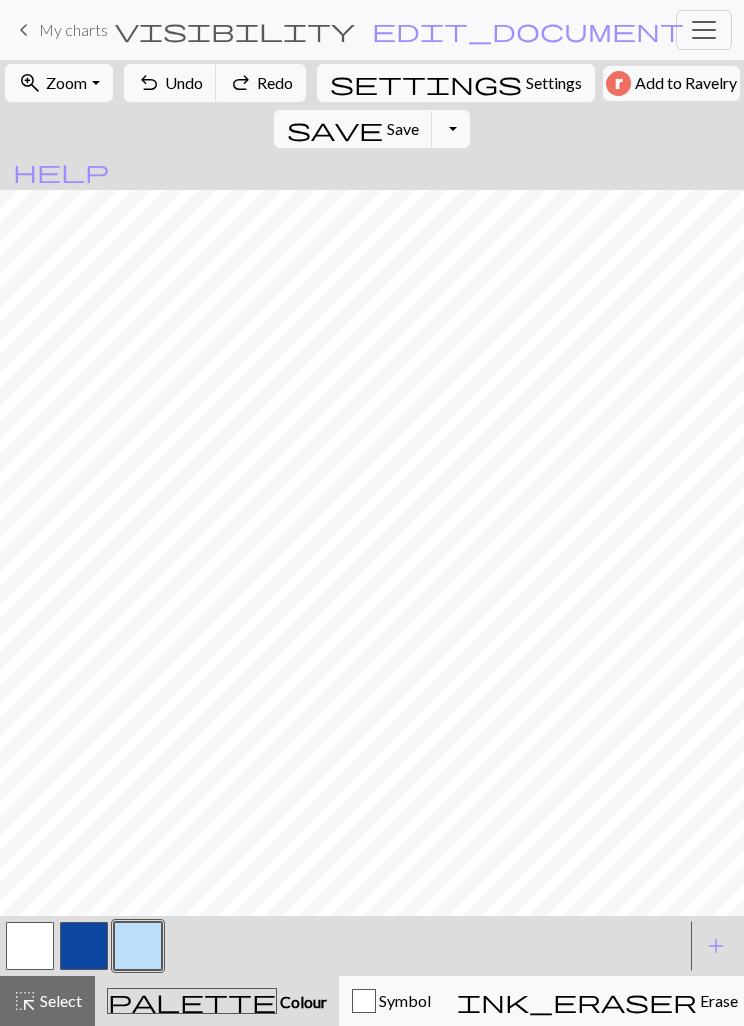 click on "undo Undo Undo" at bounding box center [170, 83] 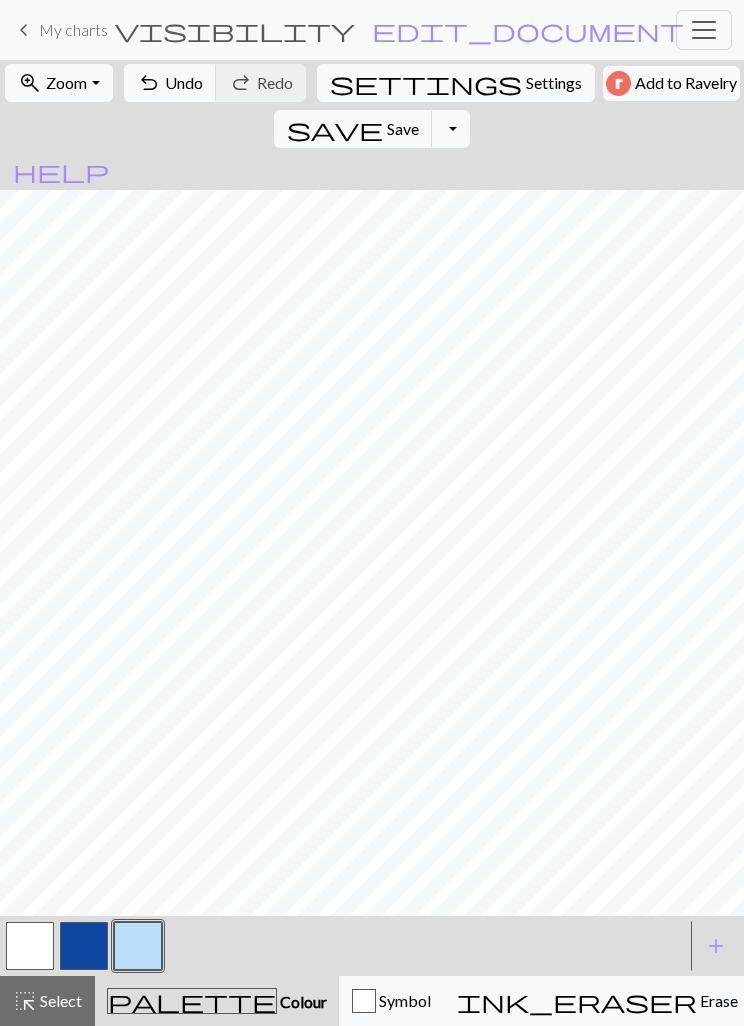 click on "Undo" at bounding box center [184, 82] 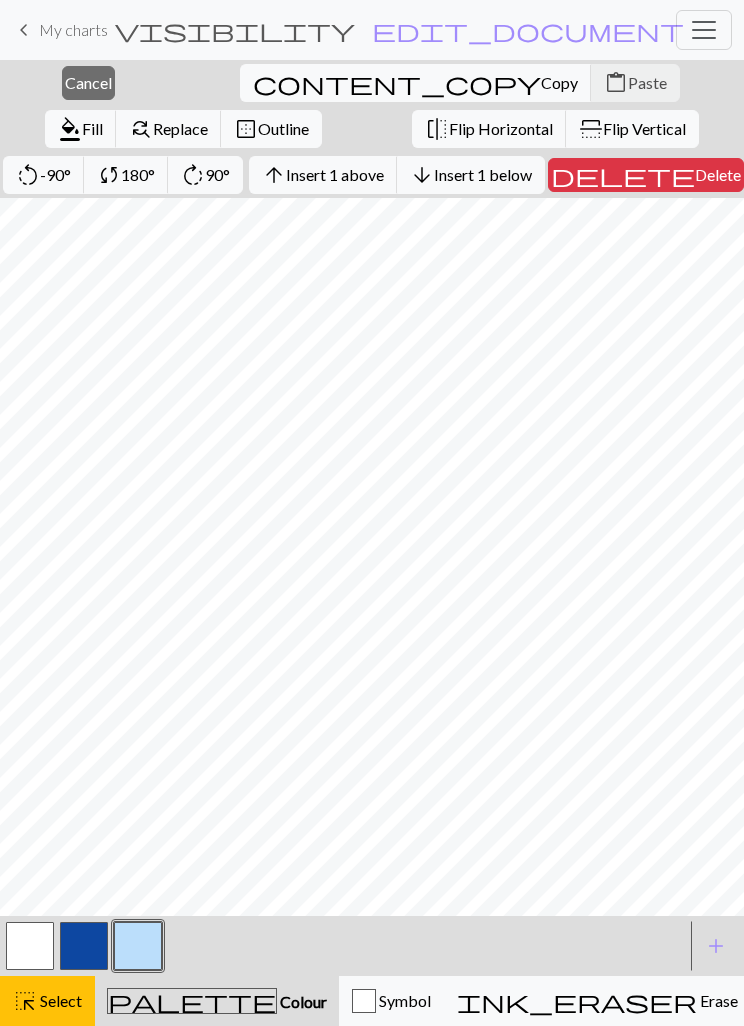 click on "Delete" at bounding box center (718, 174) 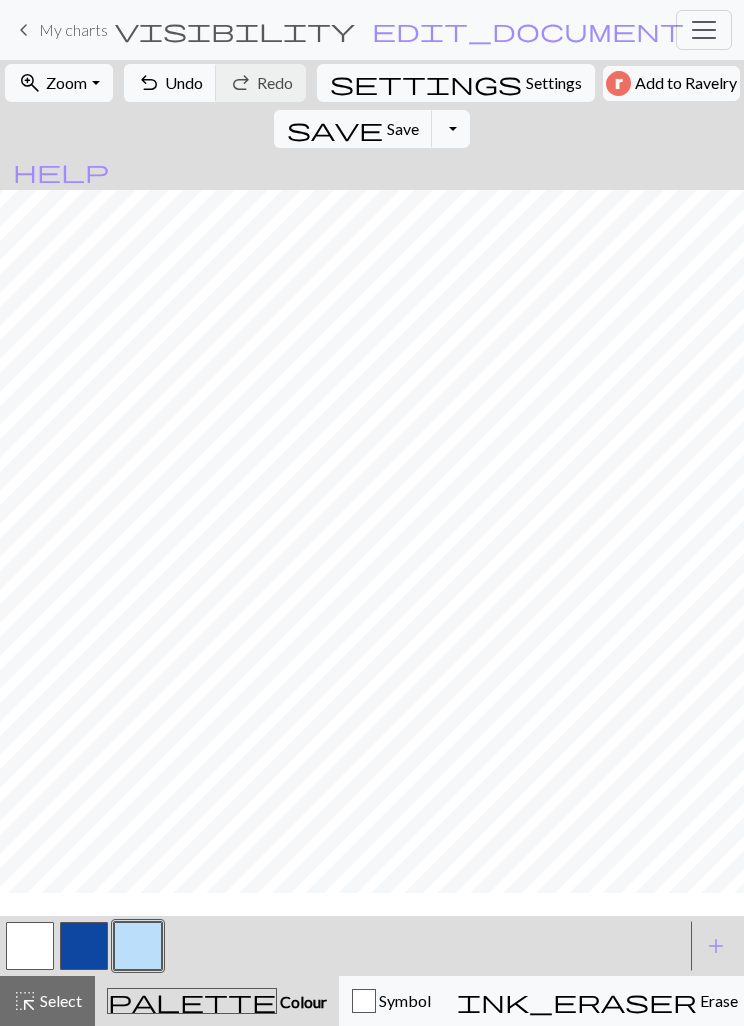 scroll, scrollTop: 335, scrollLeft: 0, axis: vertical 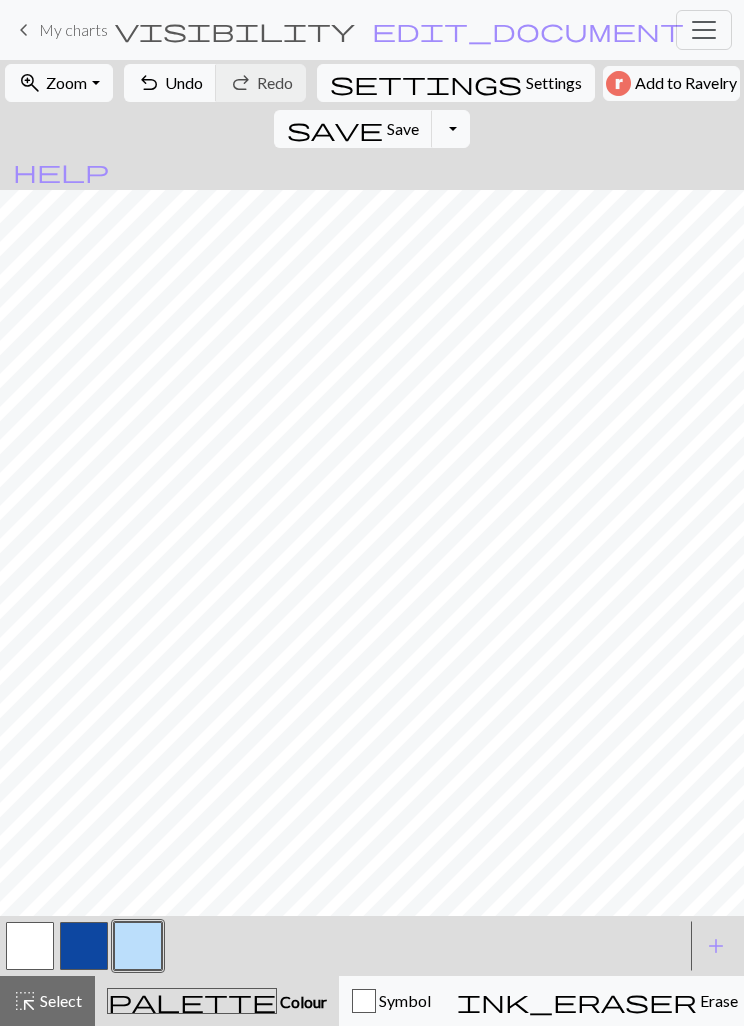 click on "highlight_alt   Select   Select" at bounding box center (47, 1001) 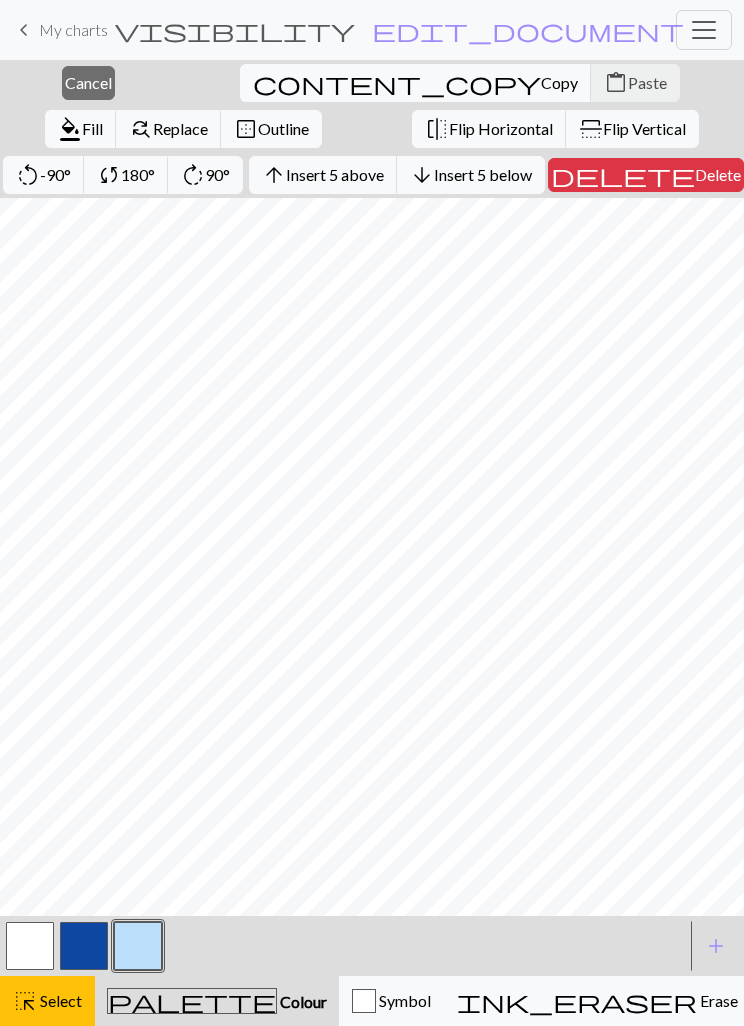 scroll, scrollTop: 382, scrollLeft: 0, axis: vertical 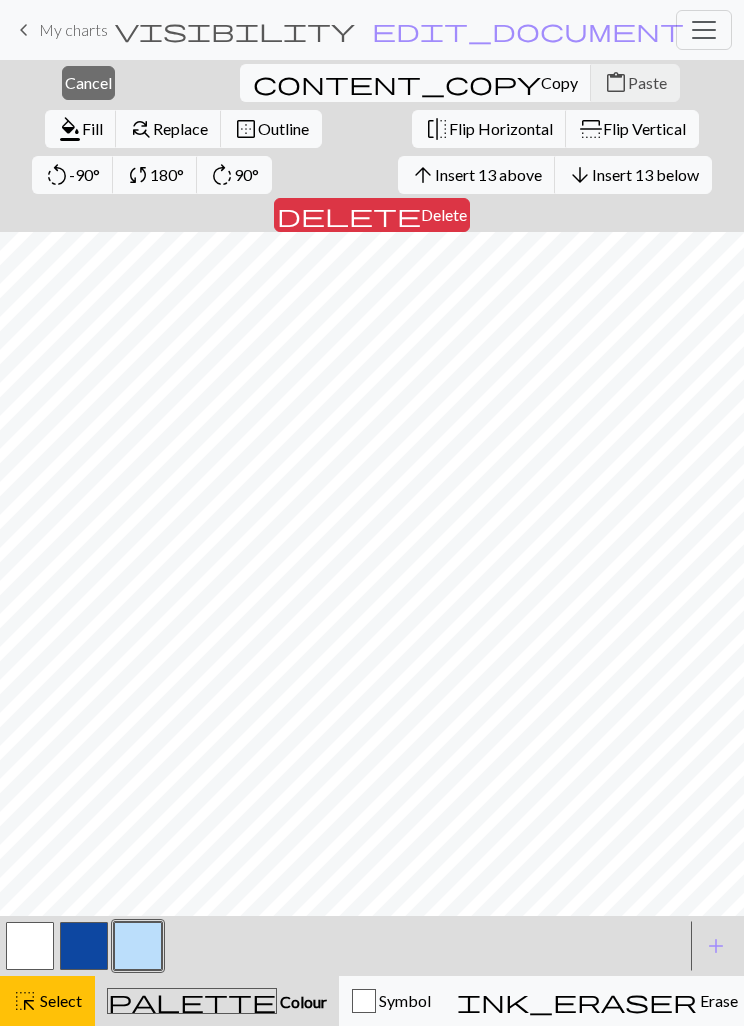click on "content_copy  Copy" at bounding box center [416, 83] 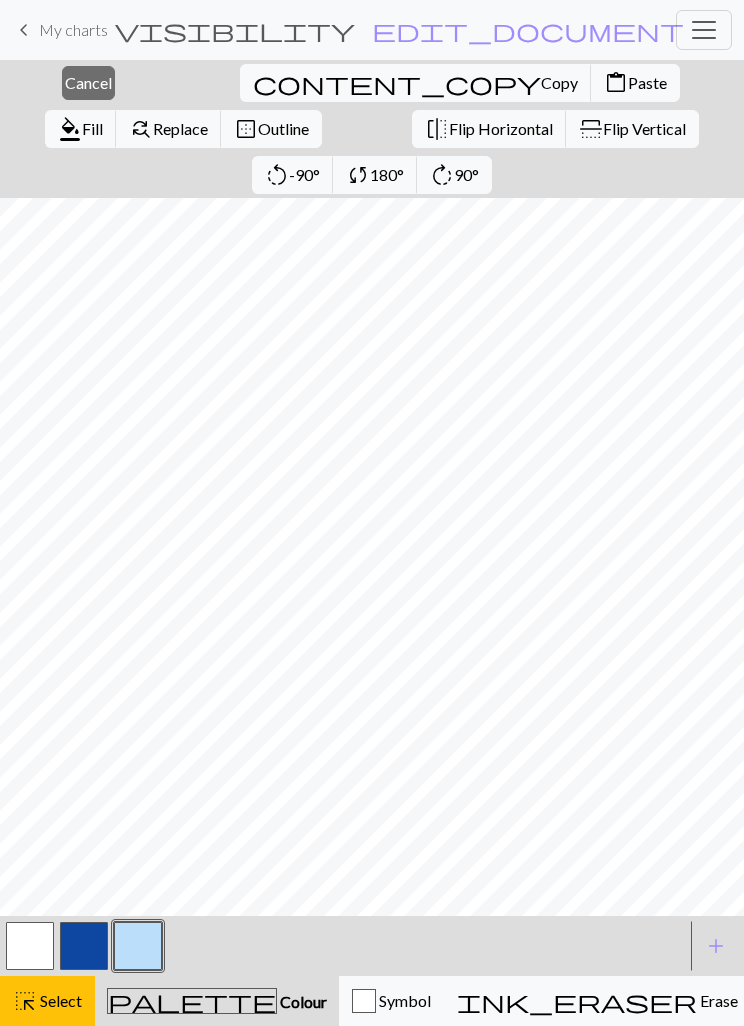 scroll, scrollTop: 336, scrollLeft: 0, axis: vertical 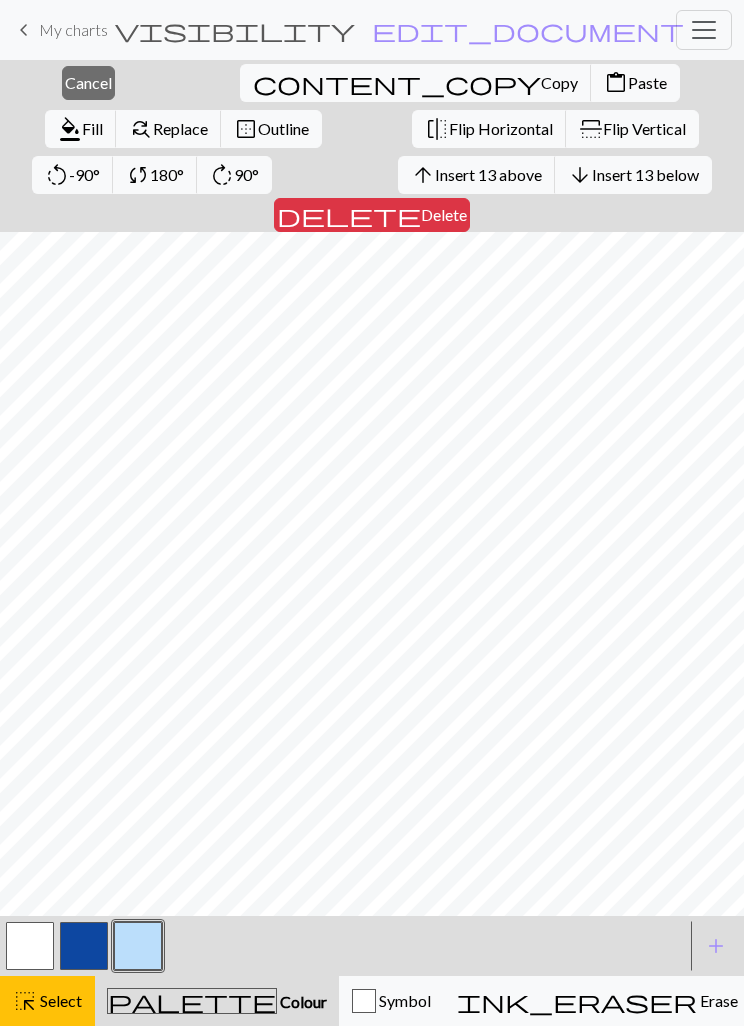 click on "Paste" at bounding box center (647, 82) 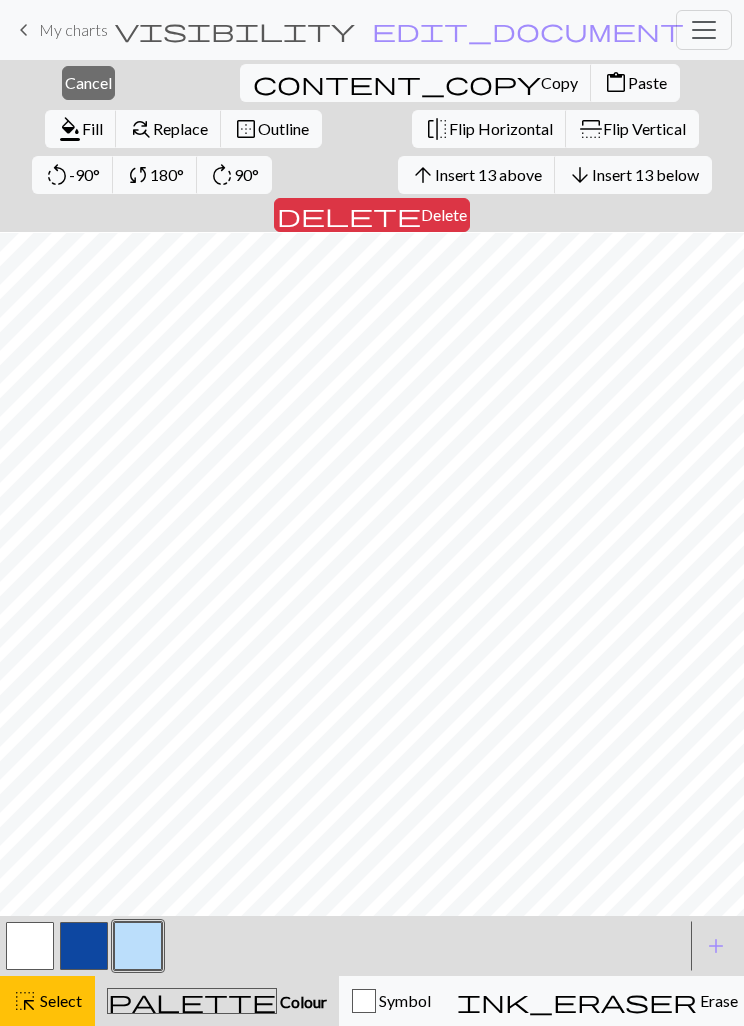 scroll, scrollTop: 0, scrollLeft: 0, axis: both 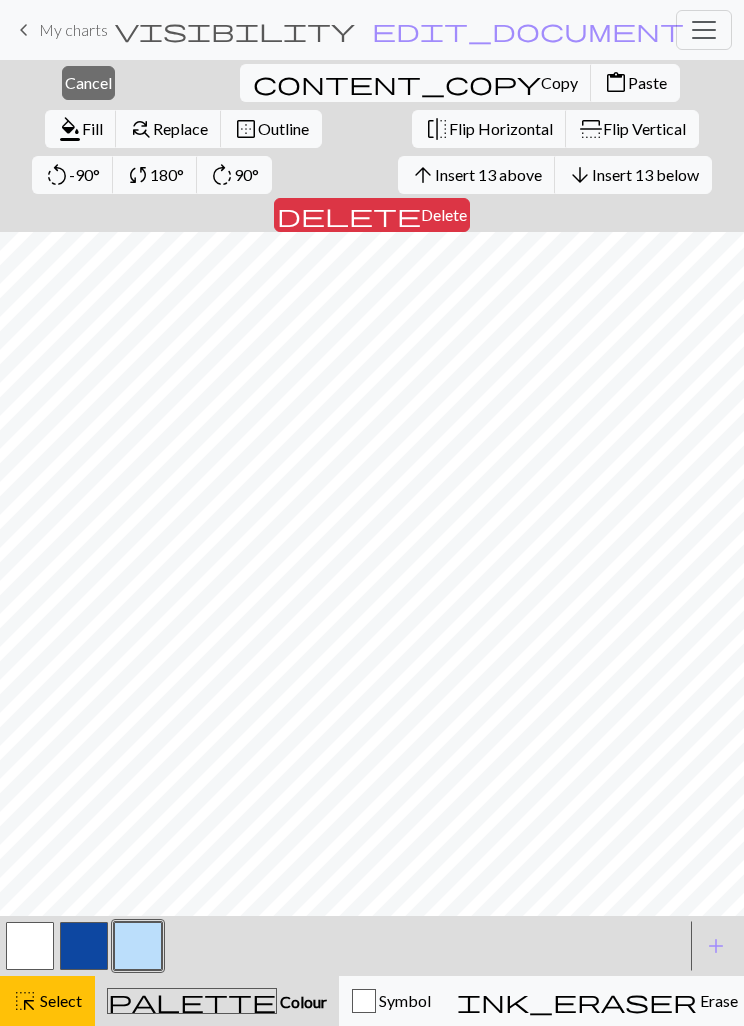 click on "Copy" at bounding box center (559, 82) 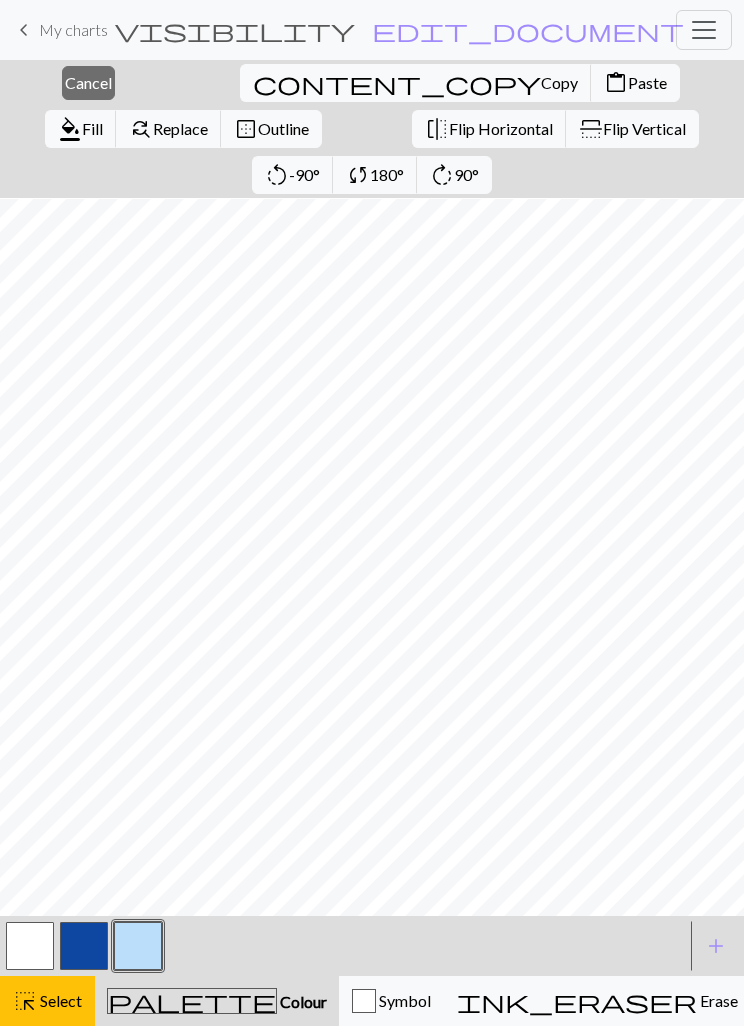 scroll, scrollTop: 72, scrollLeft: 0, axis: vertical 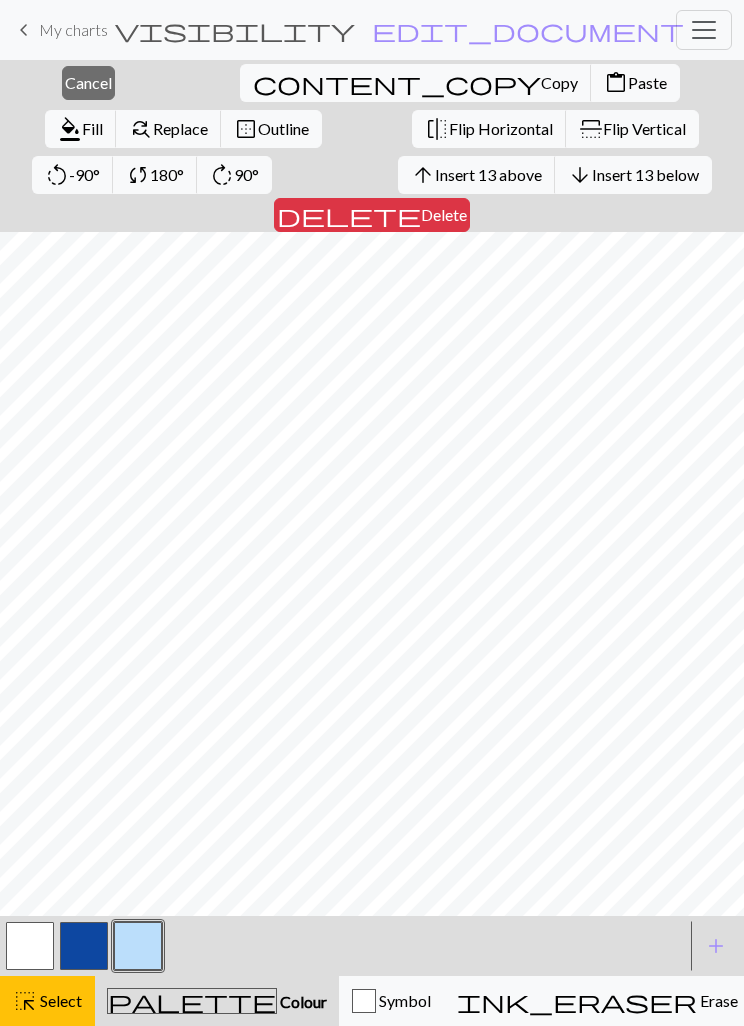 click on "Paste" at bounding box center (647, 82) 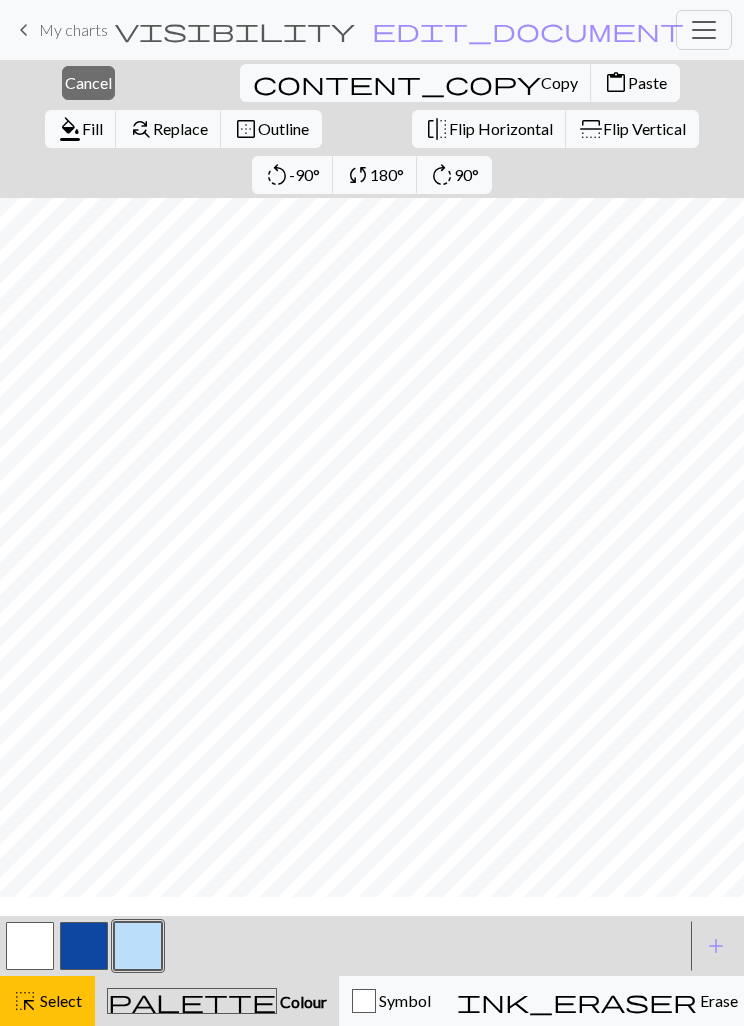 scroll, scrollTop: 112, scrollLeft: 0, axis: vertical 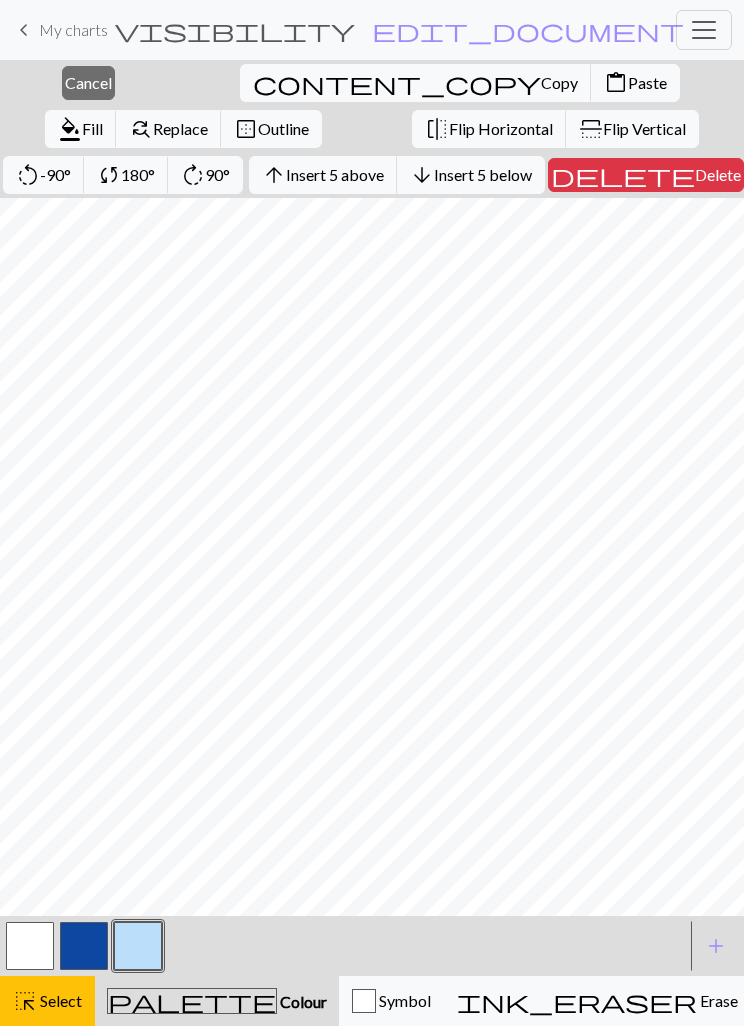 click on "Copy" at bounding box center (559, 82) 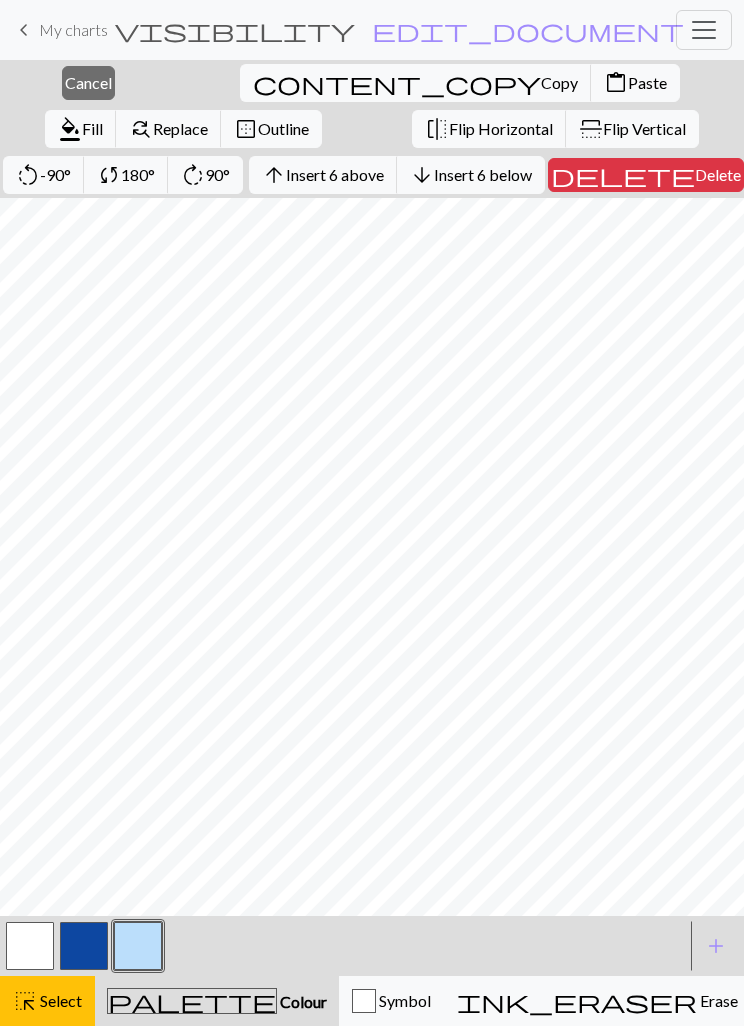 click on "Paste" at bounding box center (647, 82) 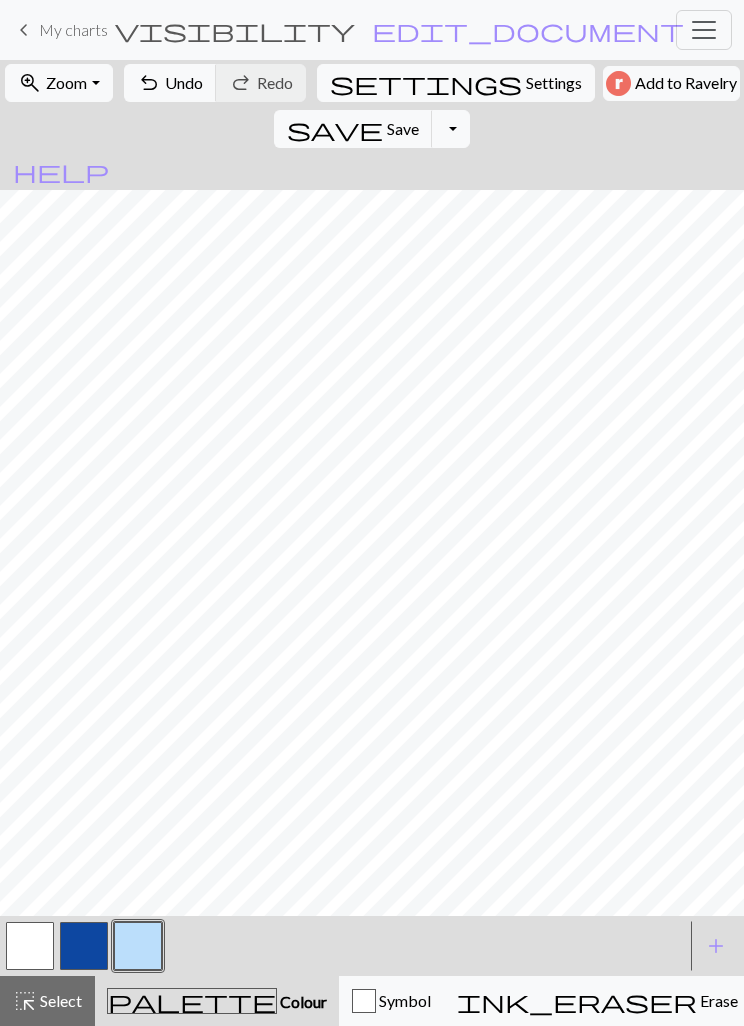 click on "Undo" at bounding box center [184, 82] 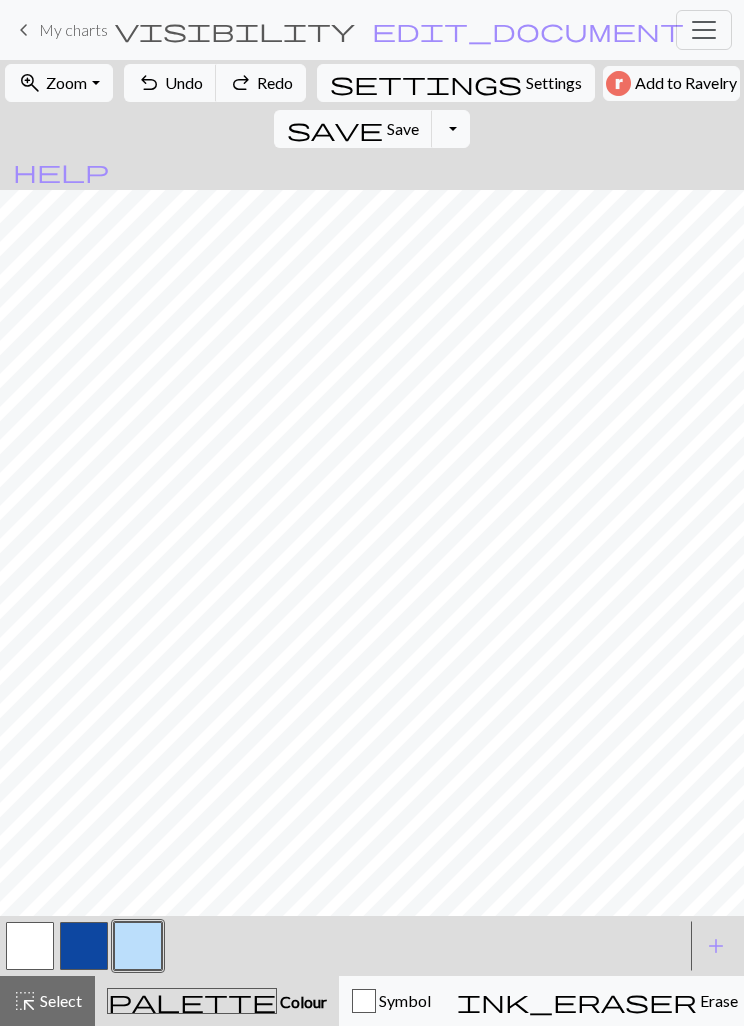 click on "Undo" at bounding box center (184, 82) 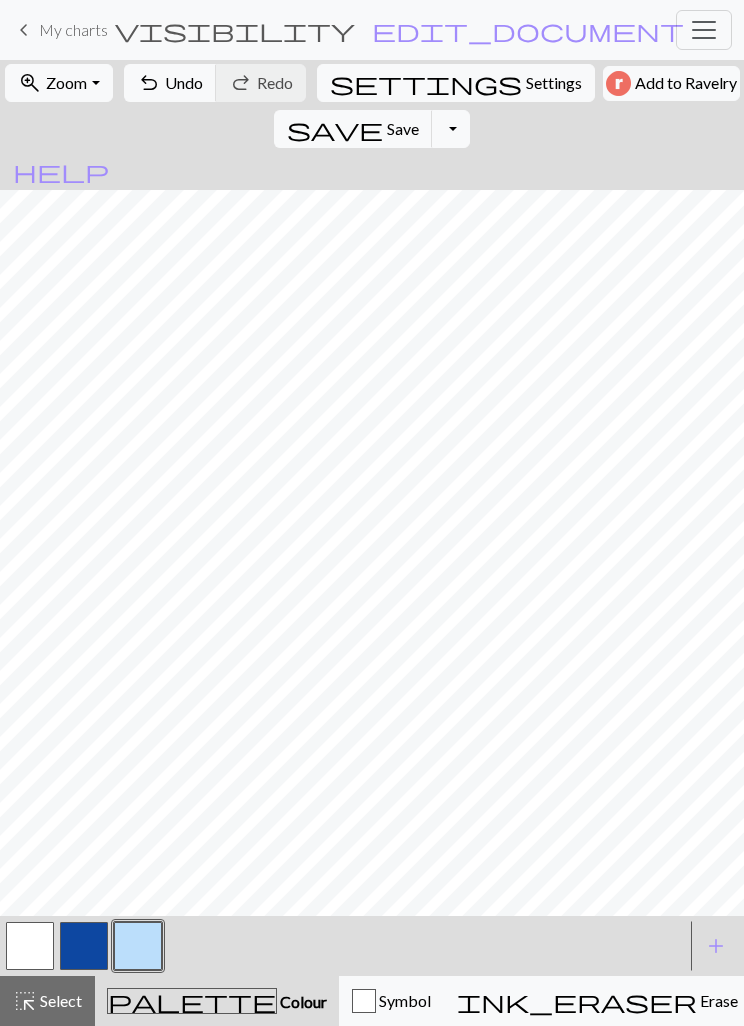 click on "Undo" at bounding box center [184, 82] 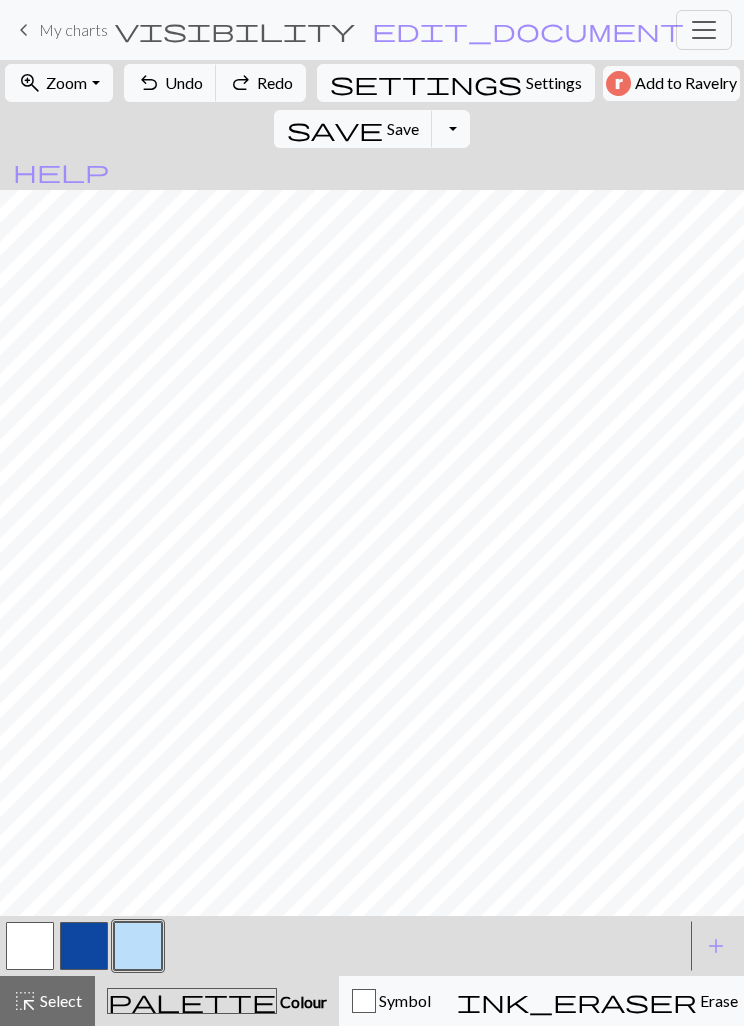 click on "highlight_alt   Select   Select" at bounding box center (47, 1001) 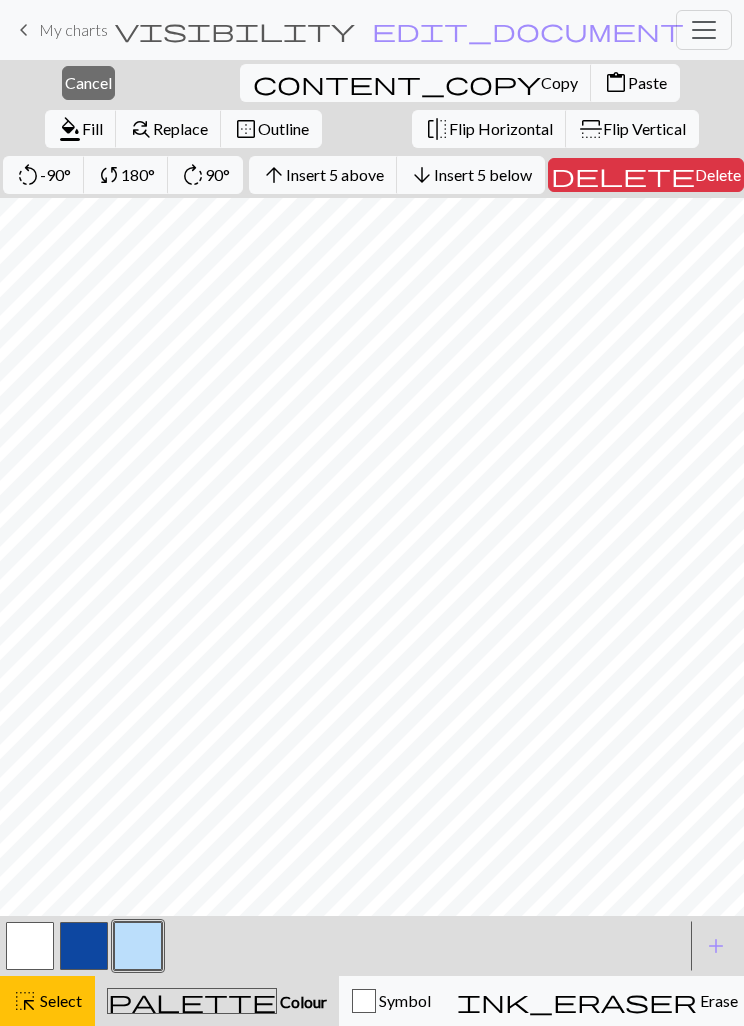 click on "Paste" at bounding box center (647, 82) 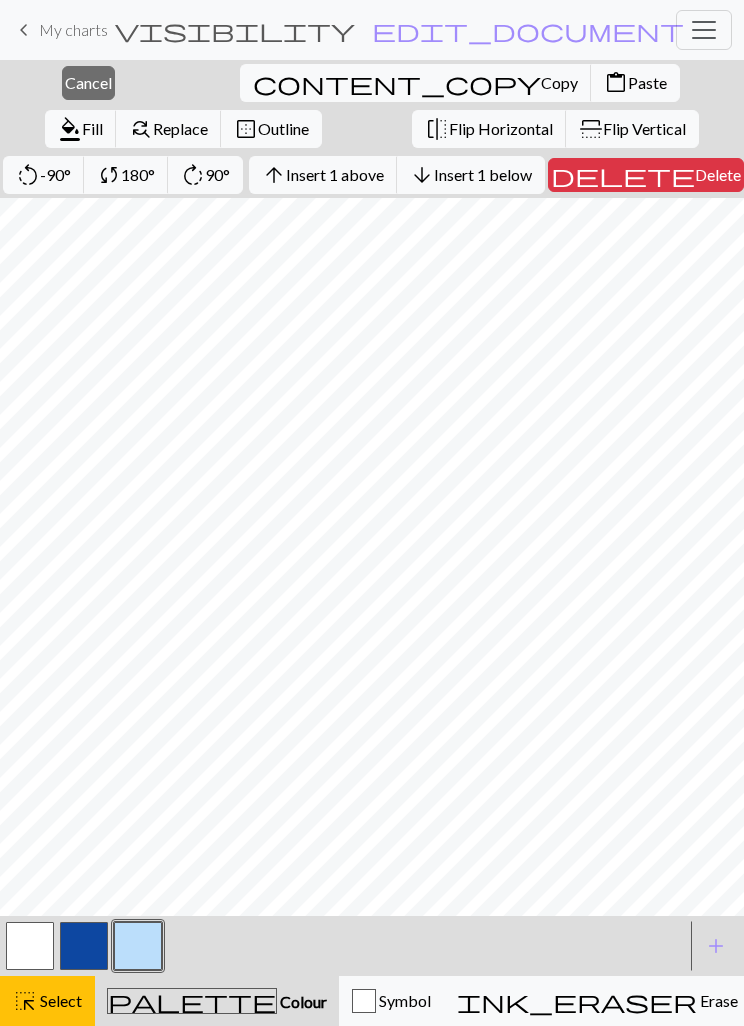 click on "arrow_upward  Insert 1 above" at bounding box center (323, 175) 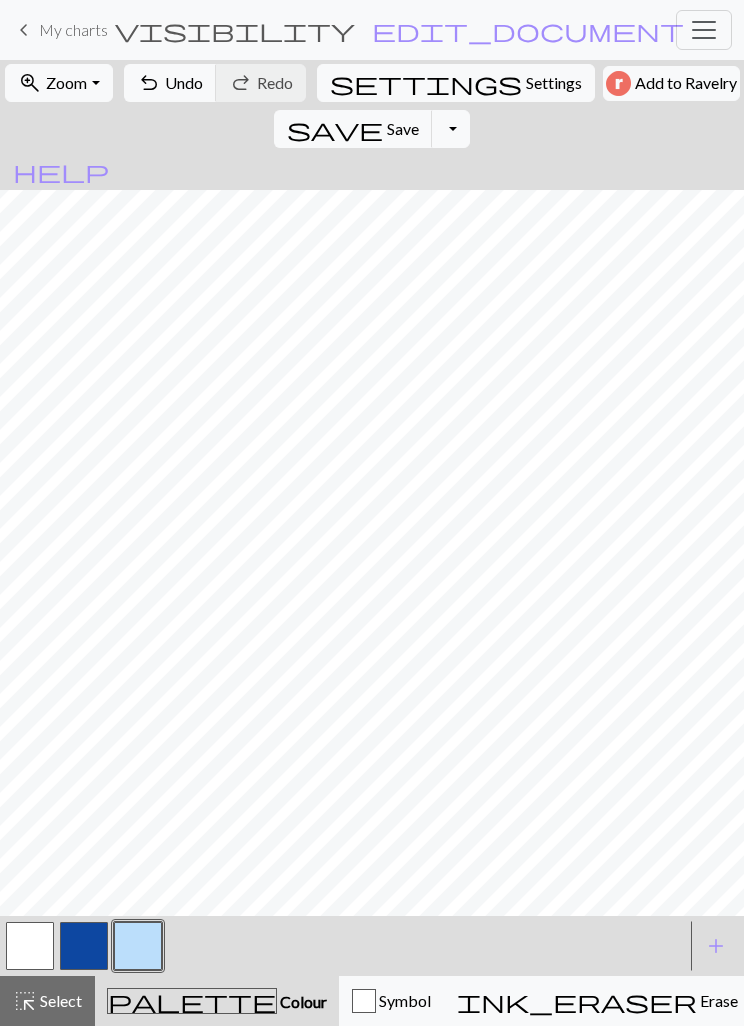 scroll, scrollTop: 0, scrollLeft: 0, axis: both 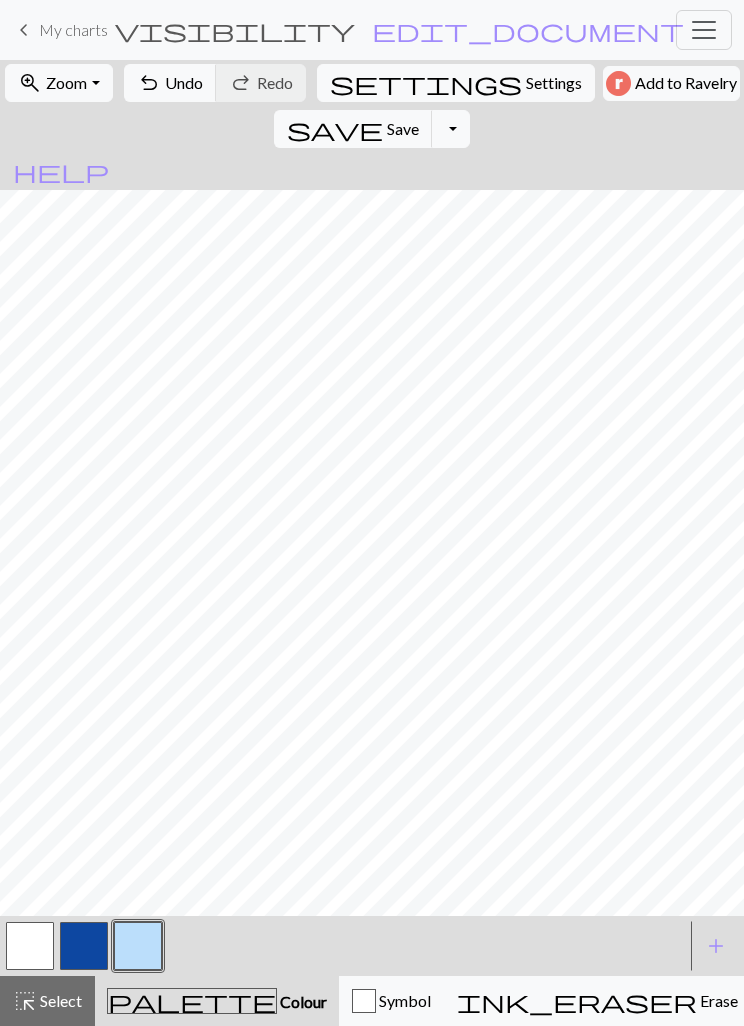 click on "Undo" at bounding box center [184, 82] 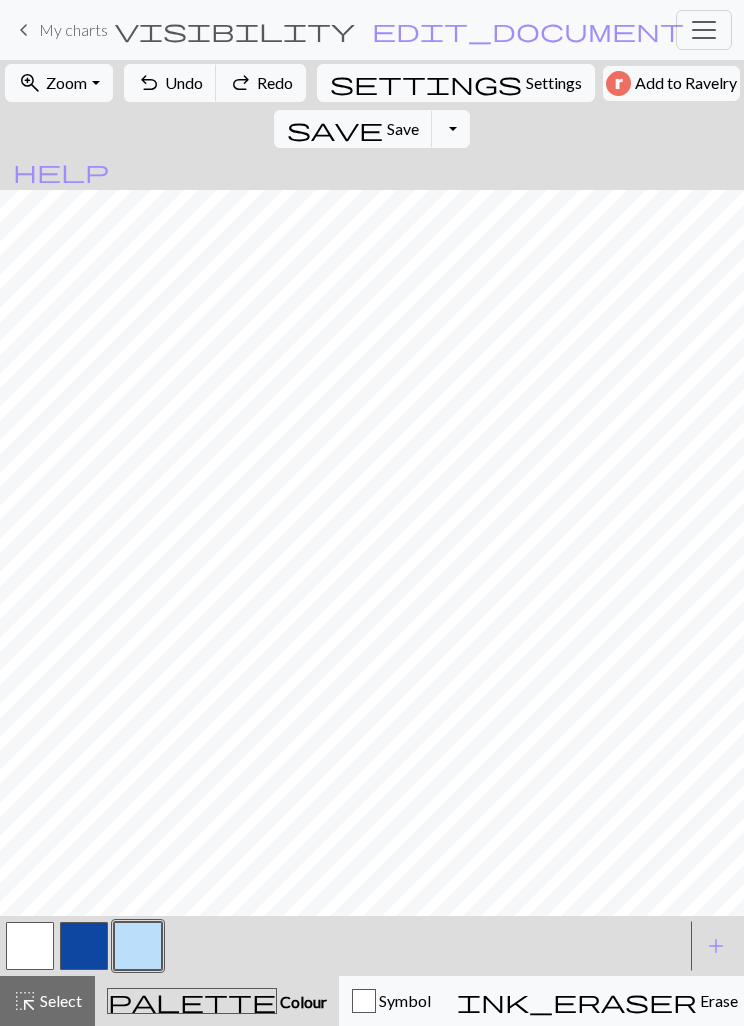 click on "Select" at bounding box center [59, 1000] 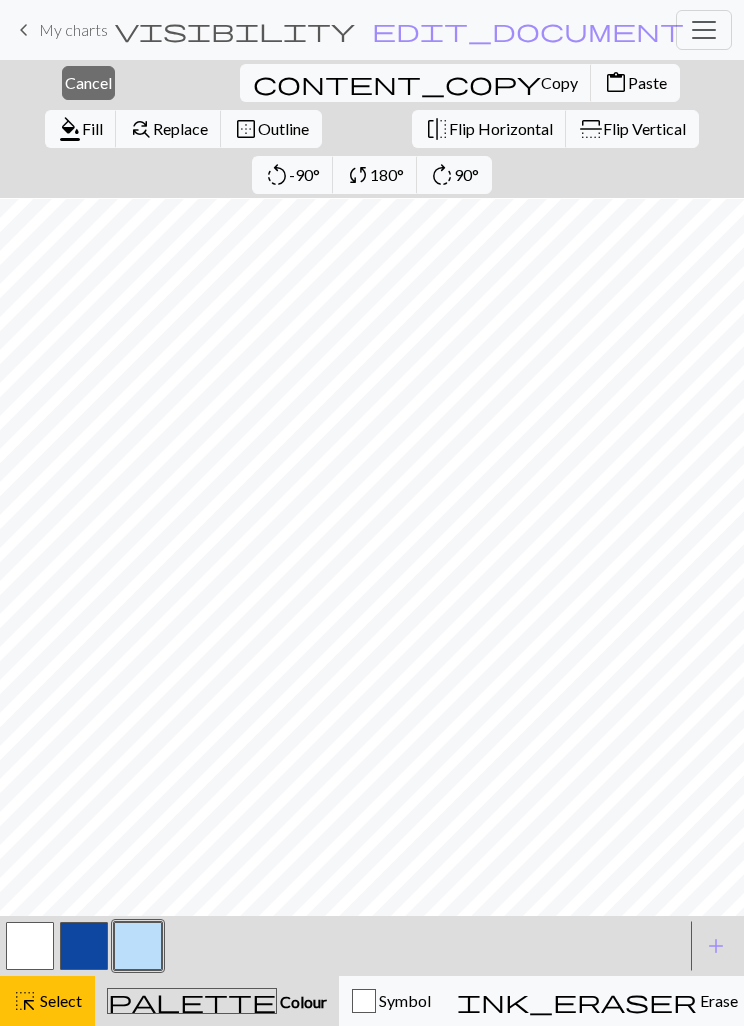 scroll, scrollTop: 48, scrollLeft: 0, axis: vertical 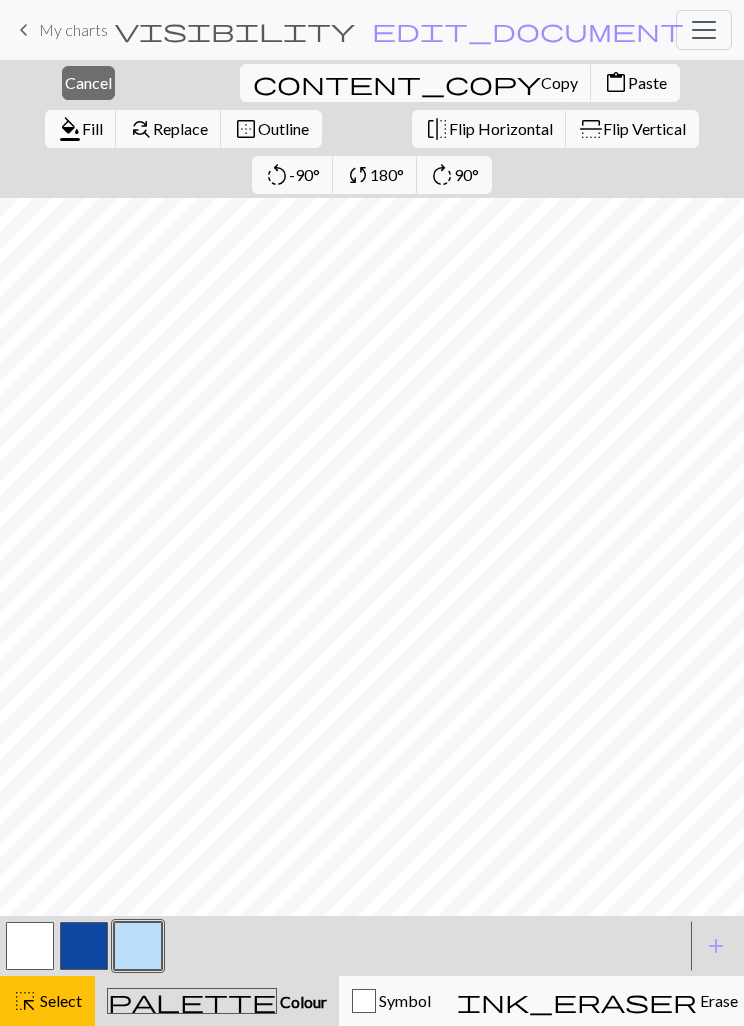 click at bounding box center [30, 946] 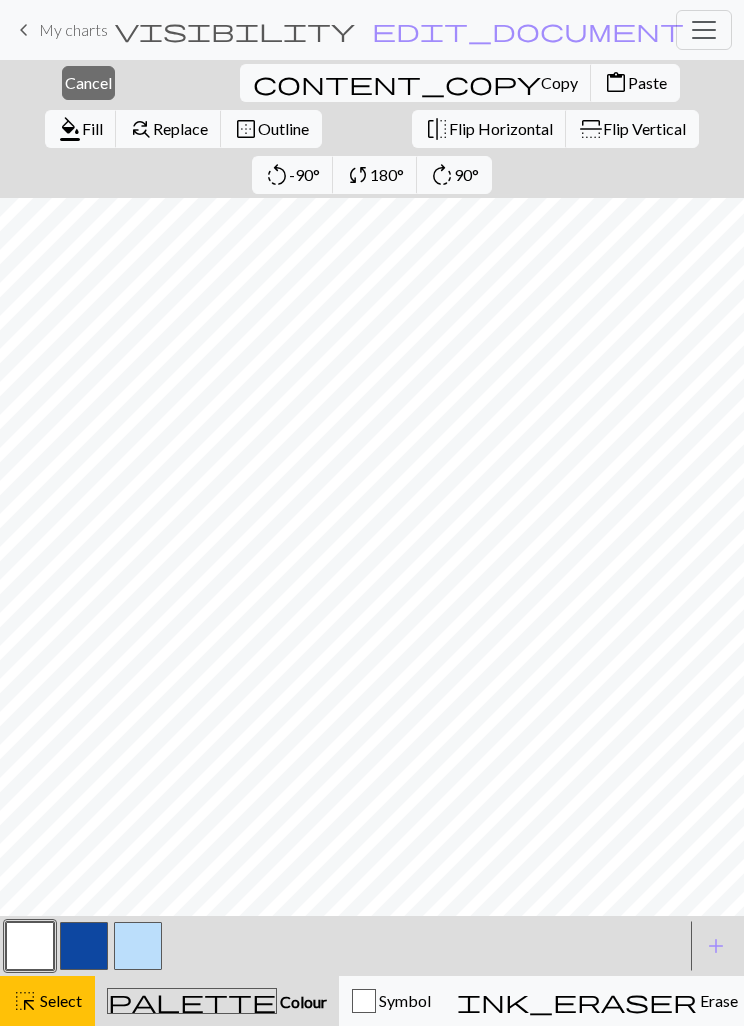 click on "Fill" at bounding box center (92, 128) 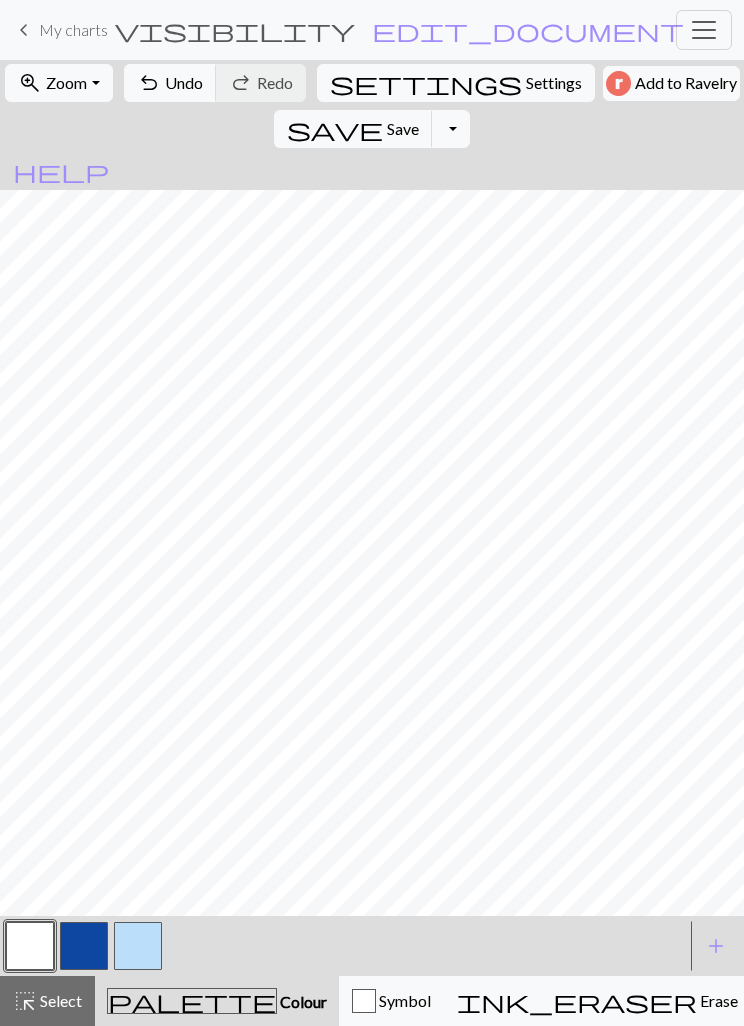 click at bounding box center [84, 946] 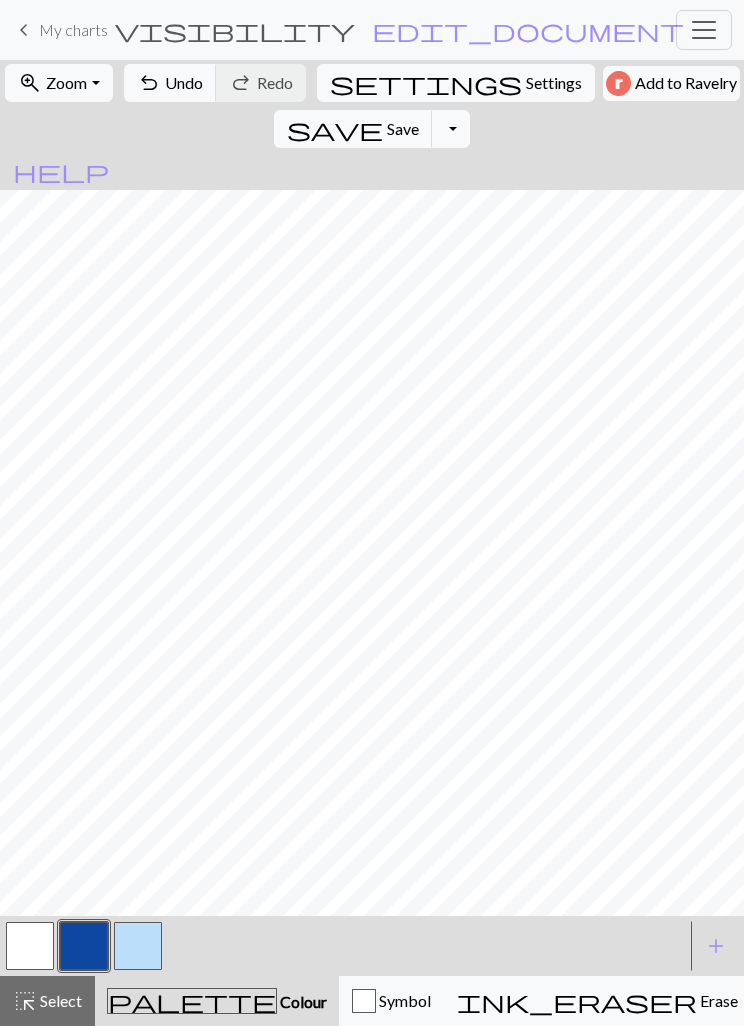 click on "Undo" at bounding box center [184, 82] 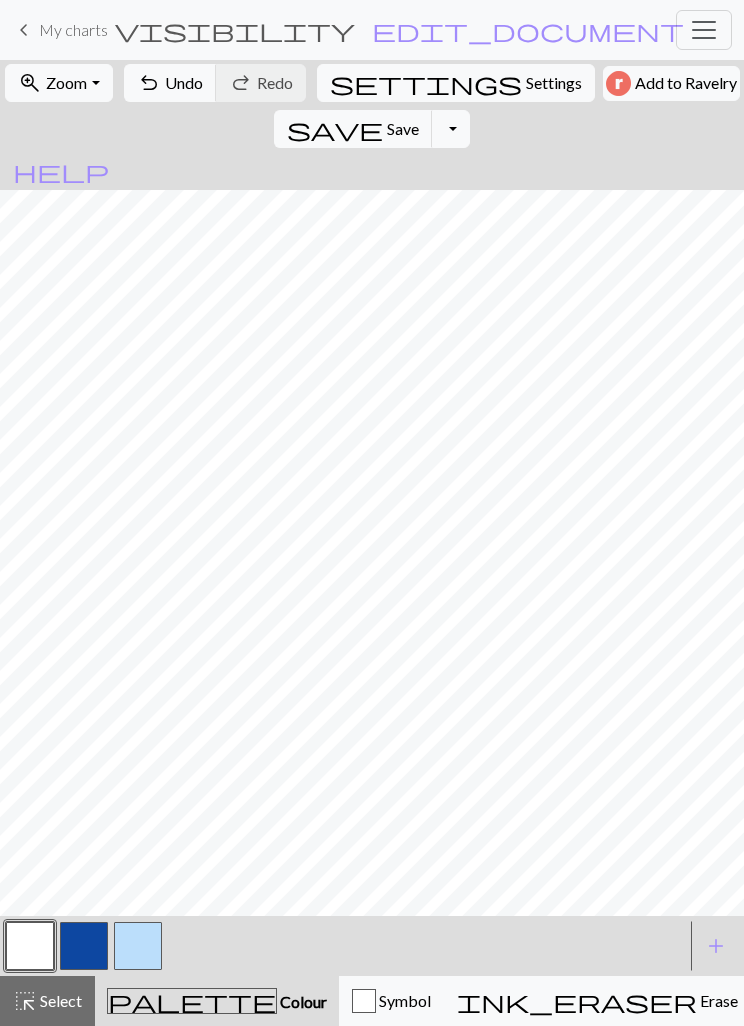 click on "highlight_alt   Select   Select" at bounding box center [47, 1001] 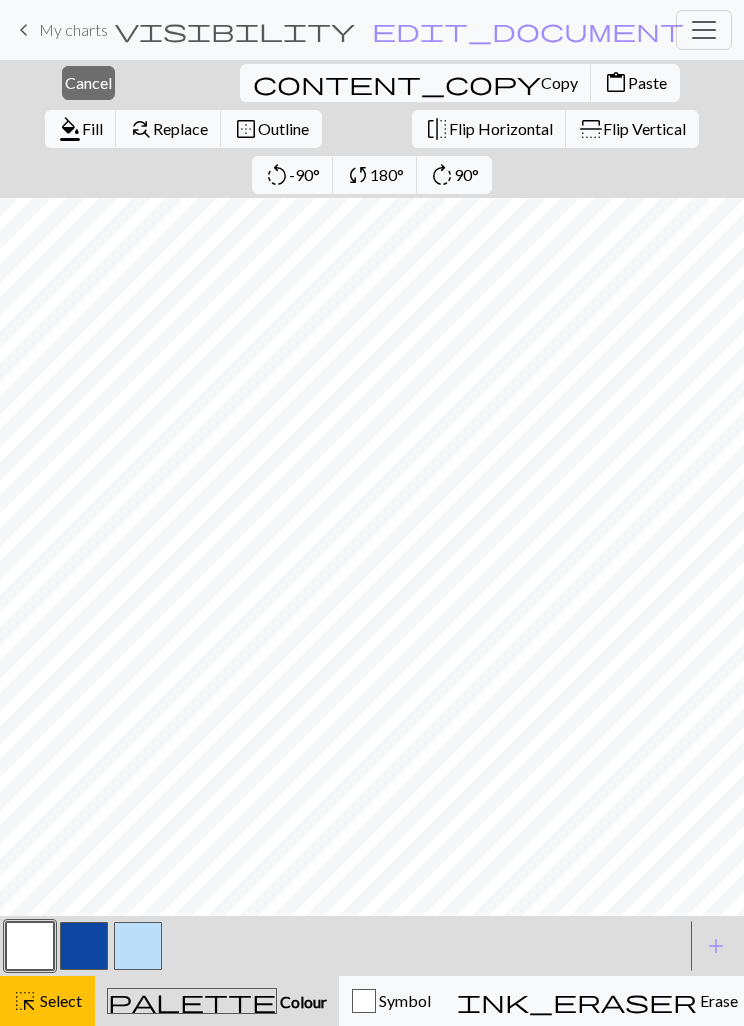 scroll, scrollTop: 46, scrollLeft: 0, axis: vertical 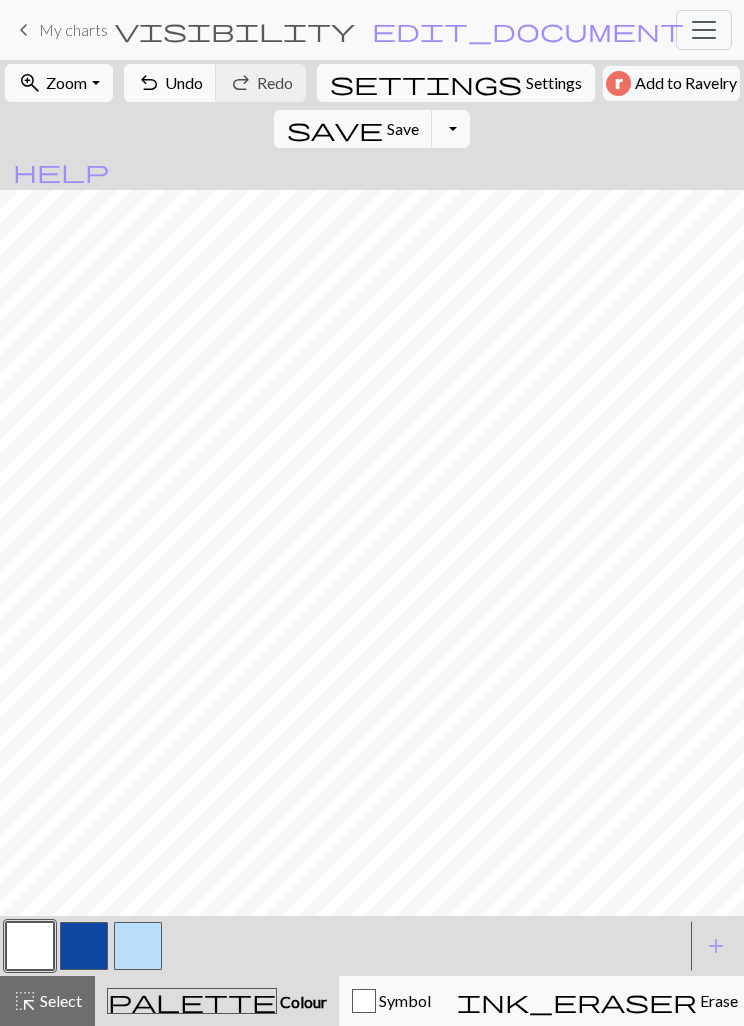 click on "Save" at bounding box center (403, 128) 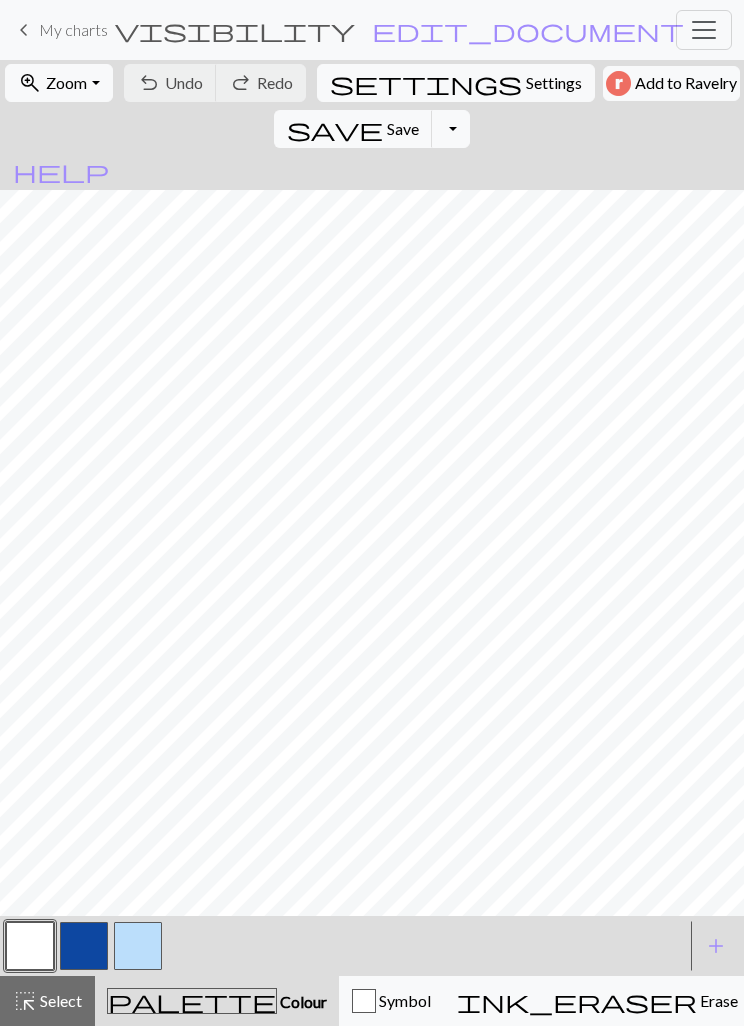 click on "Save" at bounding box center (403, 128) 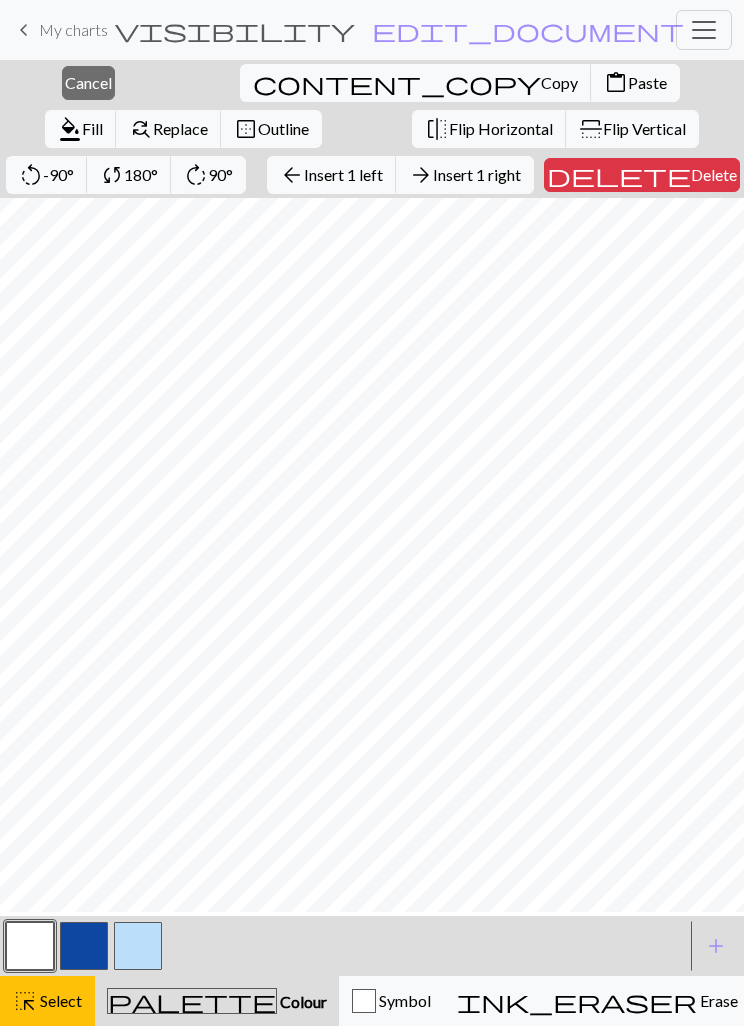 scroll, scrollTop: 0, scrollLeft: 0, axis: both 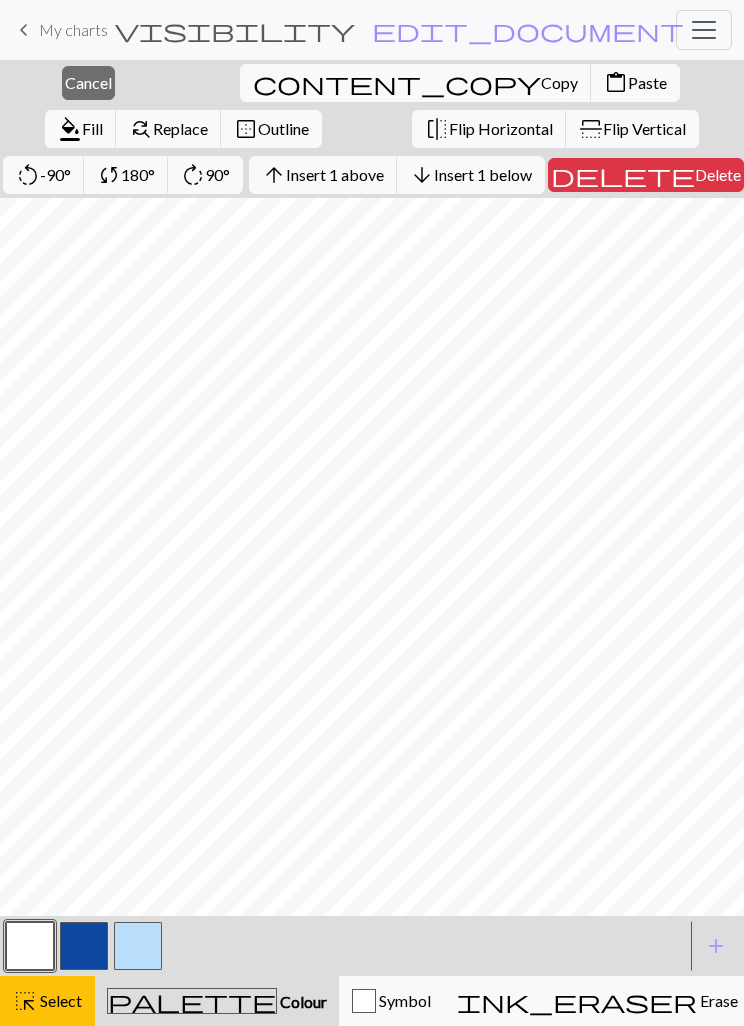 click on "Copy" at bounding box center (559, 82) 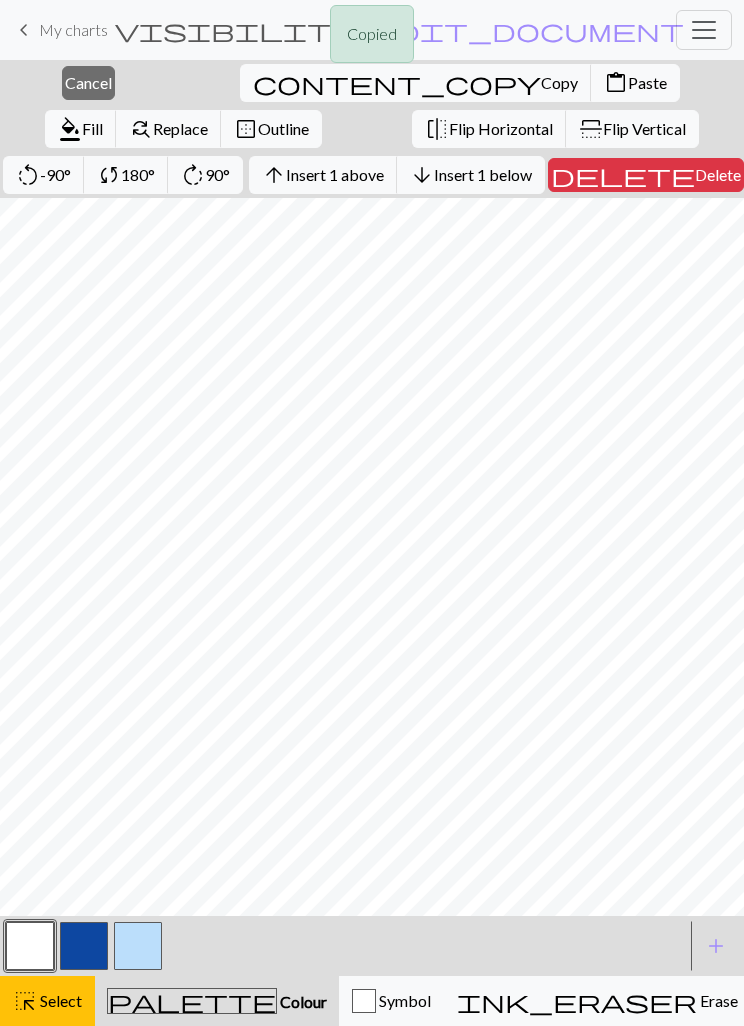 click on "Fill" at bounding box center (92, 128) 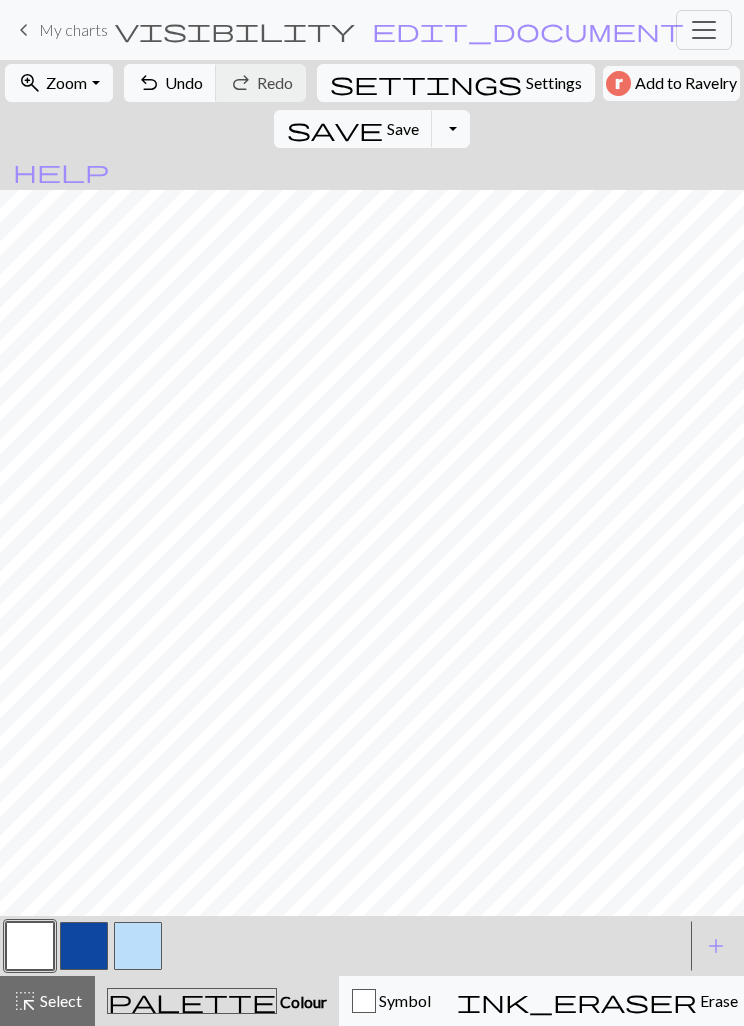 click on "Select" at bounding box center (59, 1000) 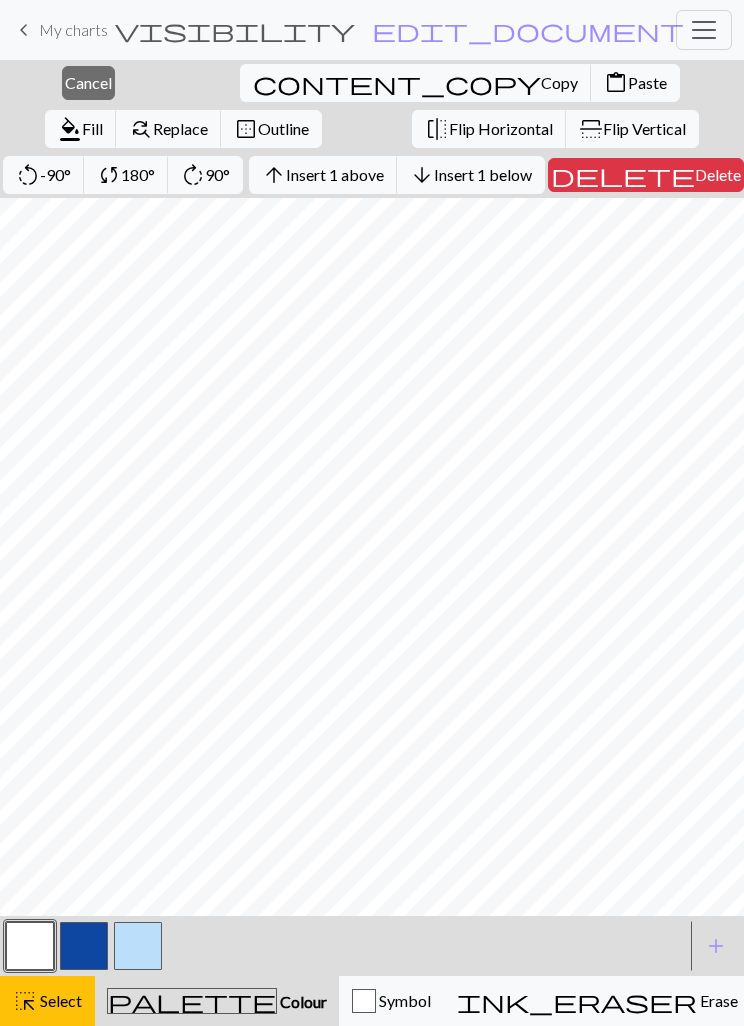 click on "content_paste  Paste" at bounding box center (635, 83) 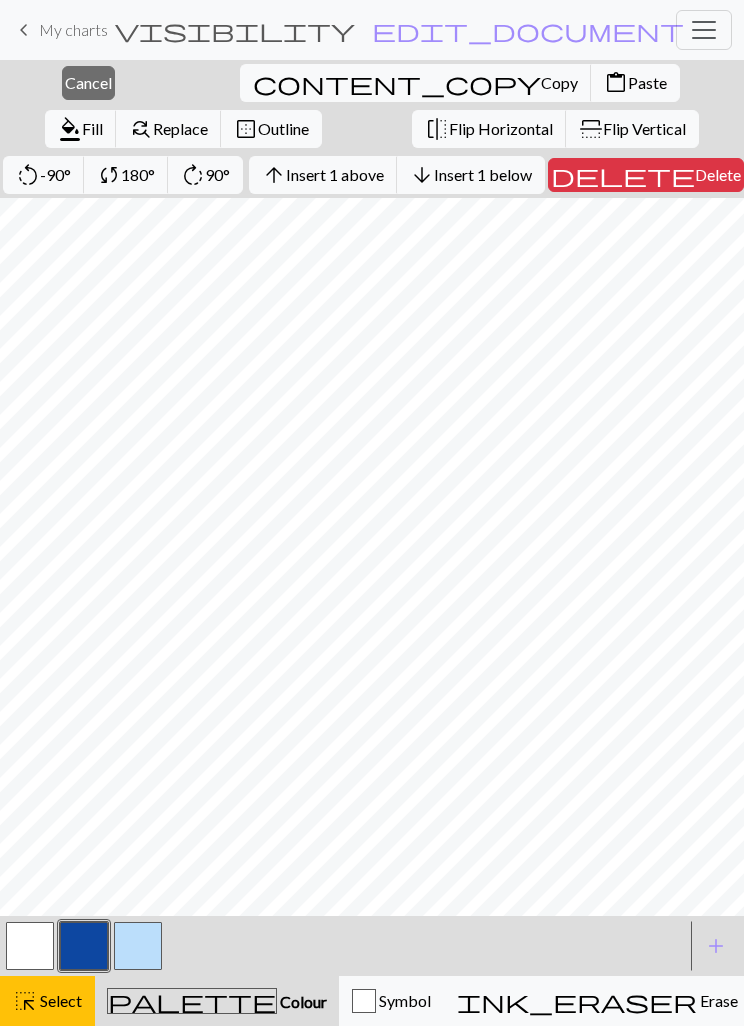 click on "Select" at bounding box center (59, 1000) 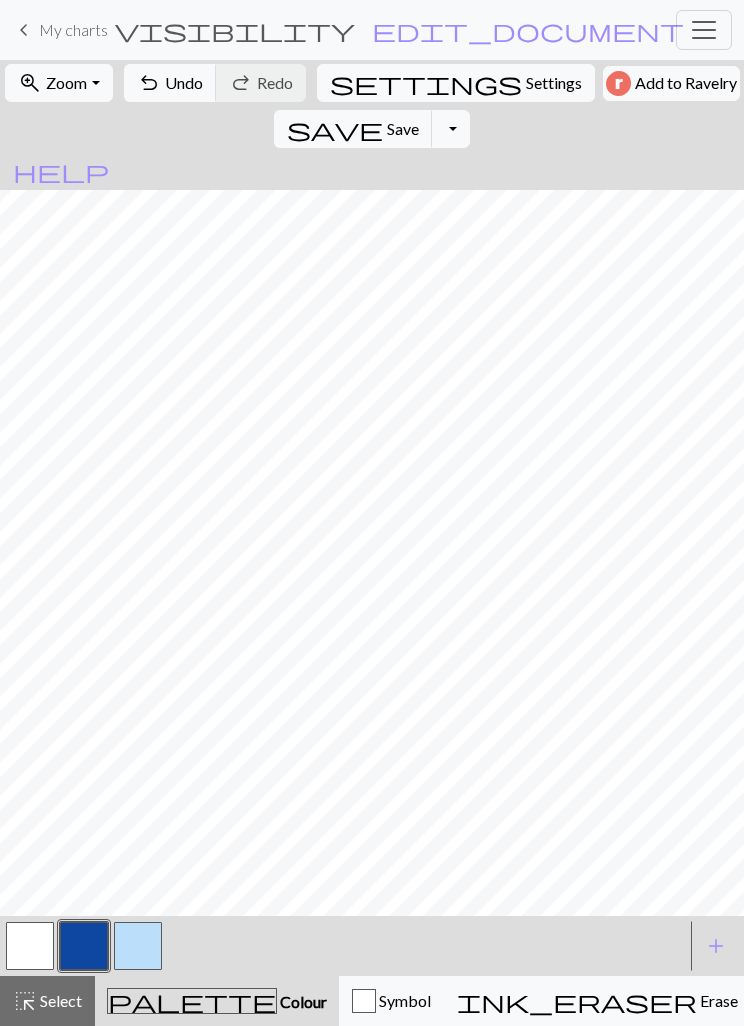 scroll, scrollTop: 0, scrollLeft: 0, axis: both 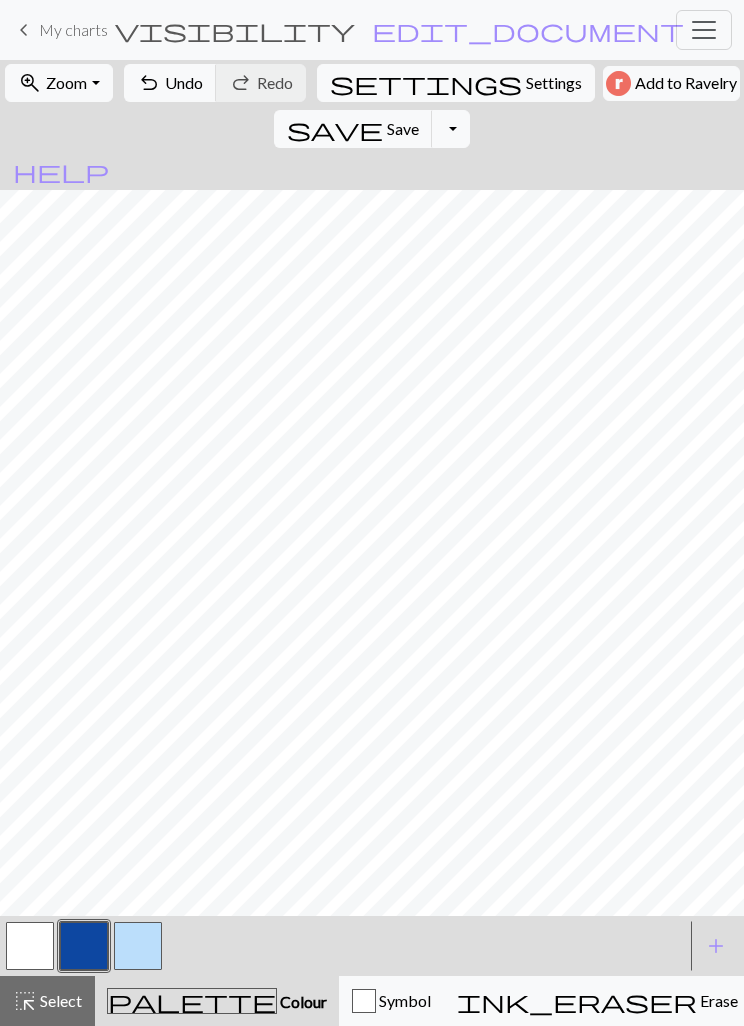 click on "Undo" at bounding box center (184, 82) 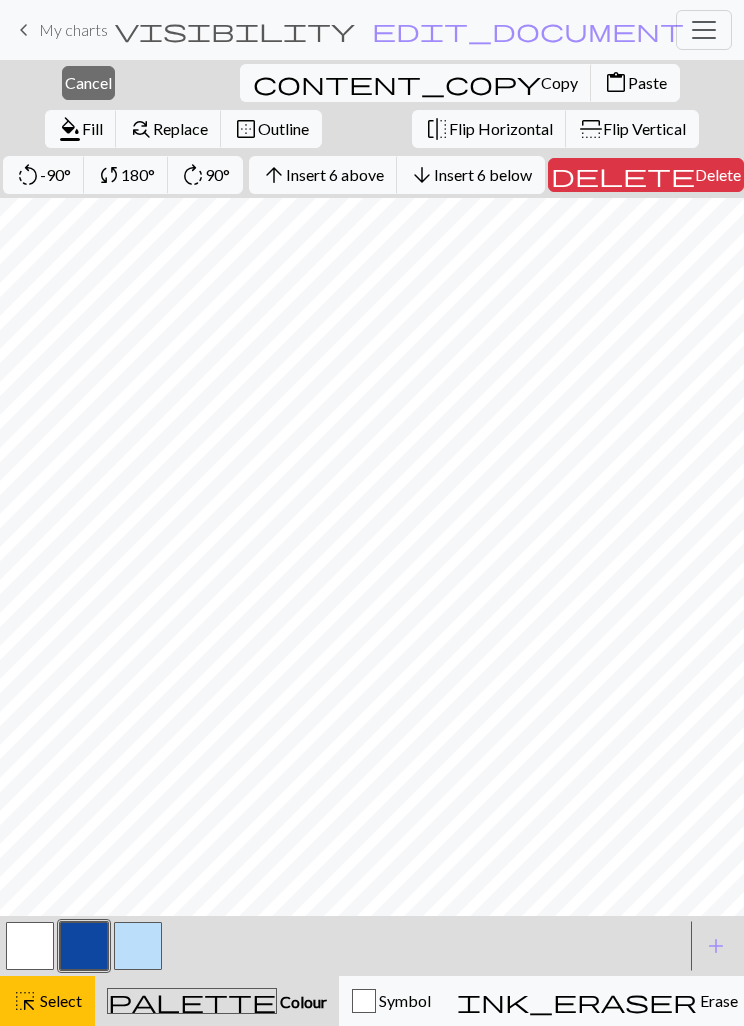 click on "Fill" at bounding box center (92, 128) 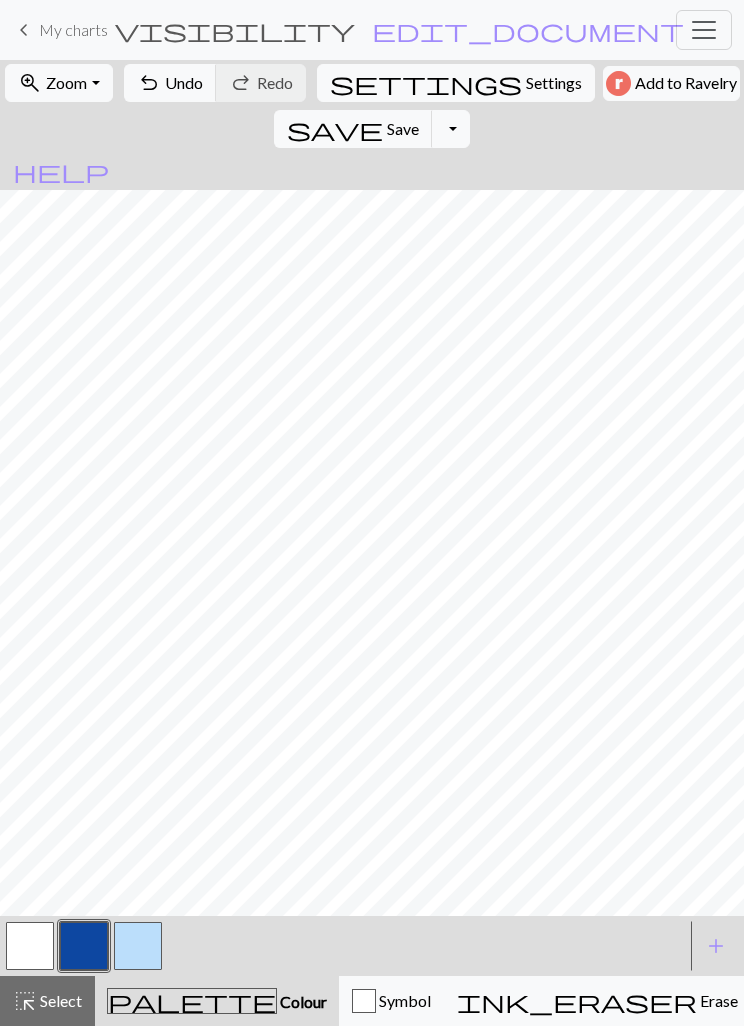 click on "Undo" at bounding box center [184, 82] 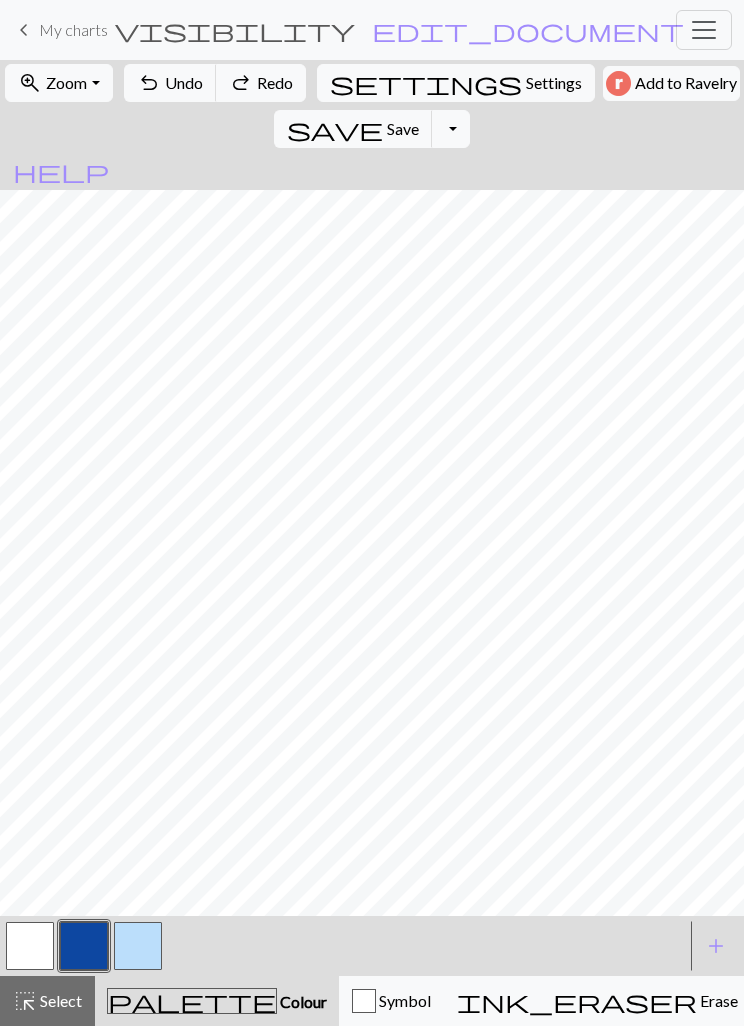 click on "Select" at bounding box center [59, 1000] 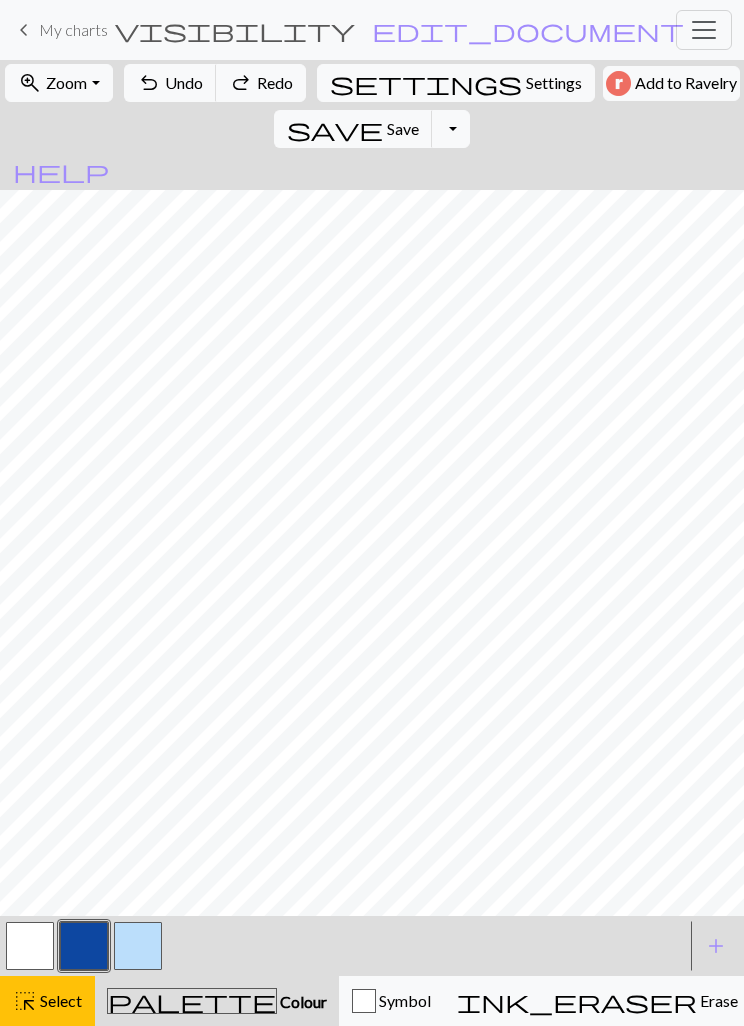 click at bounding box center (30, 946) 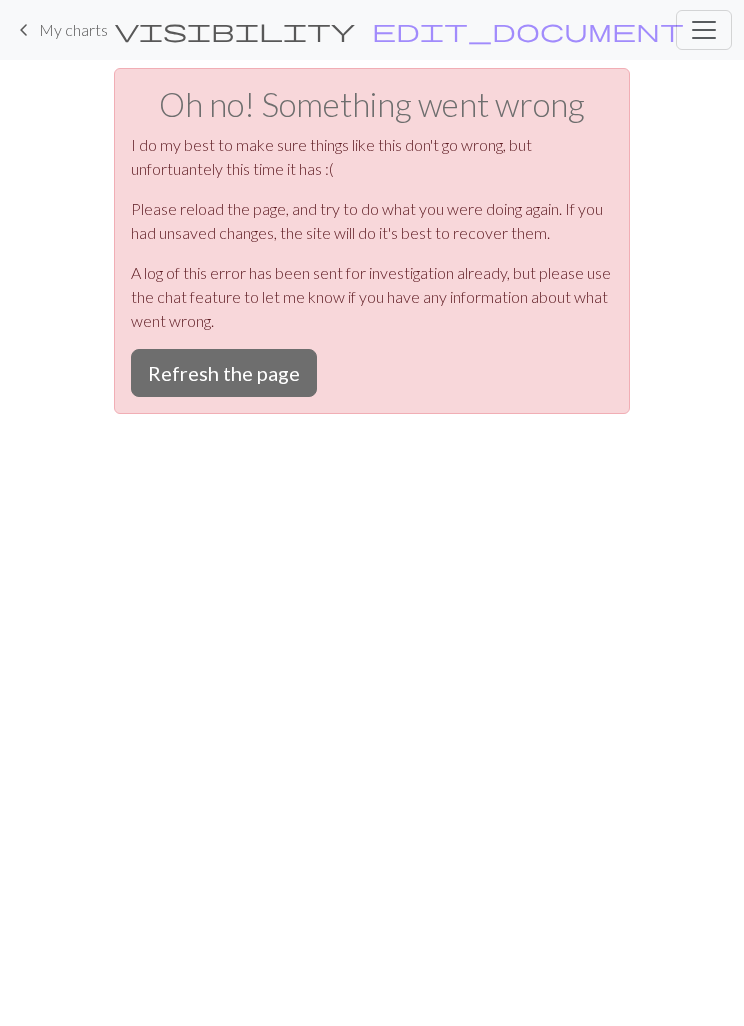 click on "Refresh the page" at bounding box center [224, 373] 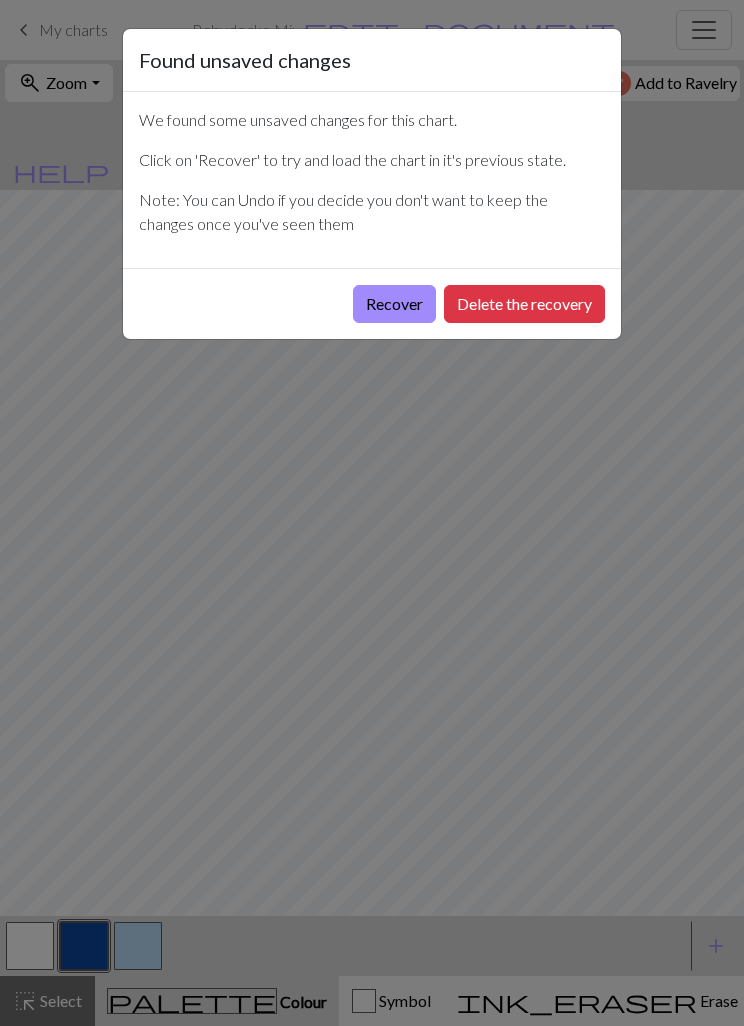 scroll, scrollTop: 0, scrollLeft: 0, axis: both 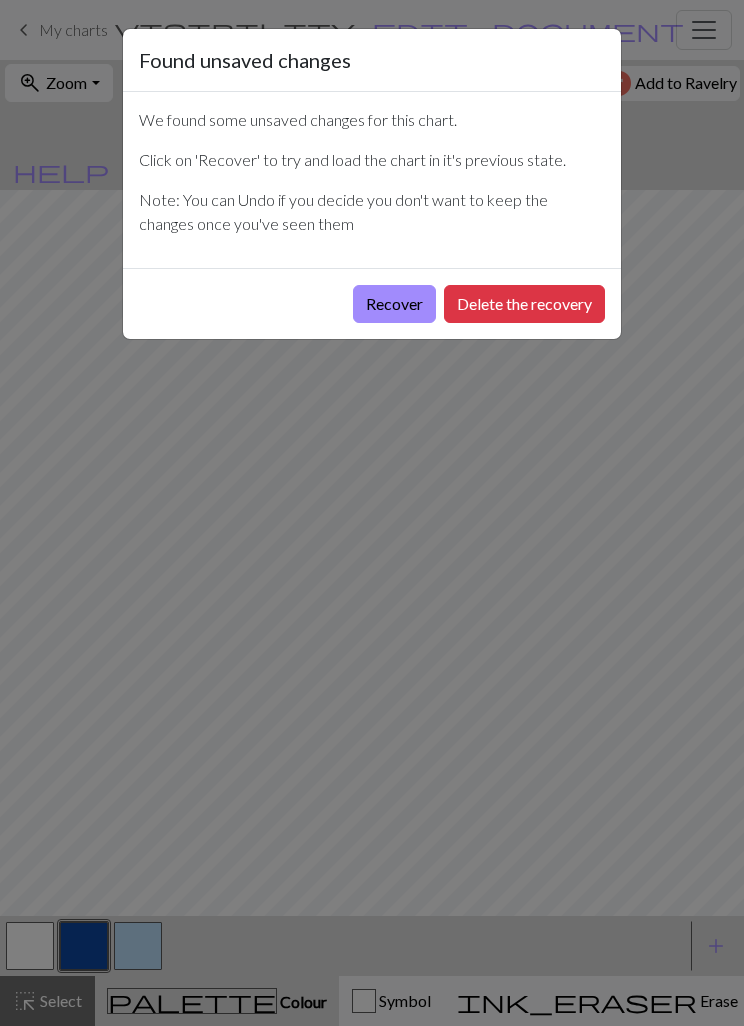 click on "Recover" at bounding box center [394, 304] 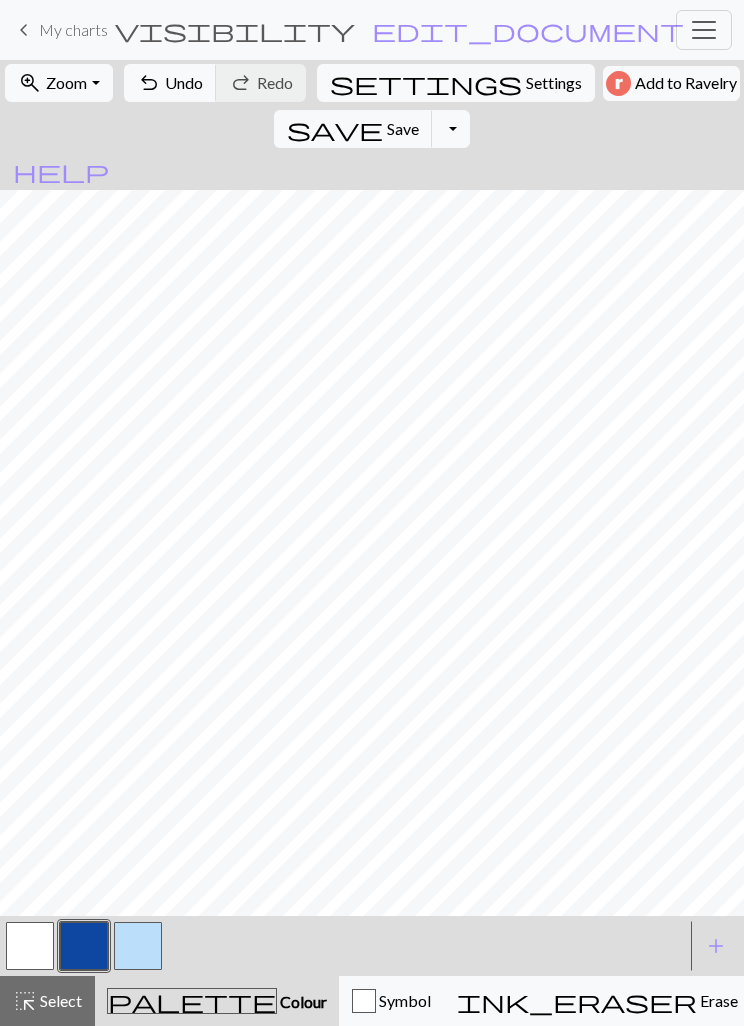 click at bounding box center (30, 946) 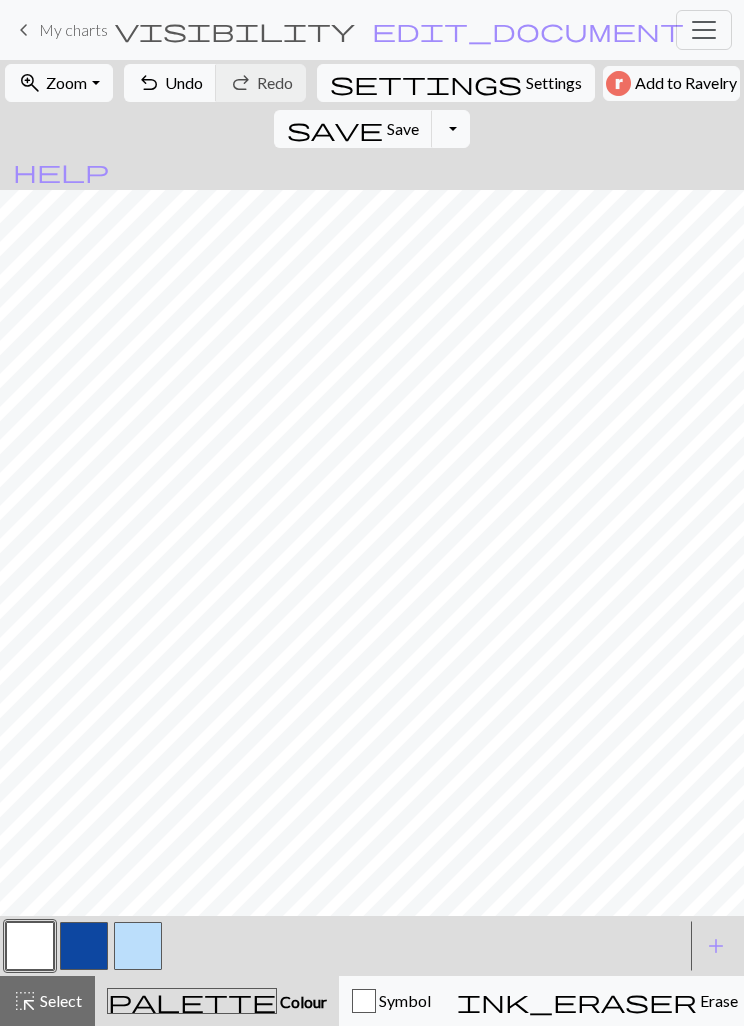 click at bounding box center [84, 946] 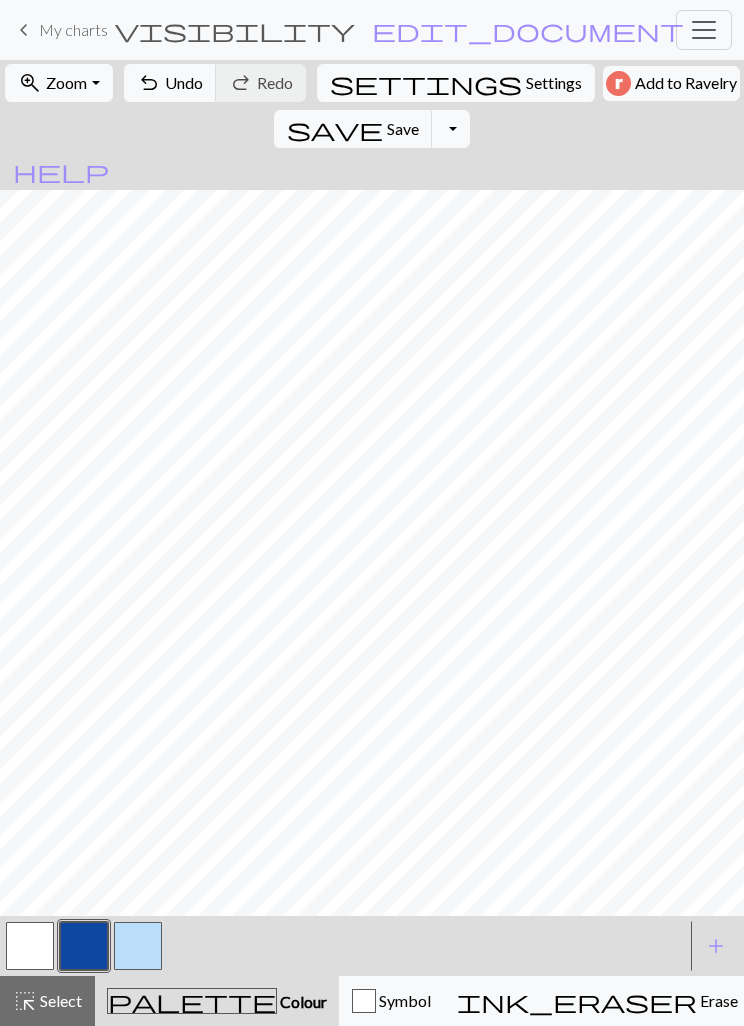 click at bounding box center (138, 946) 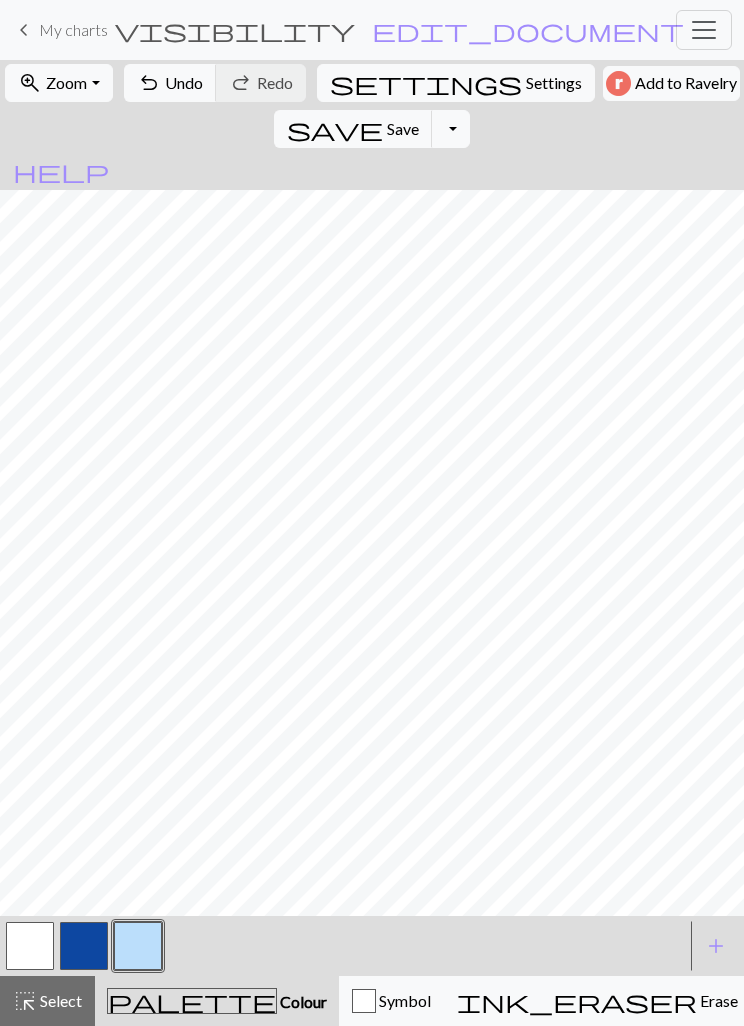 click on "undo Undo Undo" at bounding box center [170, 83] 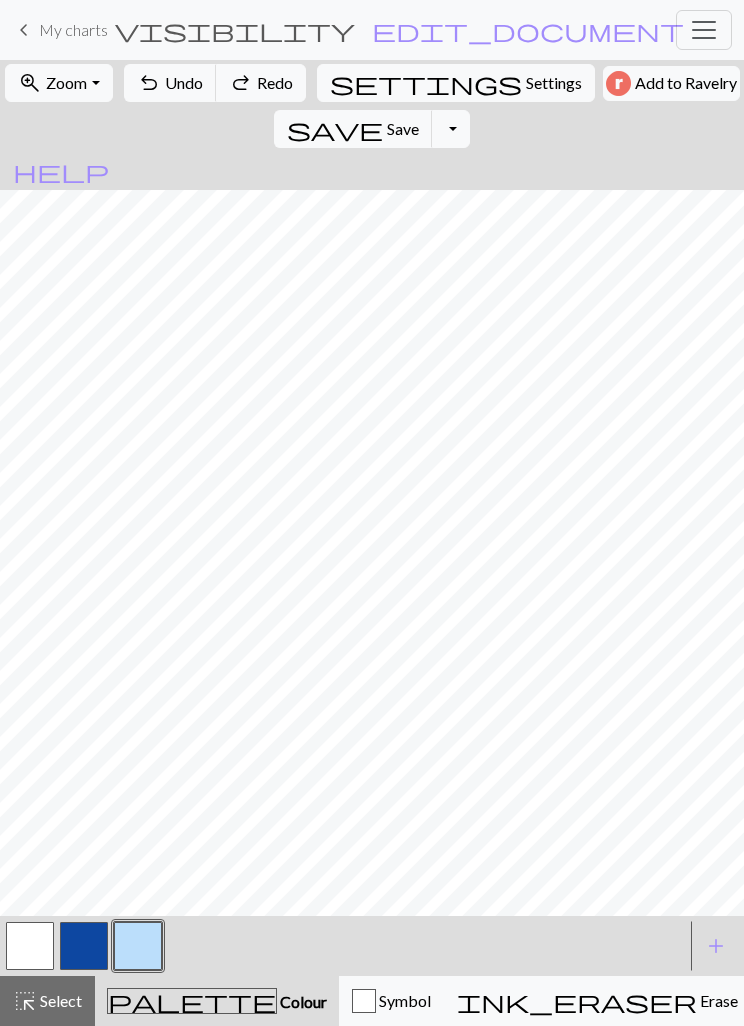 click on "Select" at bounding box center (59, 1000) 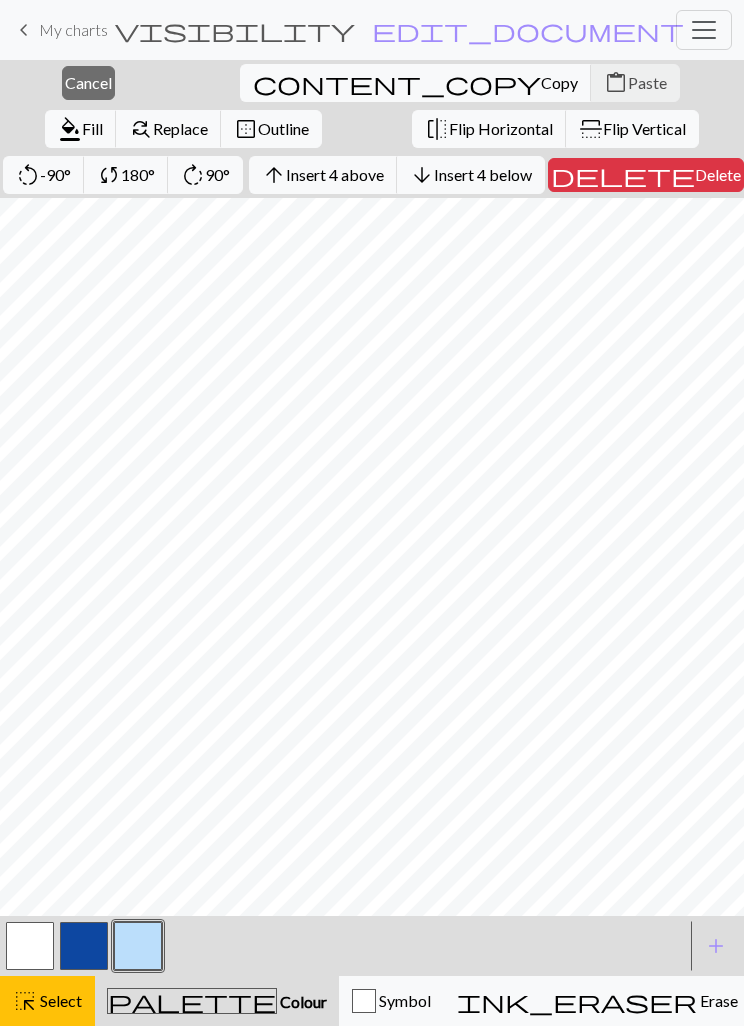 click on "Delete" at bounding box center [718, 174] 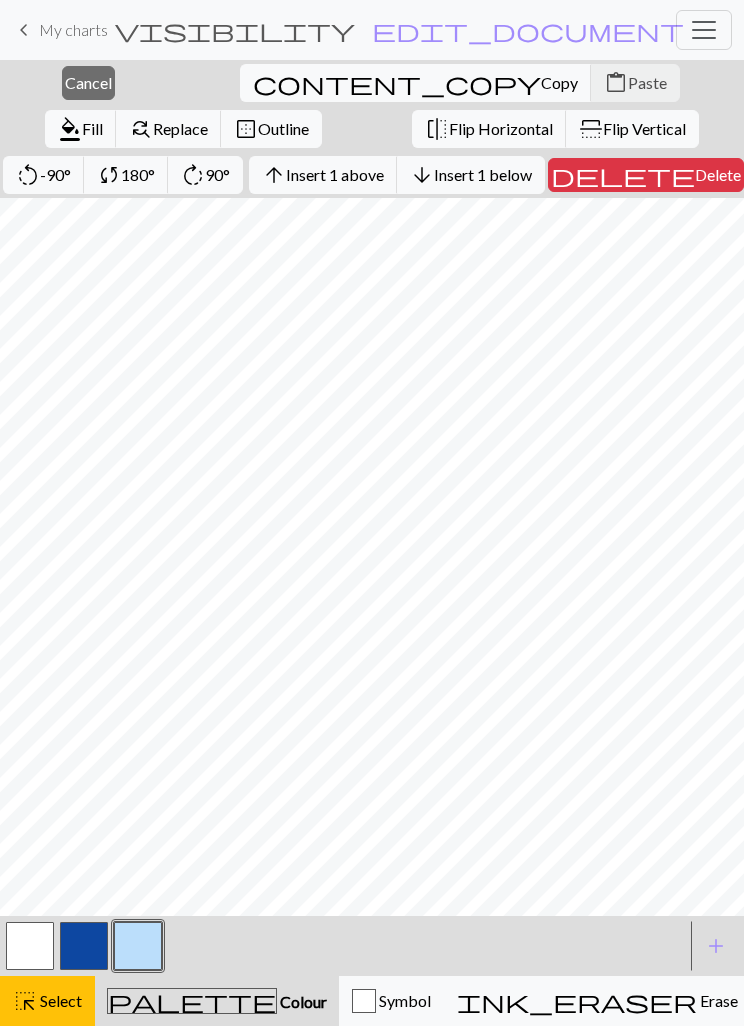 scroll, scrollTop: 596, scrollLeft: 0, axis: vertical 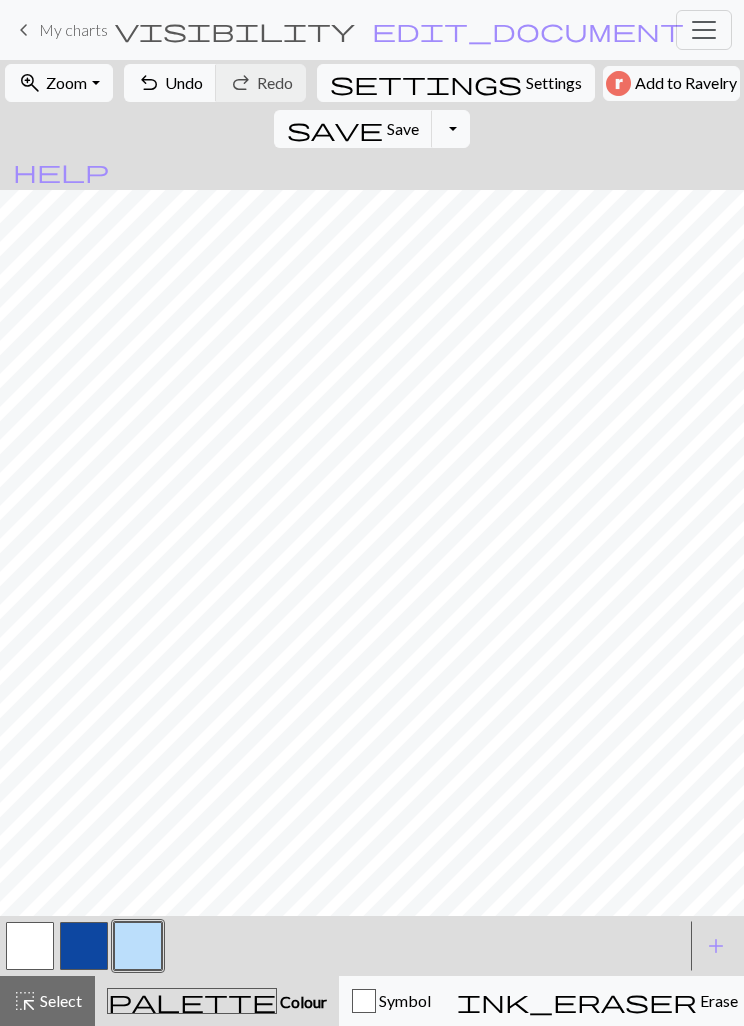click on "undo Undo Undo" at bounding box center [170, 83] 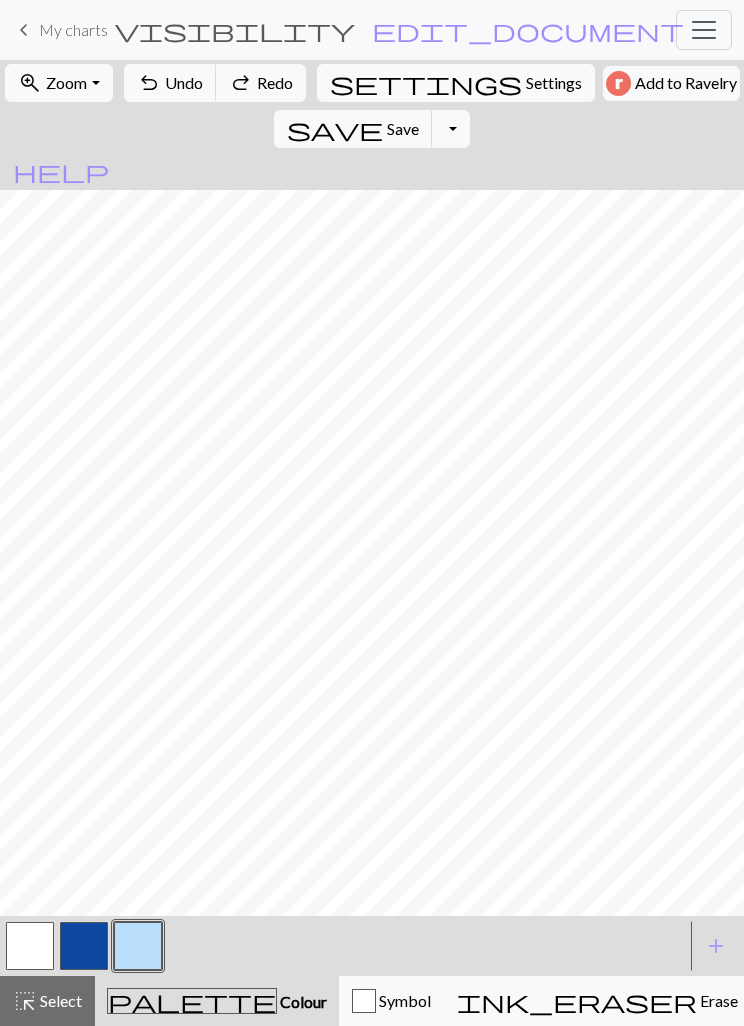 click on "Select" at bounding box center (59, 1000) 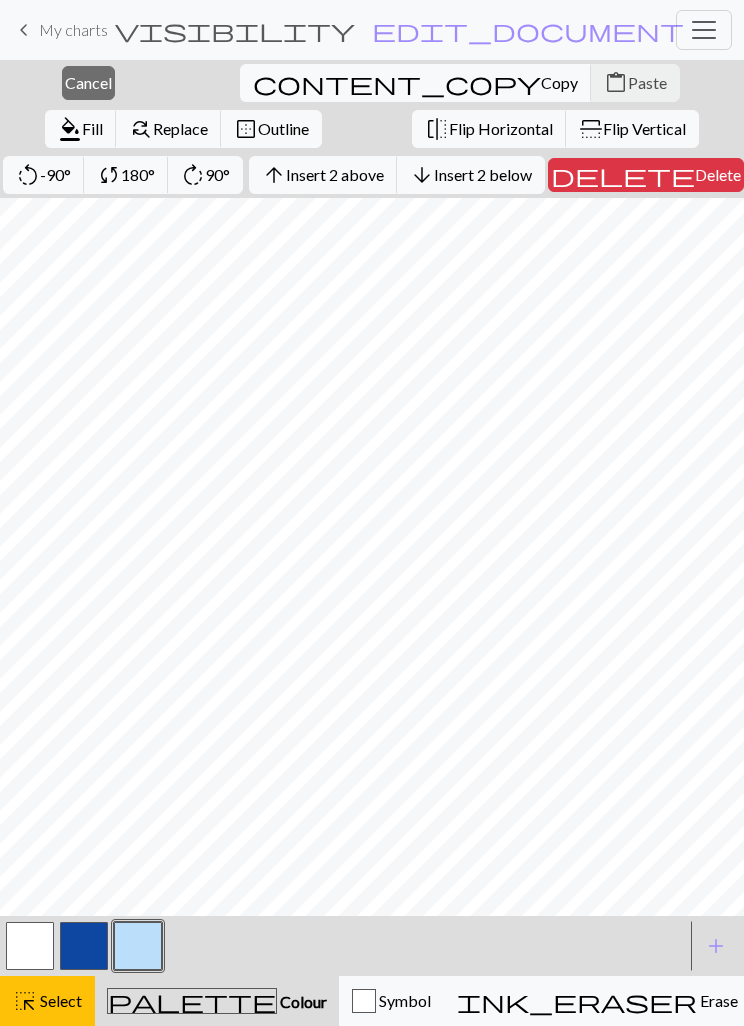 click on "Insert 2 above" at bounding box center (335, 174) 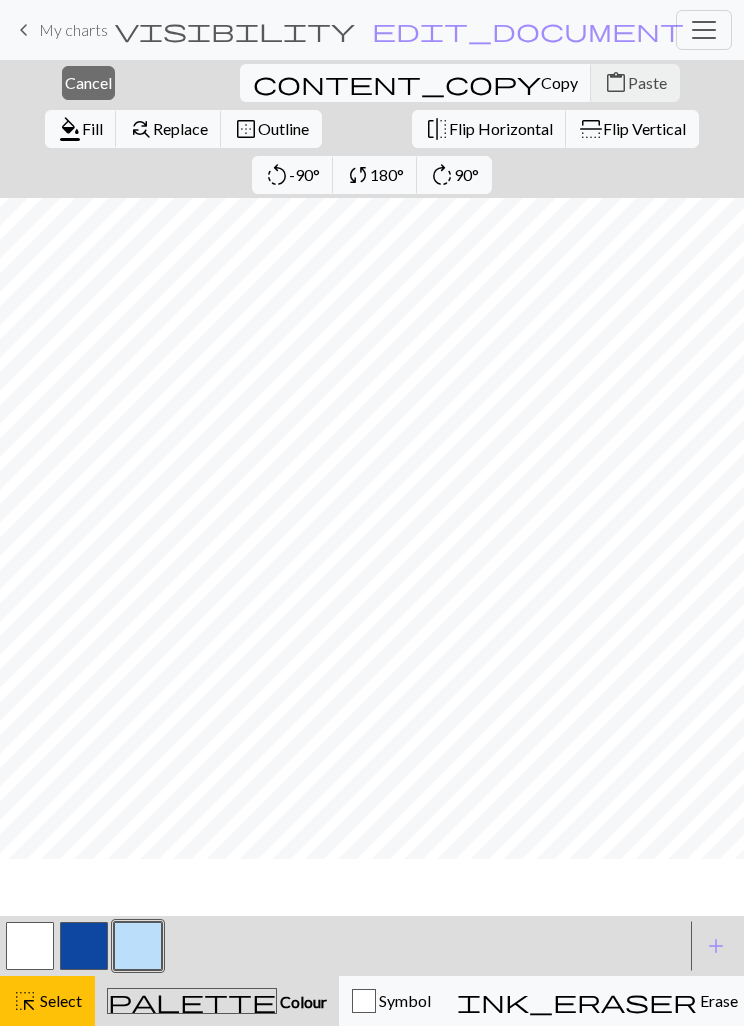 scroll, scrollTop: 0, scrollLeft: 0, axis: both 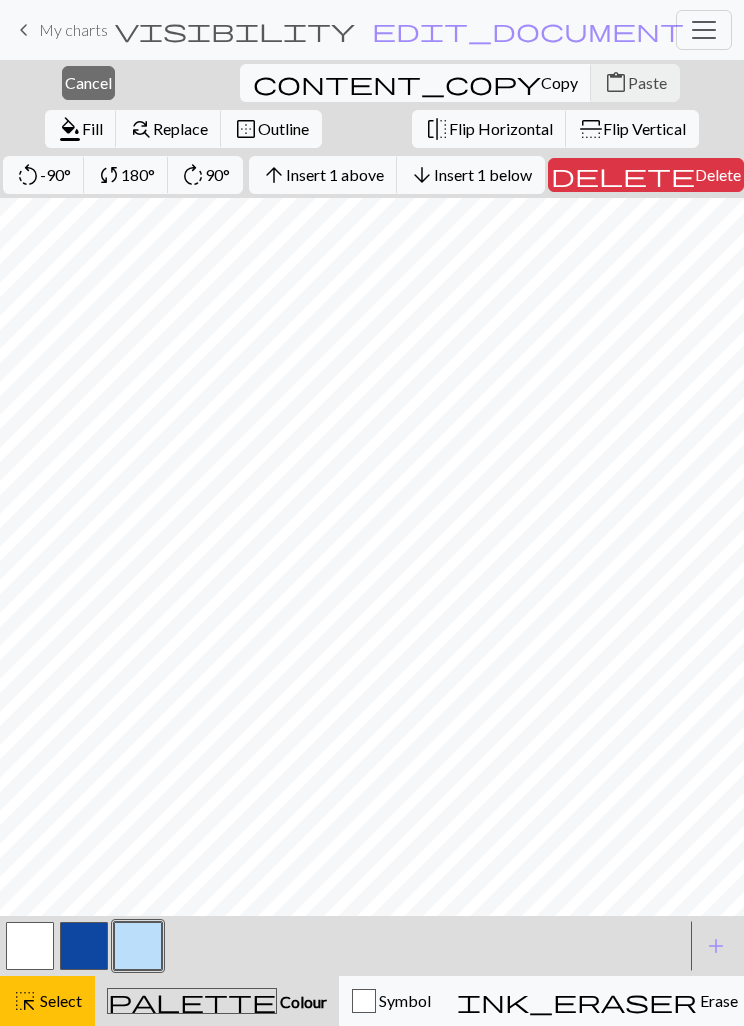 click on "Insert 1 above" at bounding box center (335, 174) 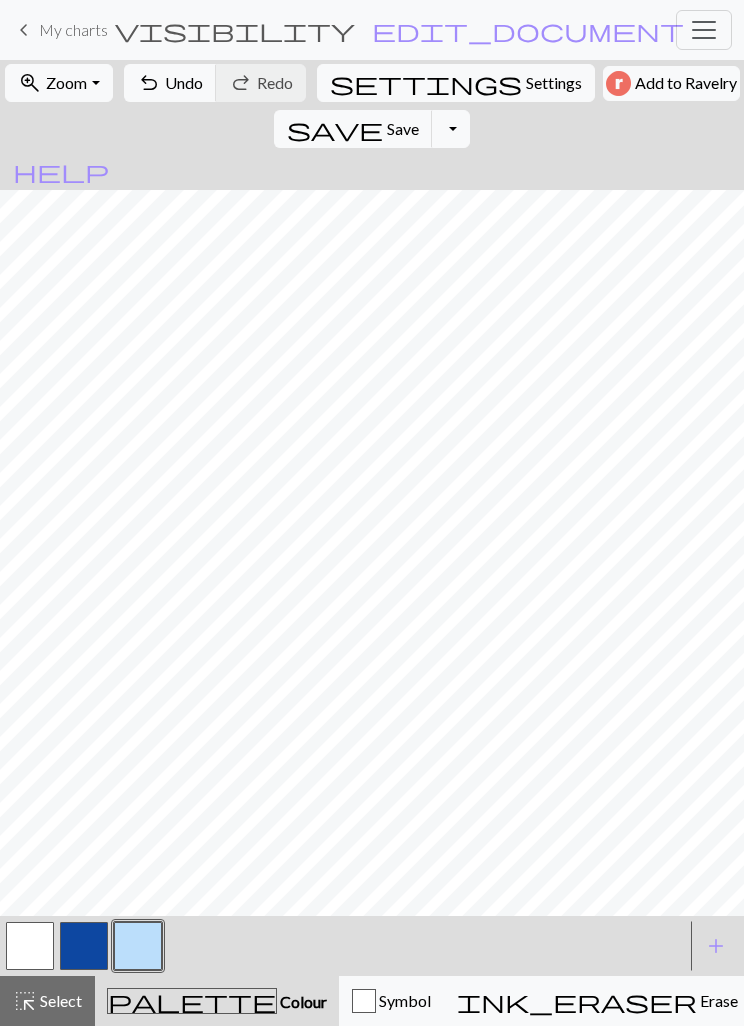 click on "save" at bounding box center [335, 129] 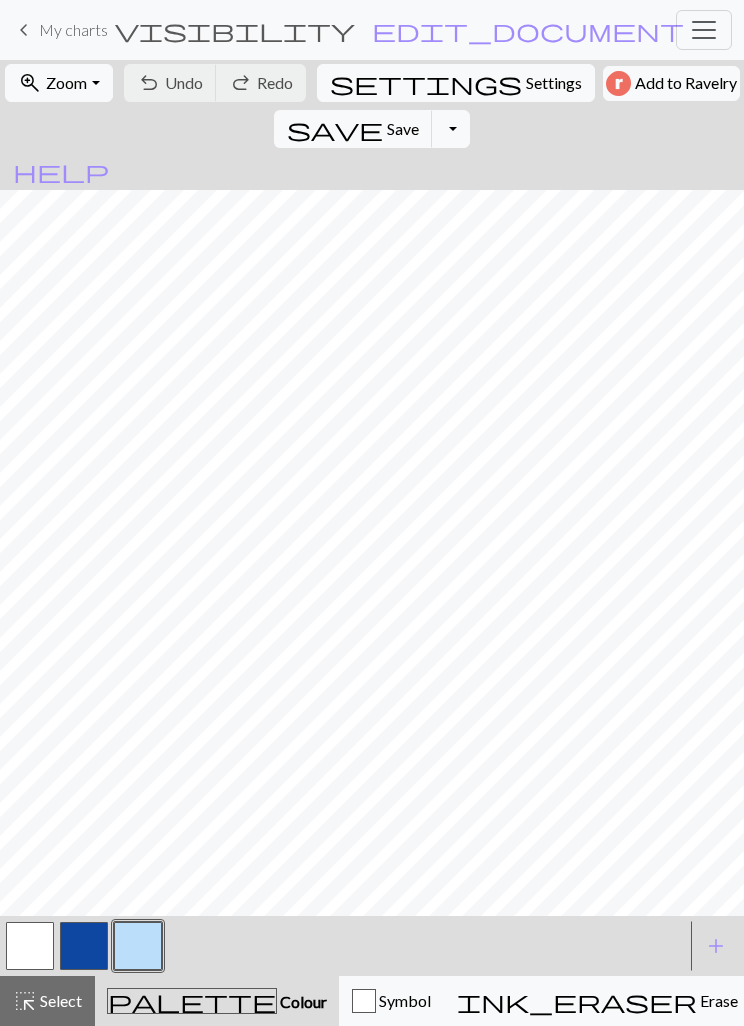 click on "Settings" at bounding box center [554, 83] 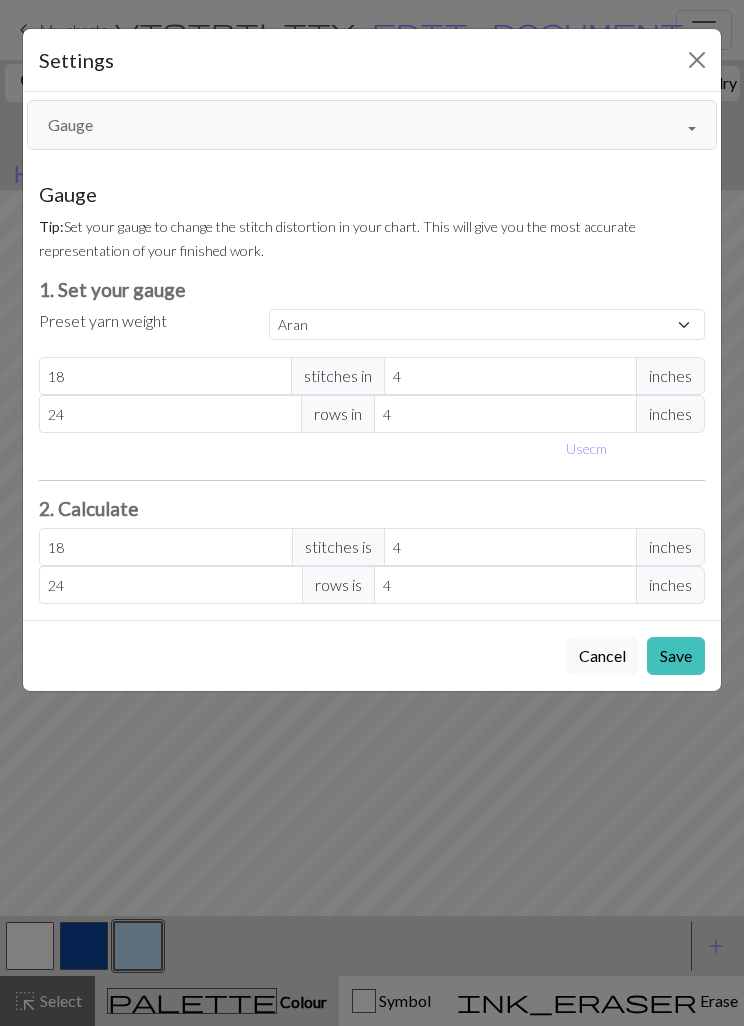 click on "Gauge" at bounding box center (372, 125) 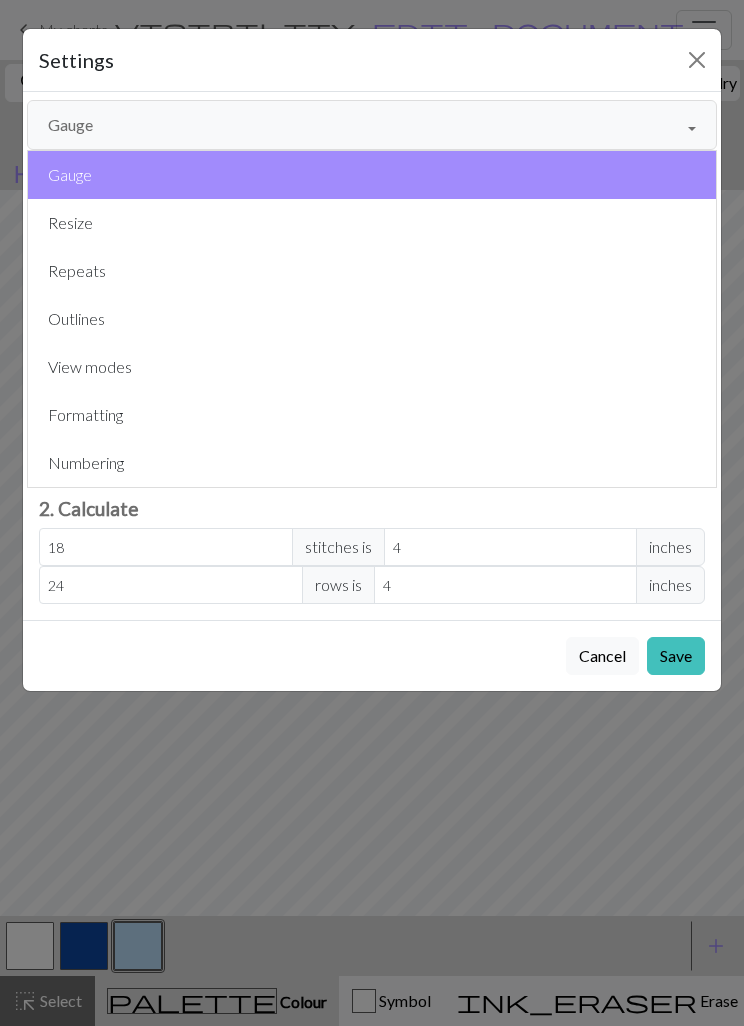 click at bounding box center (697, 60) 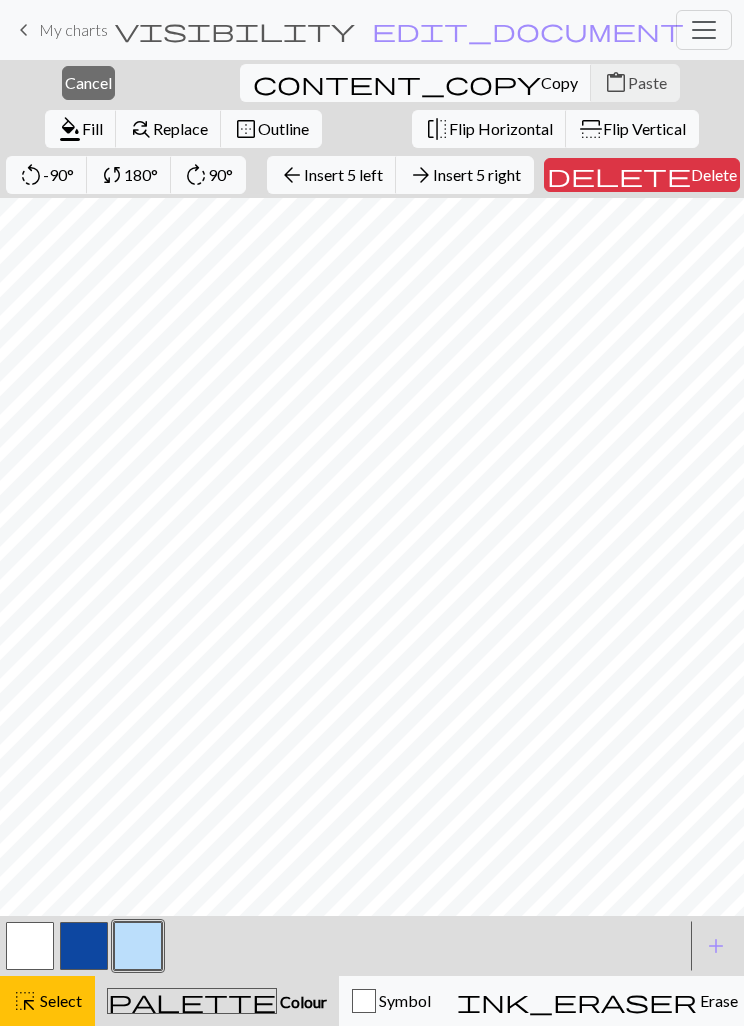 click on "arrow_forward Insert 5 right" at bounding box center [465, 175] 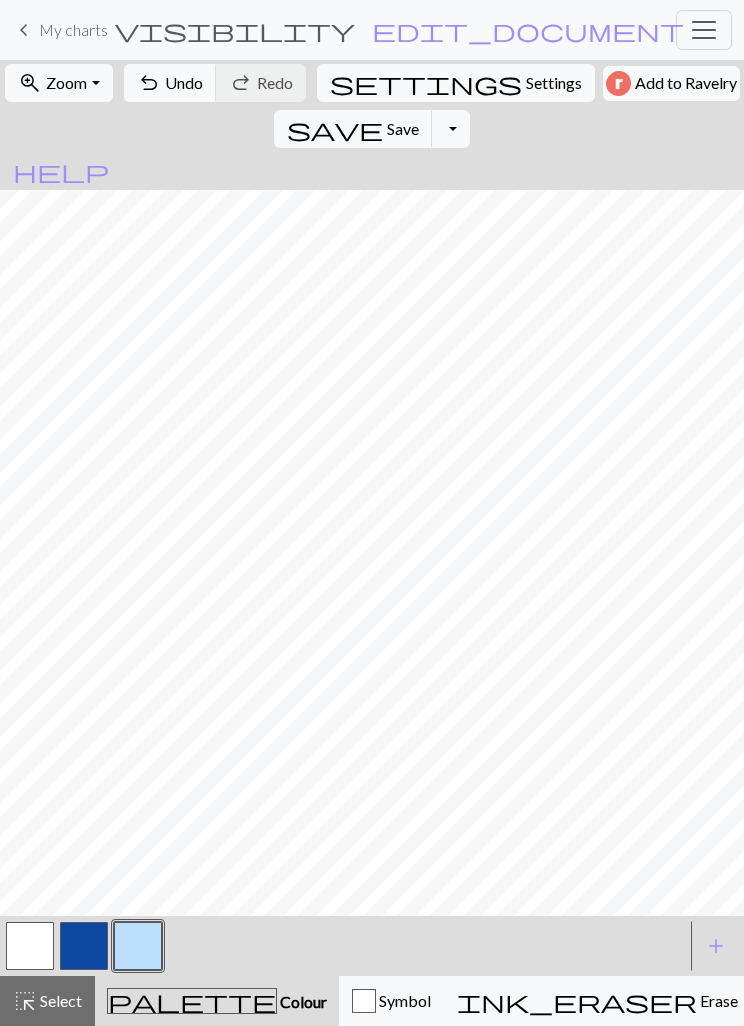 click on "Undo" at bounding box center [184, 82] 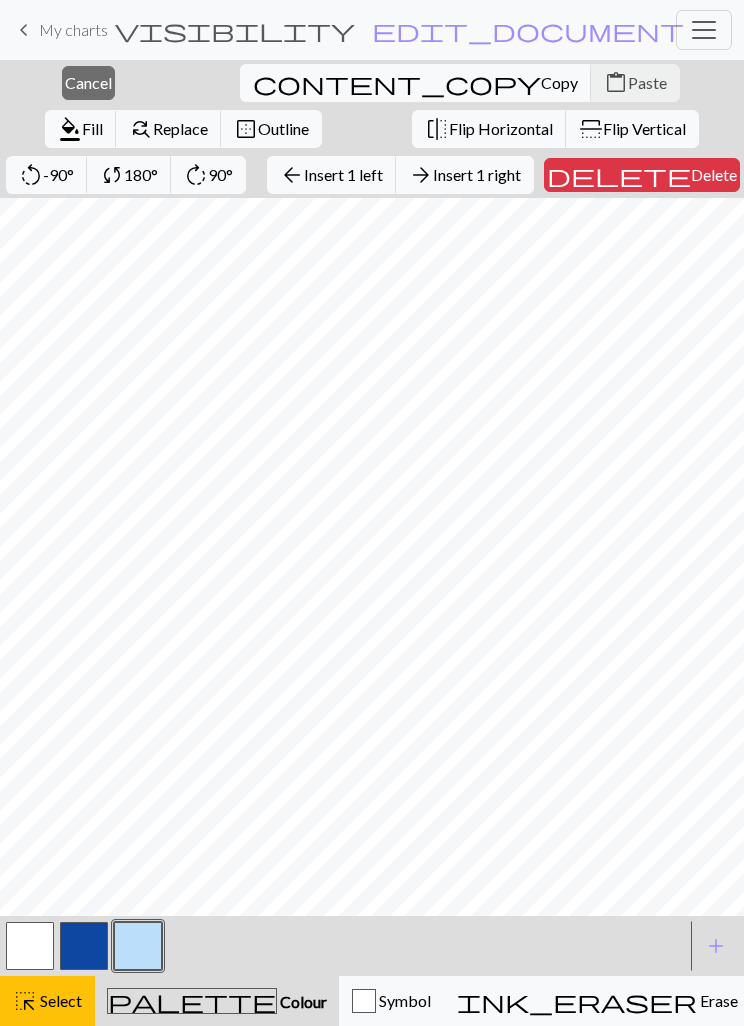 click on "Insert 1 right" at bounding box center (477, 174) 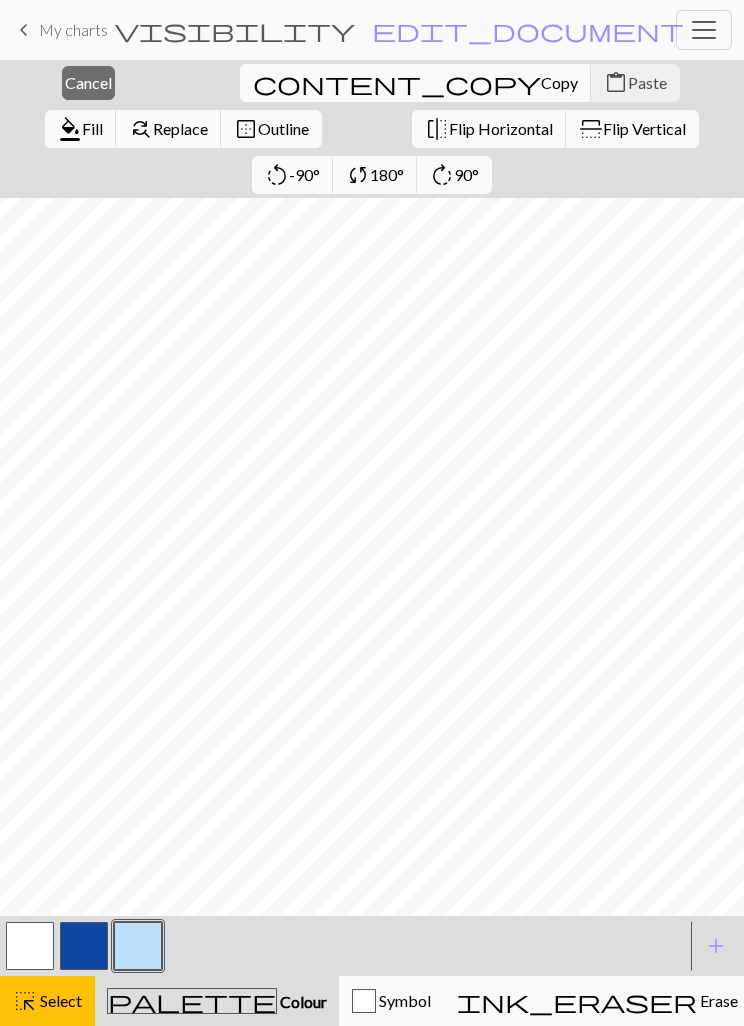 scroll, scrollTop: 448, scrollLeft: 0, axis: vertical 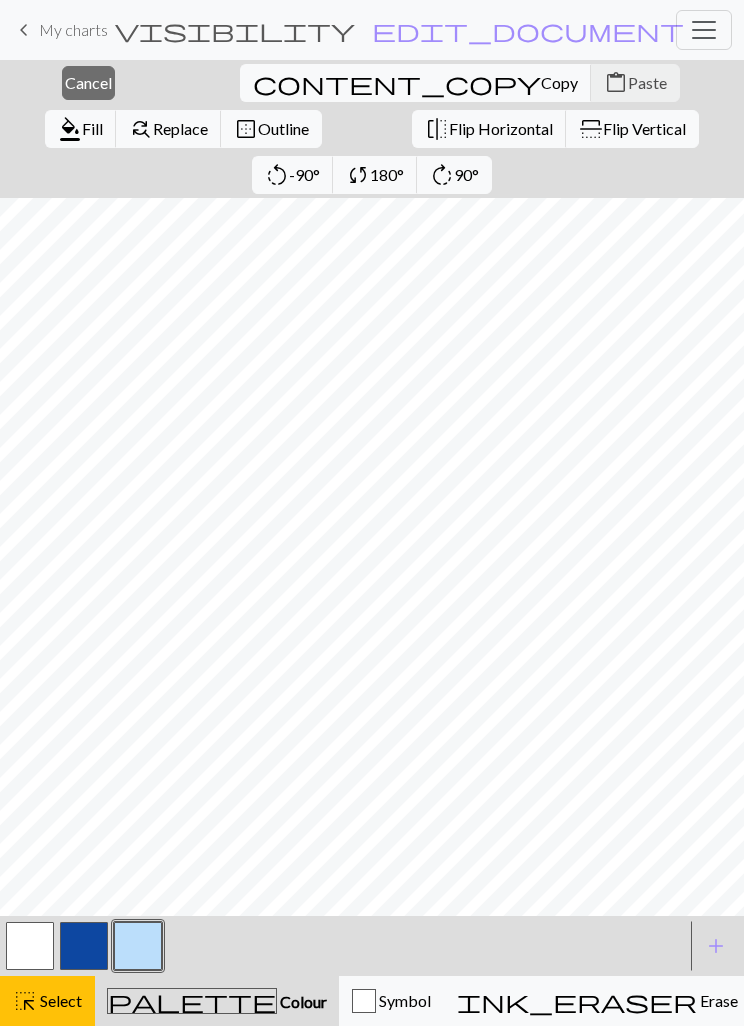 click on "Outline" at bounding box center [283, 128] 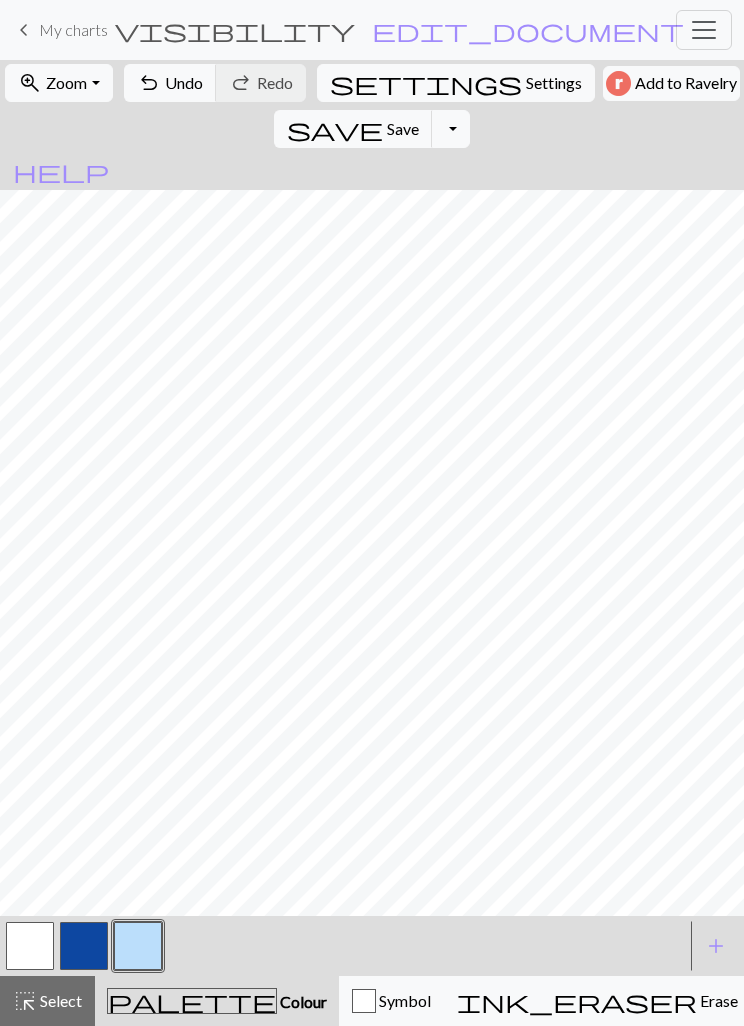 click on "Save" at bounding box center (403, 128) 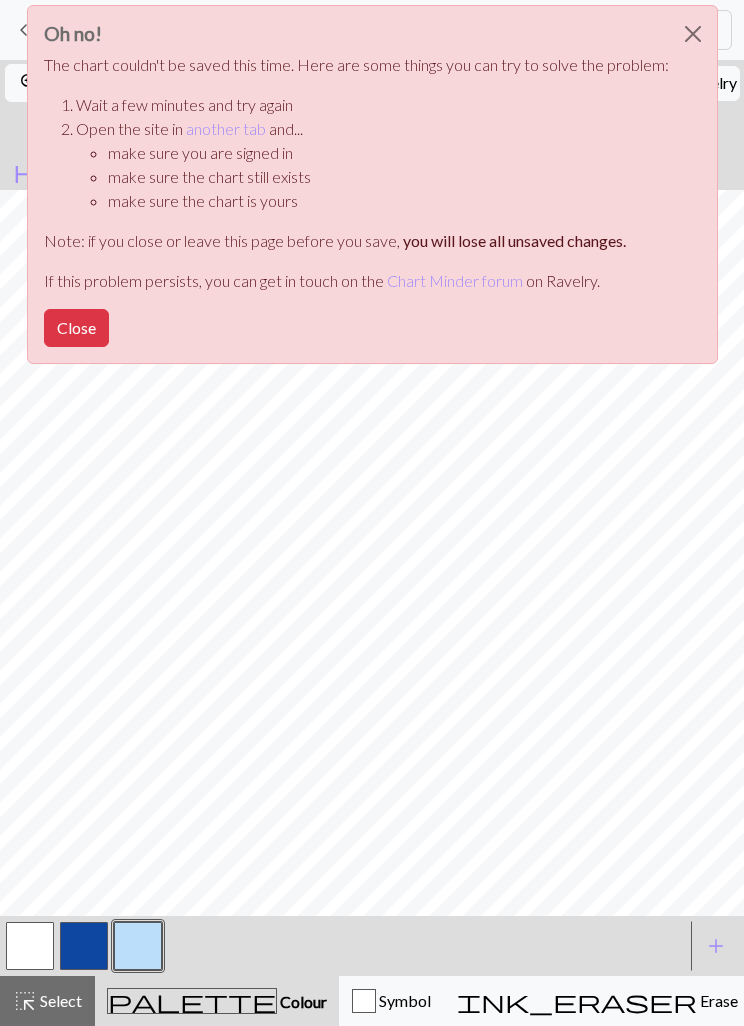click at bounding box center (693, 34) 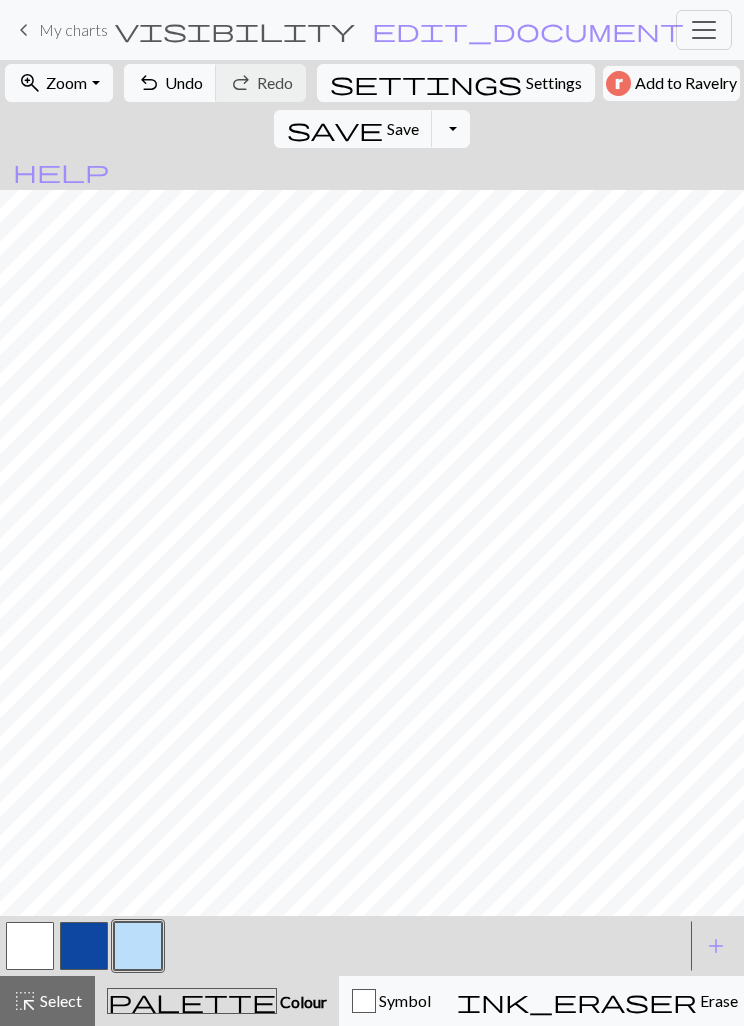 click on "save" at bounding box center [335, 129] 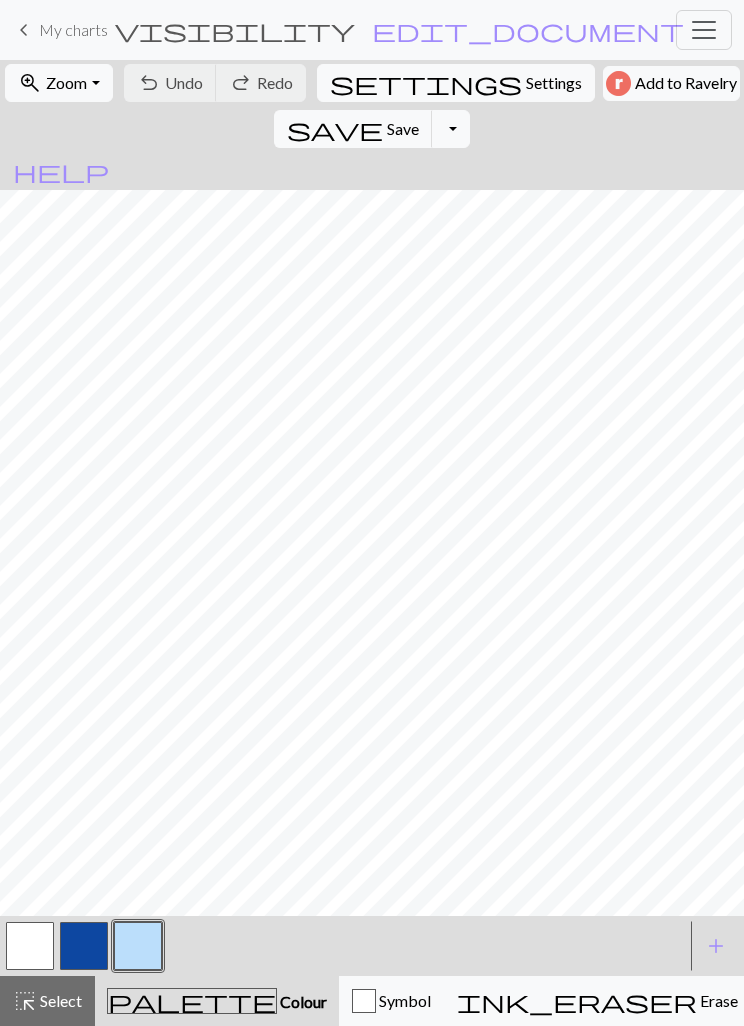 scroll, scrollTop: 0, scrollLeft: 0, axis: both 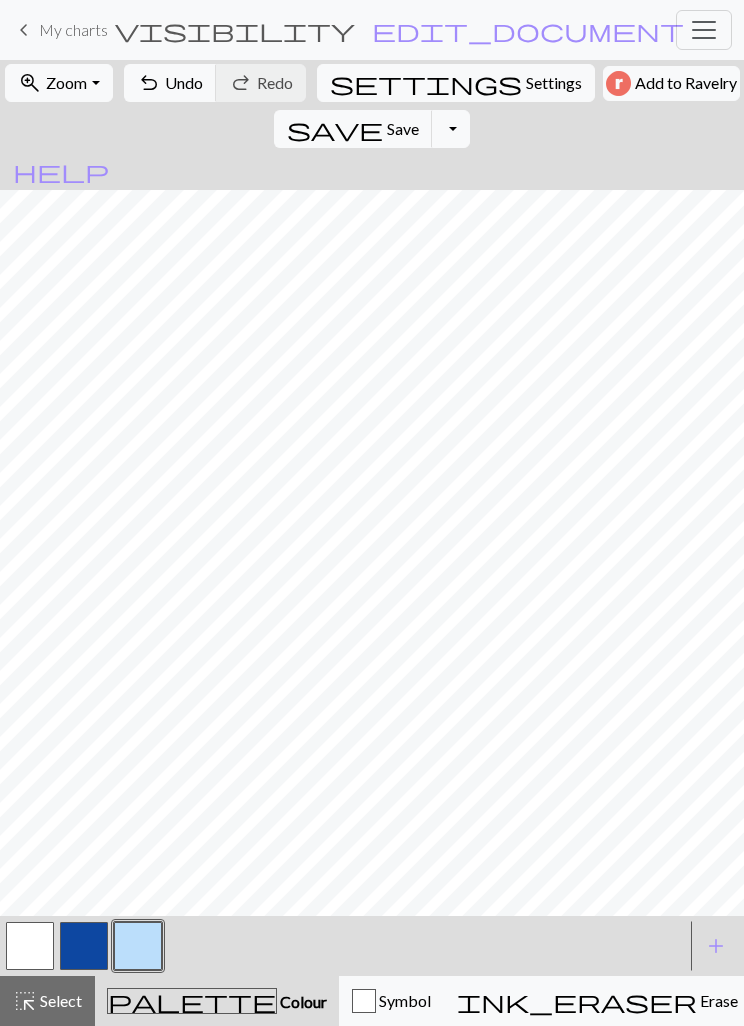 click on "Undo" at bounding box center (184, 82) 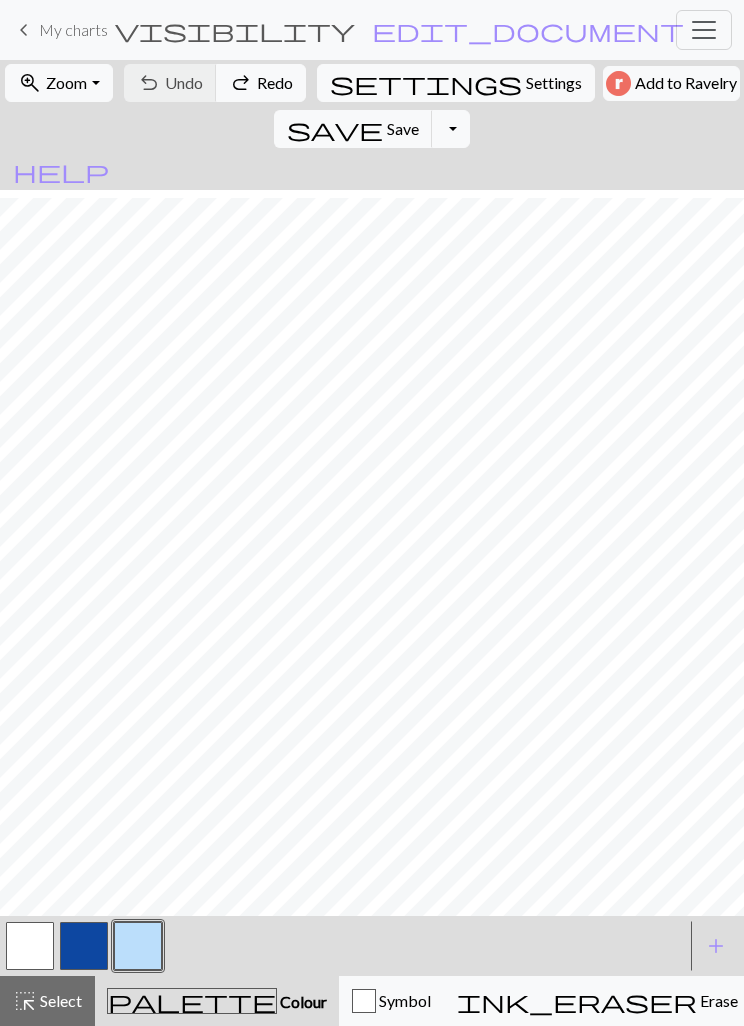 scroll, scrollTop: 694, scrollLeft: 0, axis: vertical 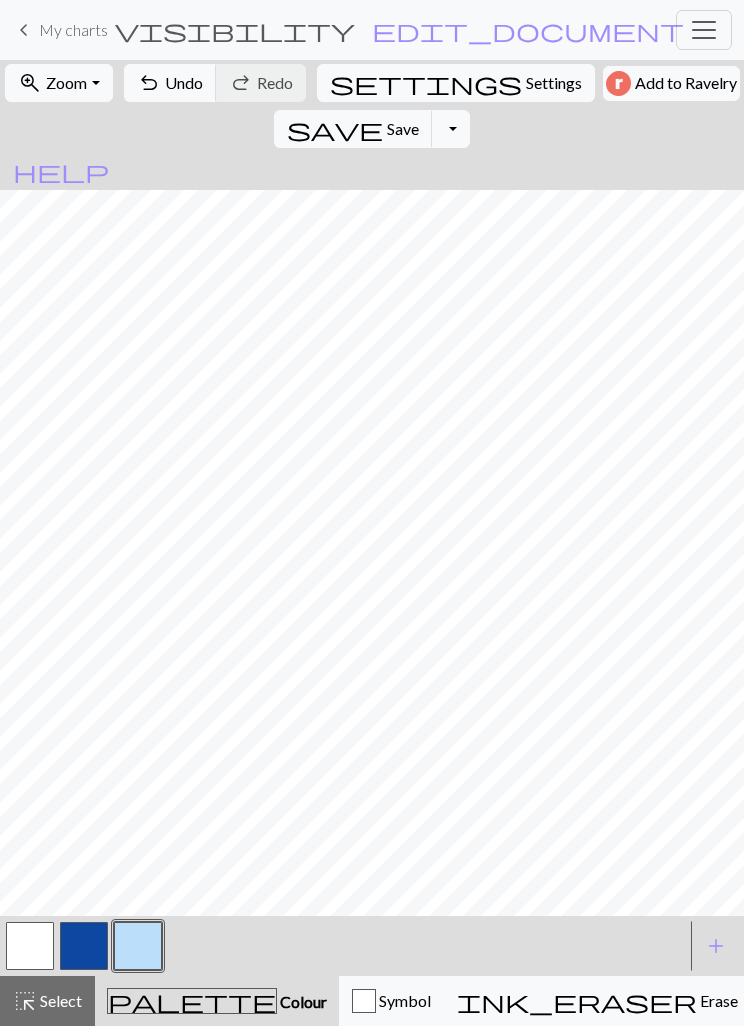 click on "Undo" at bounding box center (184, 82) 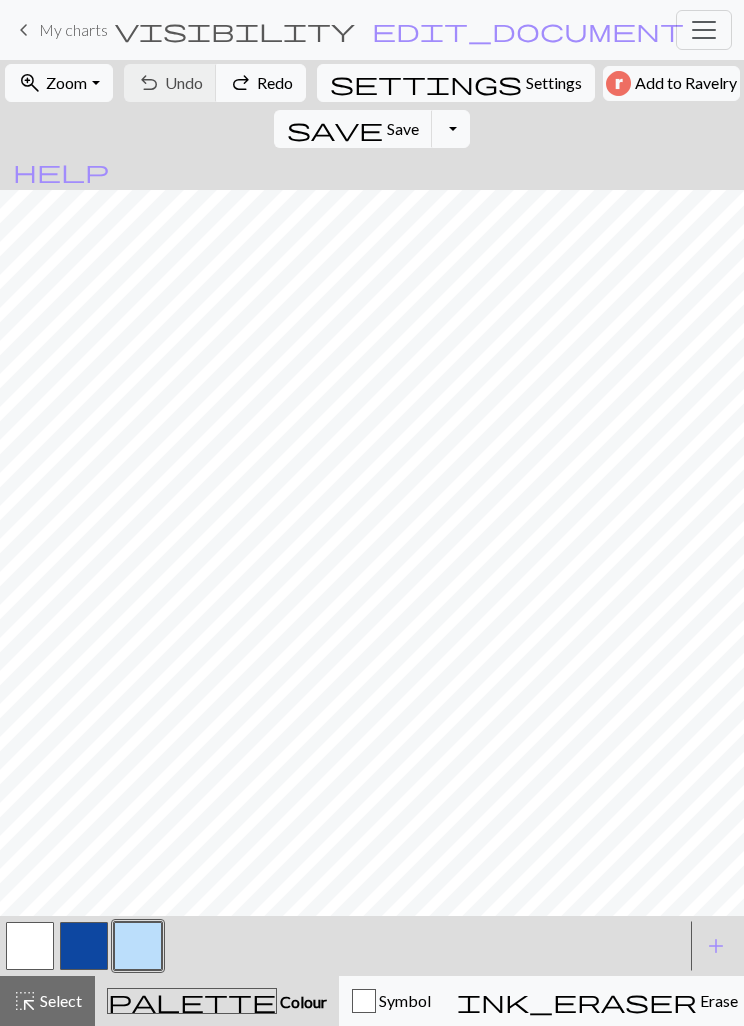 click on "Select" at bounding box center [59, 1000] 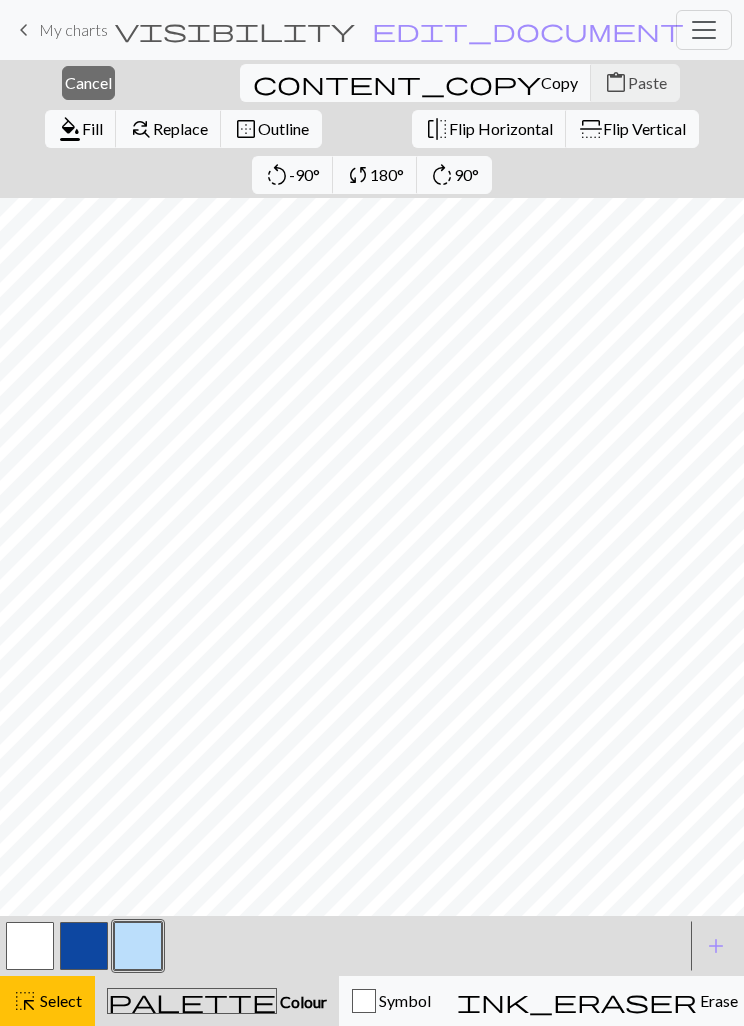 click on "Outline" at bounding box center (283, 128) 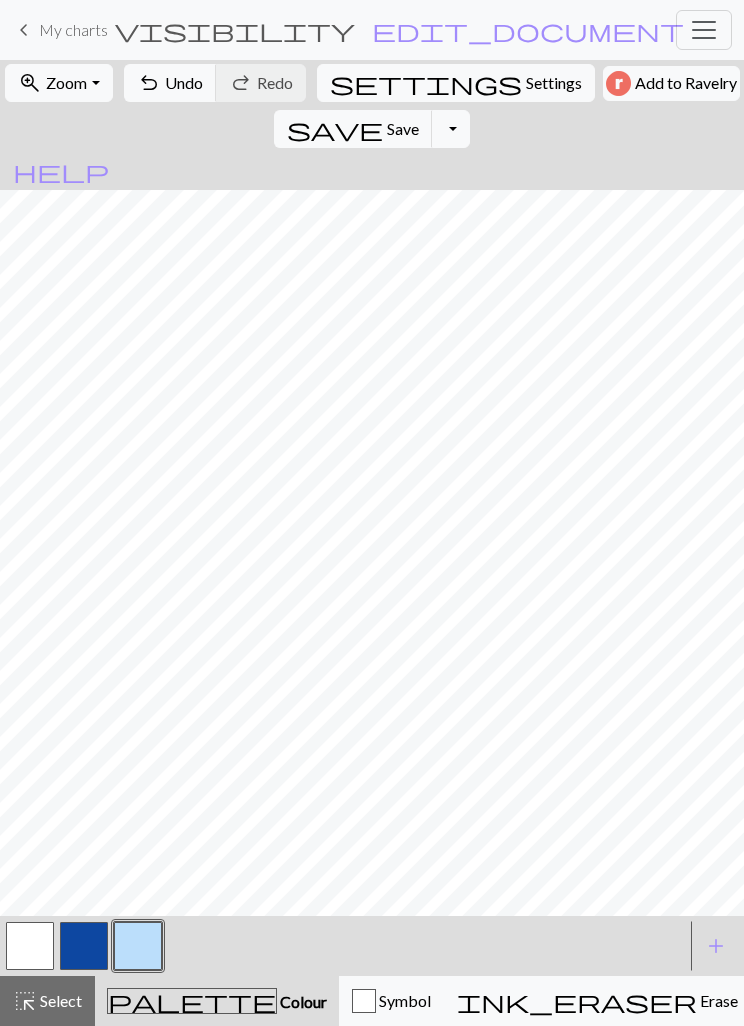 scroll, scrollTop: 866, scrollLeft: 0, axis: vertical 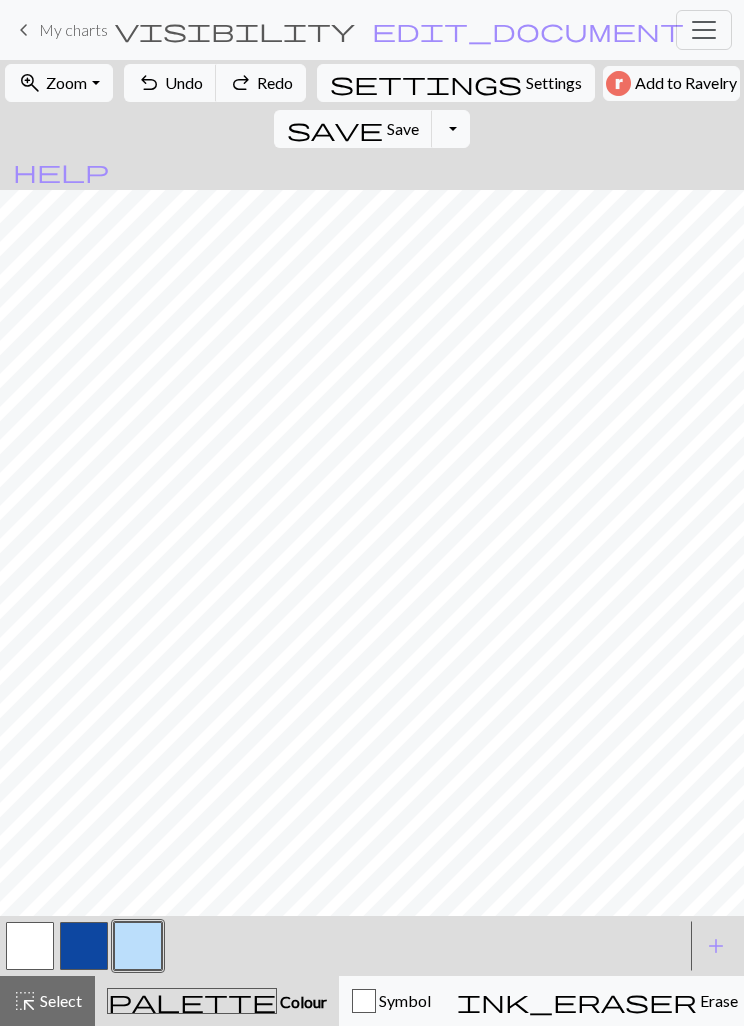 click on "Select" at bounding box center (59, 1000) 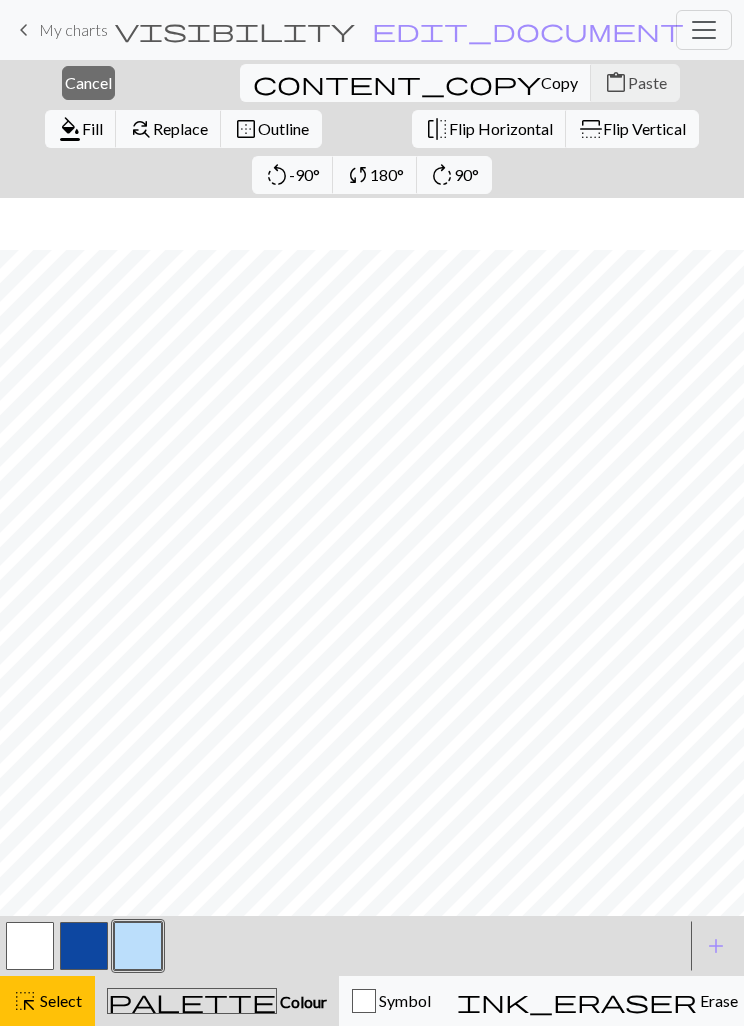 scroll, scrollTop: 912, scrollLeft: 0, axis: vertical 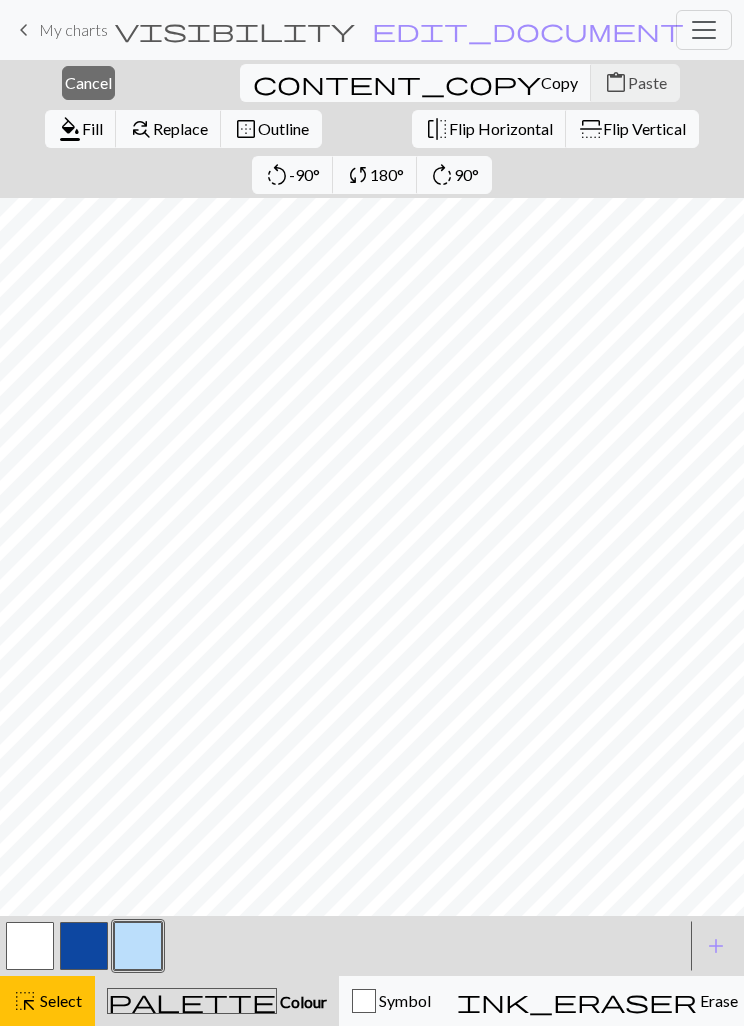 click on "Copy" at bounding box center (559, 82) 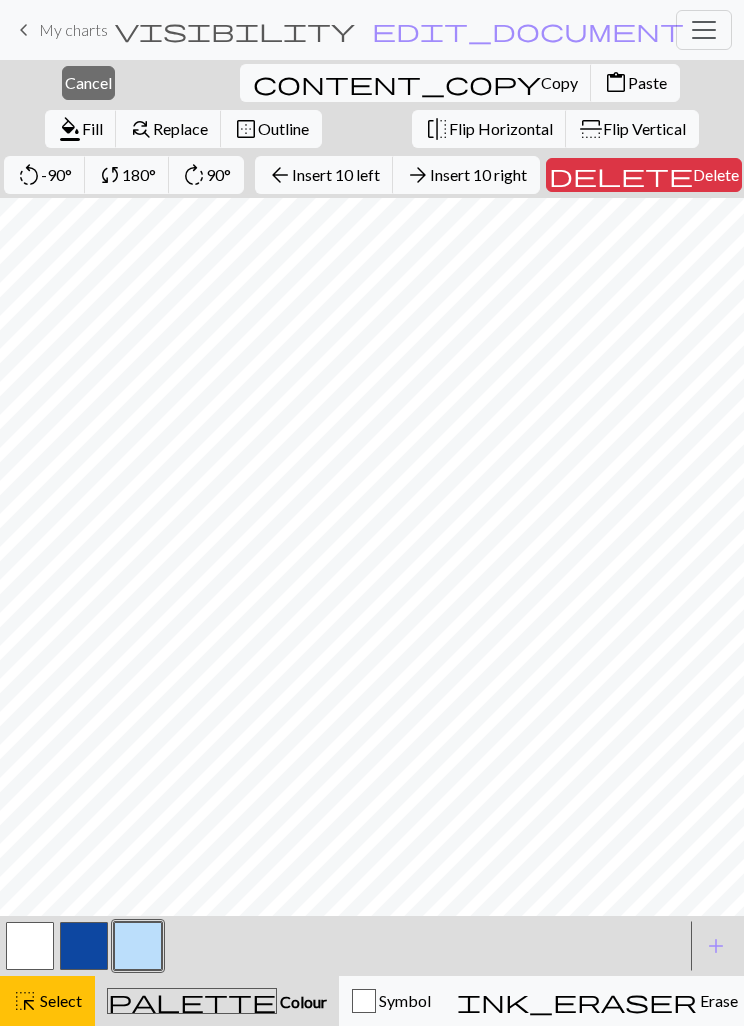 click on "Paste" at bounding box center (647, 82) 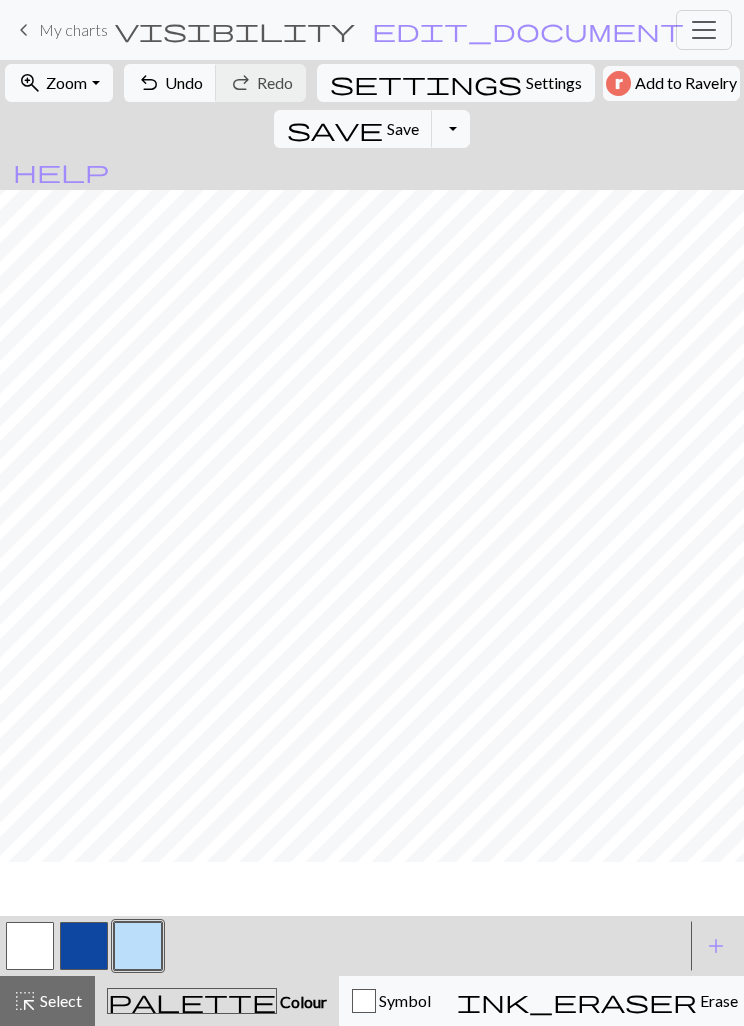 scroll, scrollTop: 866, scrollLeft: 0, axis: vertical 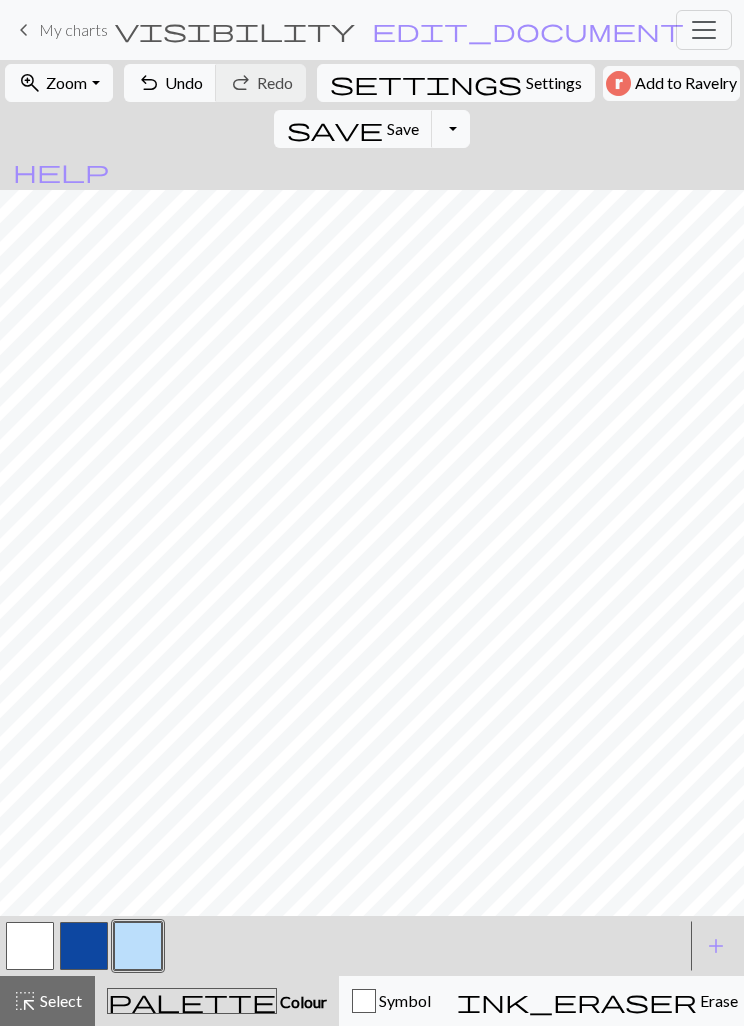 click on "Undo" at bounding box center [184, 82] 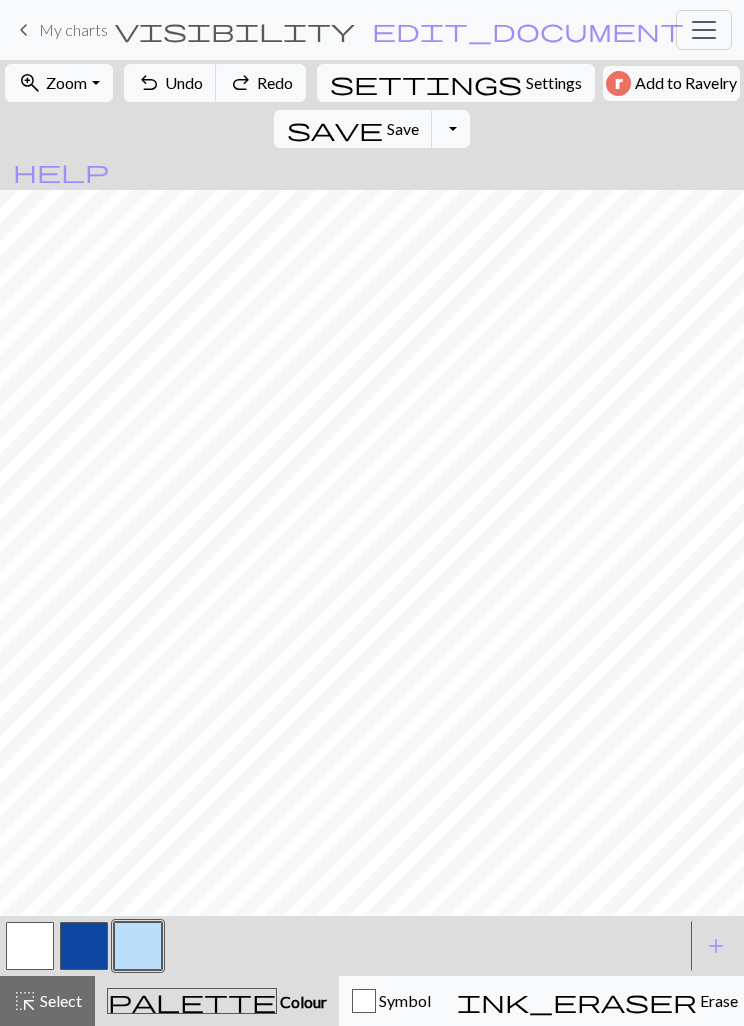 click on "Select" at bounding box center (59, 1000) 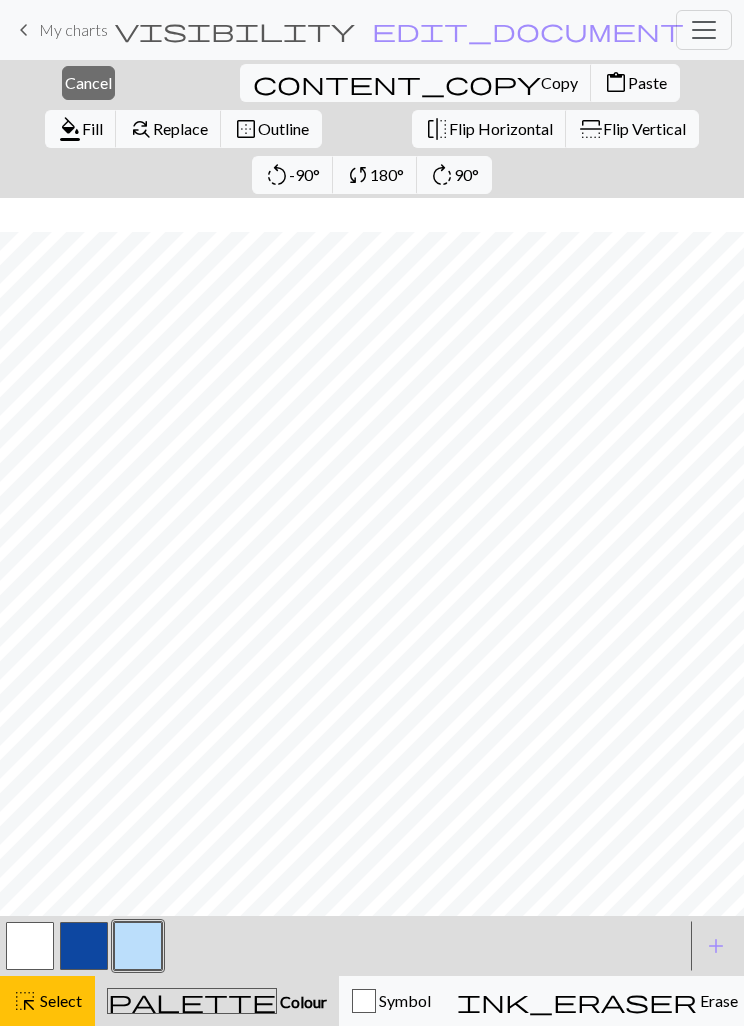 scroll, scrollTop: 556, scrollLeft: 0, axis: vertical 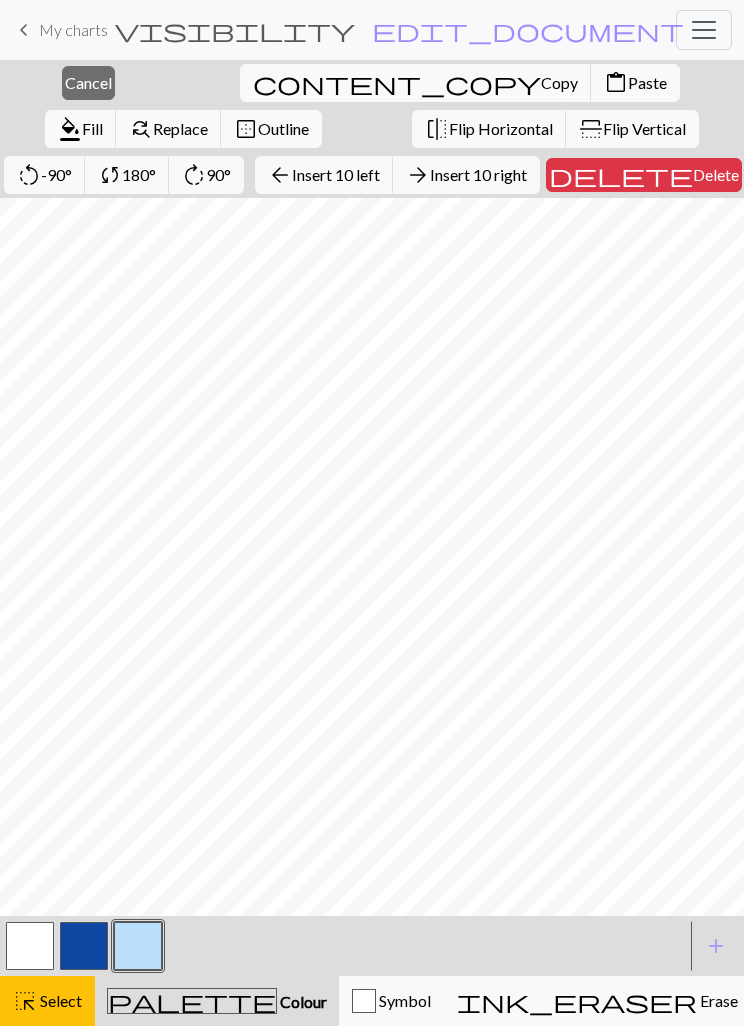click on "Copy" at bounding box center (559, 82) 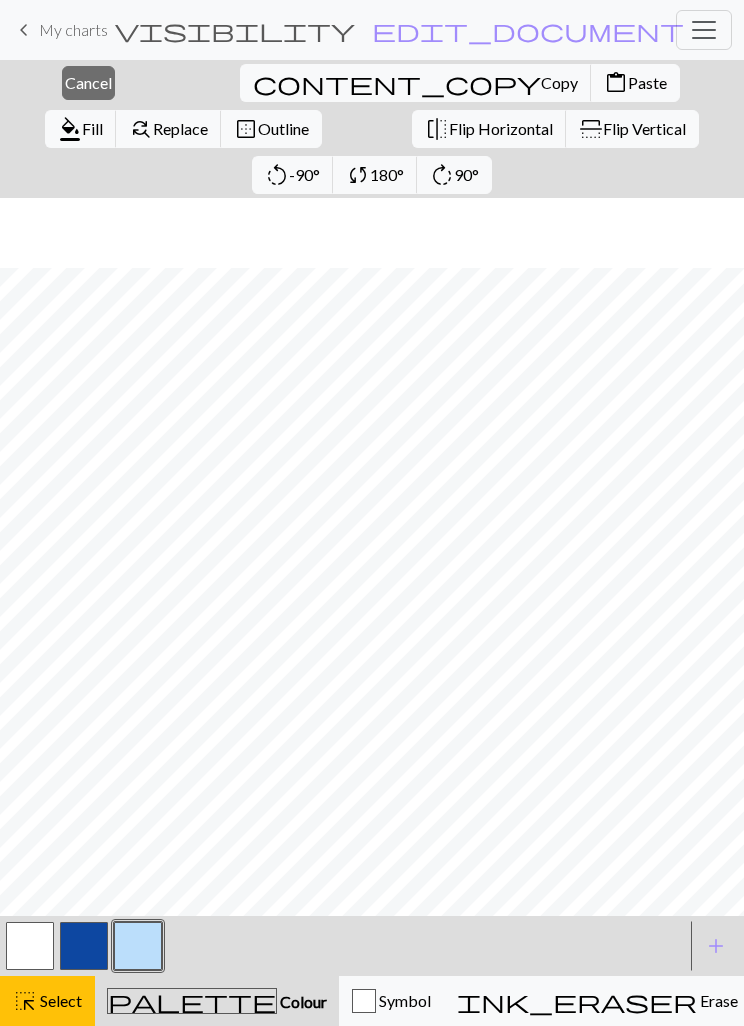 scroll, scrollTop: 912, scrollLeft: 0, axis: vertical 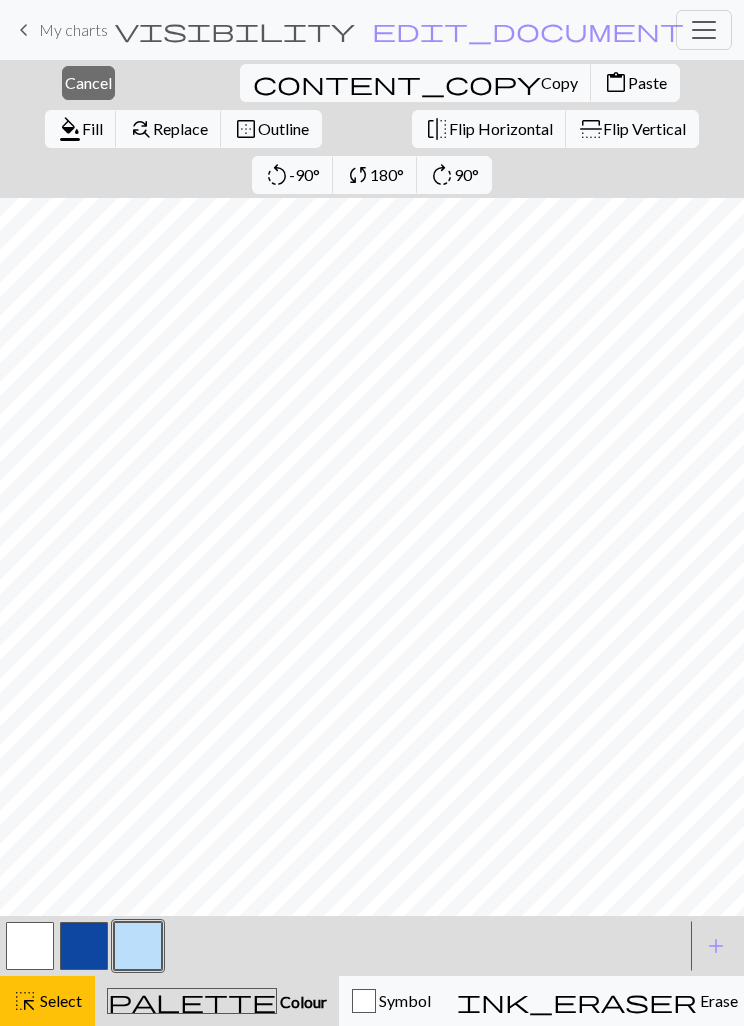 click on "Cancel" at bounding box center (88, 82) 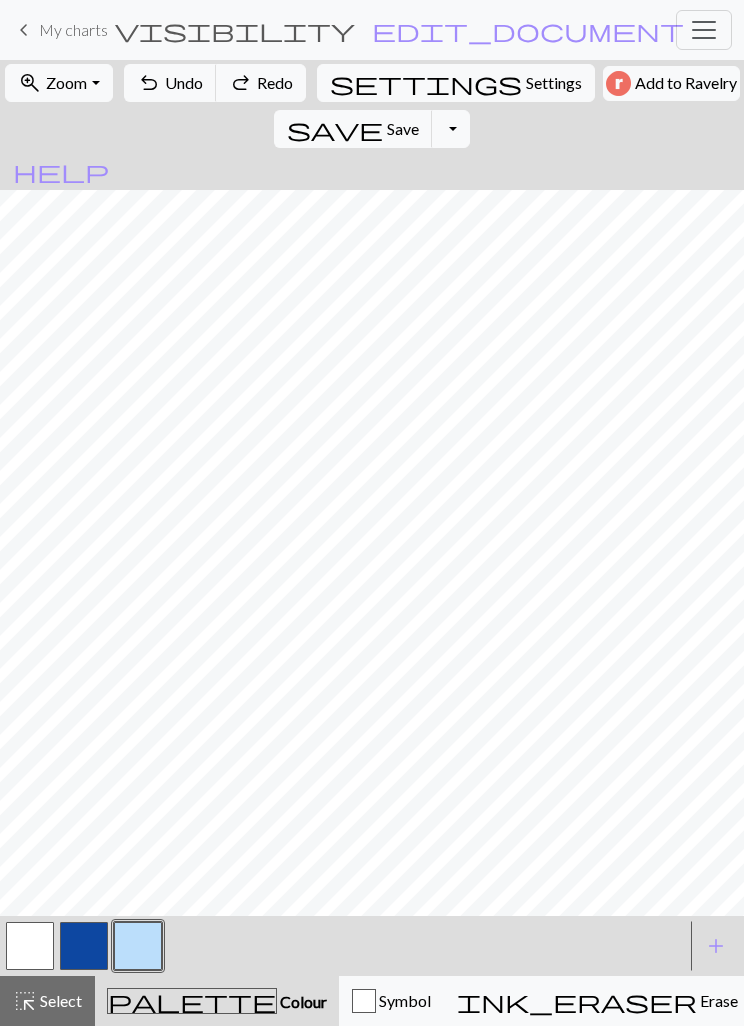 scroll, scrollTop: 866, scrollLeft: 0, axis: vertical 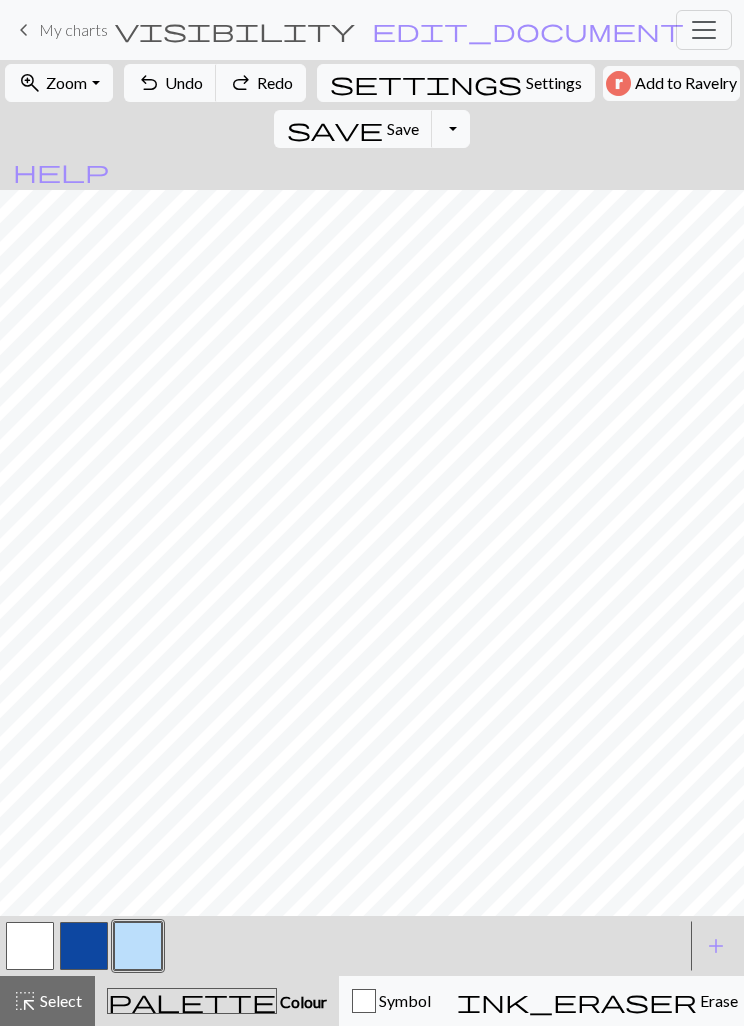 click on "save Save Save" at bounding box center (353, 129) 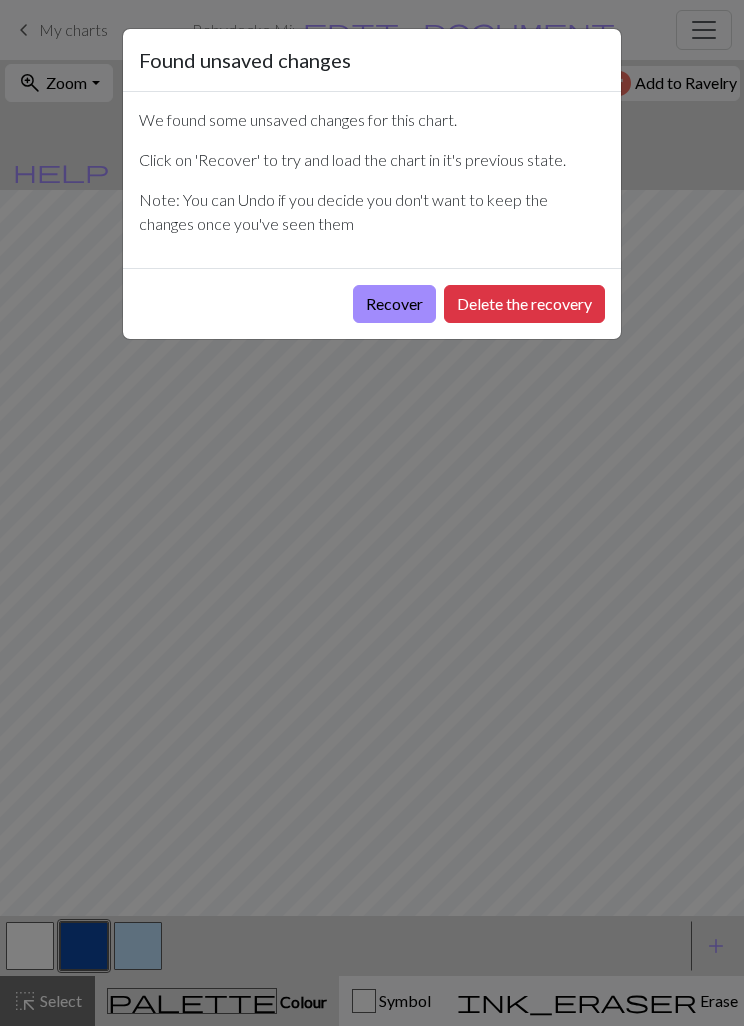scroll, scrollTop: 0, scrollLeft: 0, axis: both 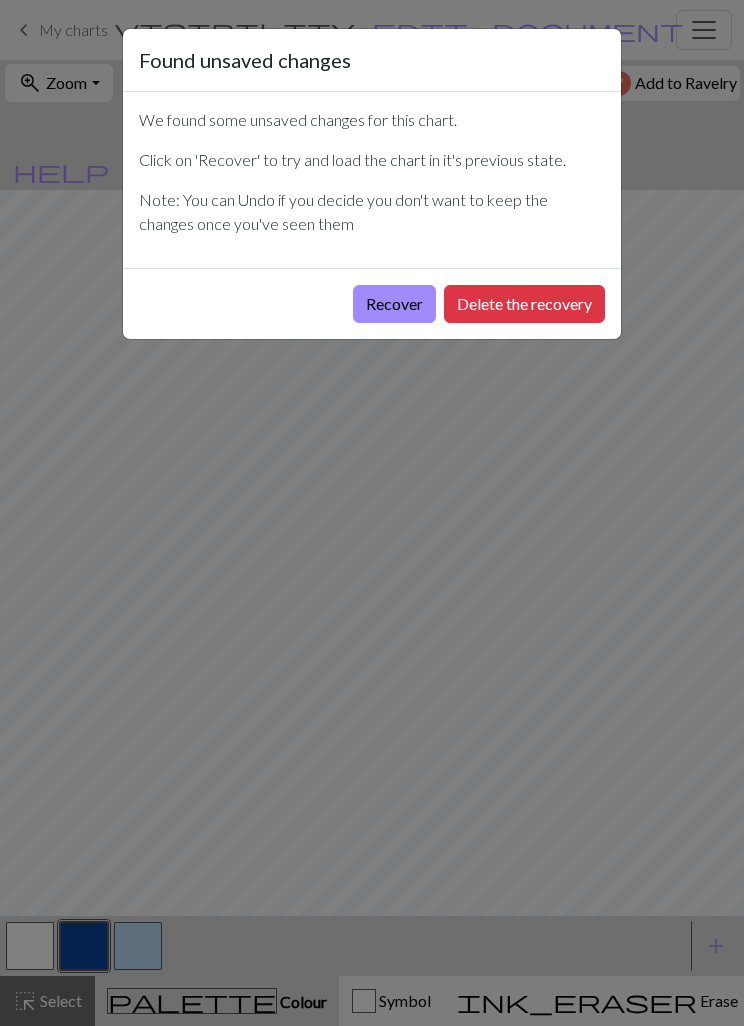 click on "Recover" at bounding box center (394, 304) 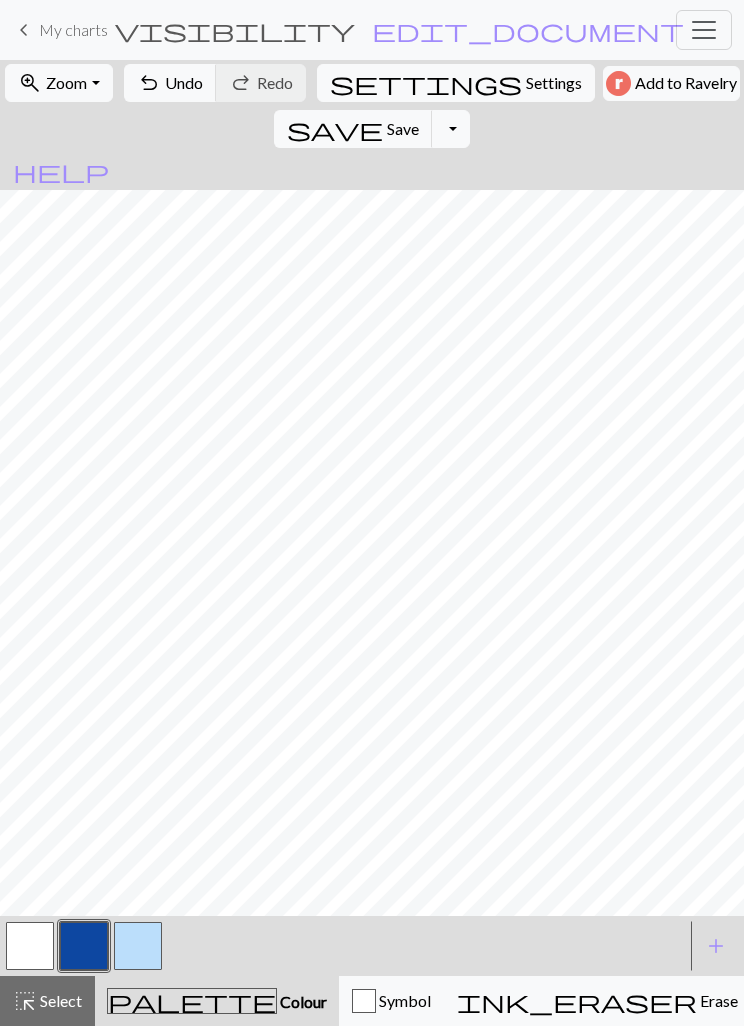 click on "undo Undo Undo" at bounding box center [170, 83] 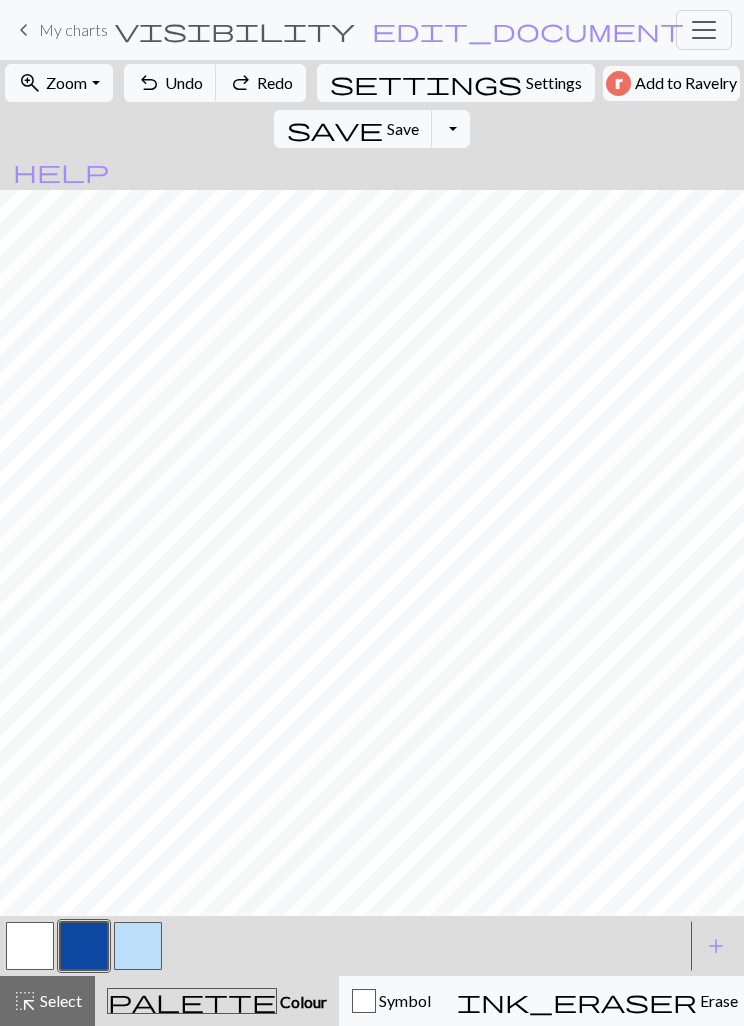 click on "Select" at bounding box center [59, 1000] 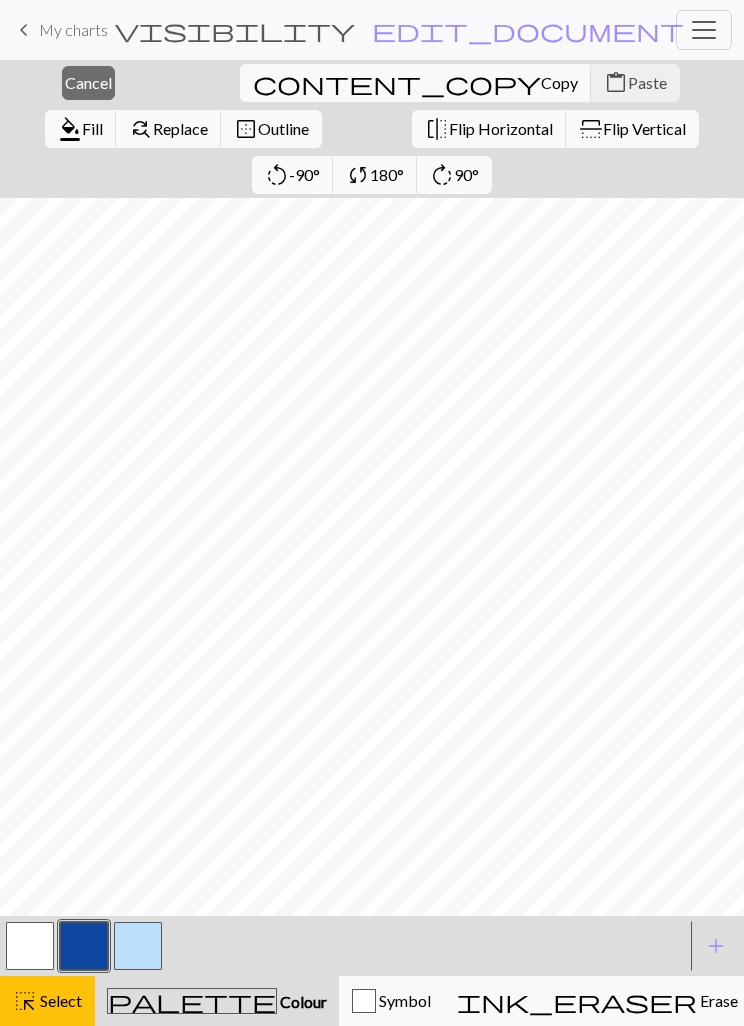 click on "Cancel" at bounding box center (88, 82) 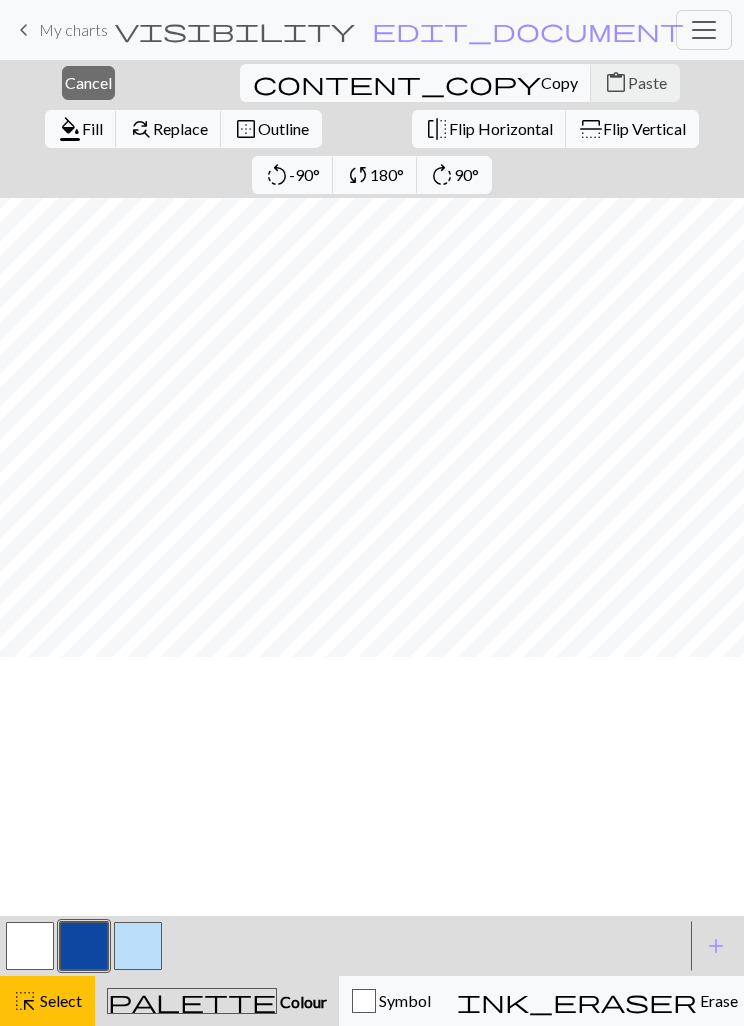 scroll, scrollTop: 0, scrollLeft: 0, axis: both 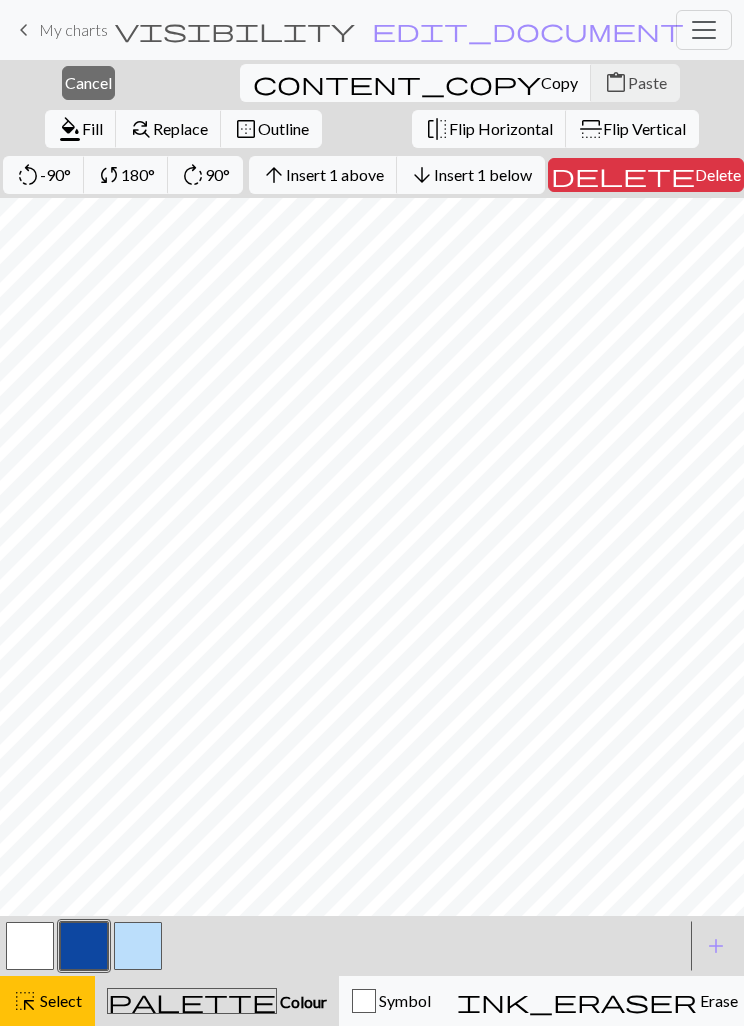 click at bounding box center [30, 946] 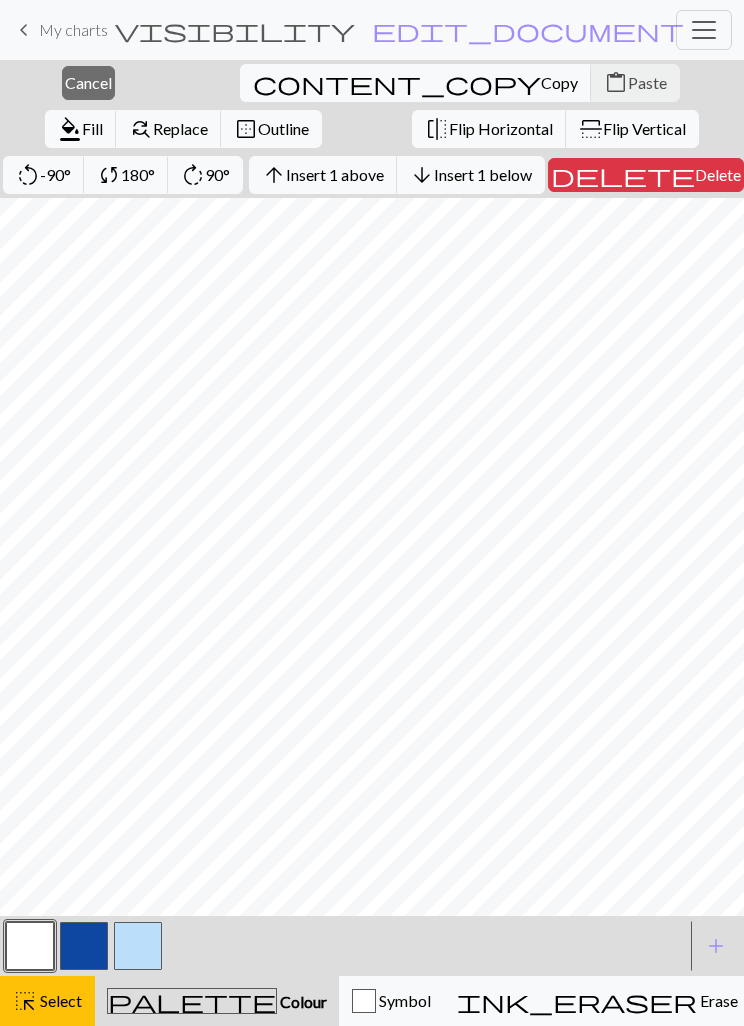 click on "Fill" at bounding box center (92, 128) 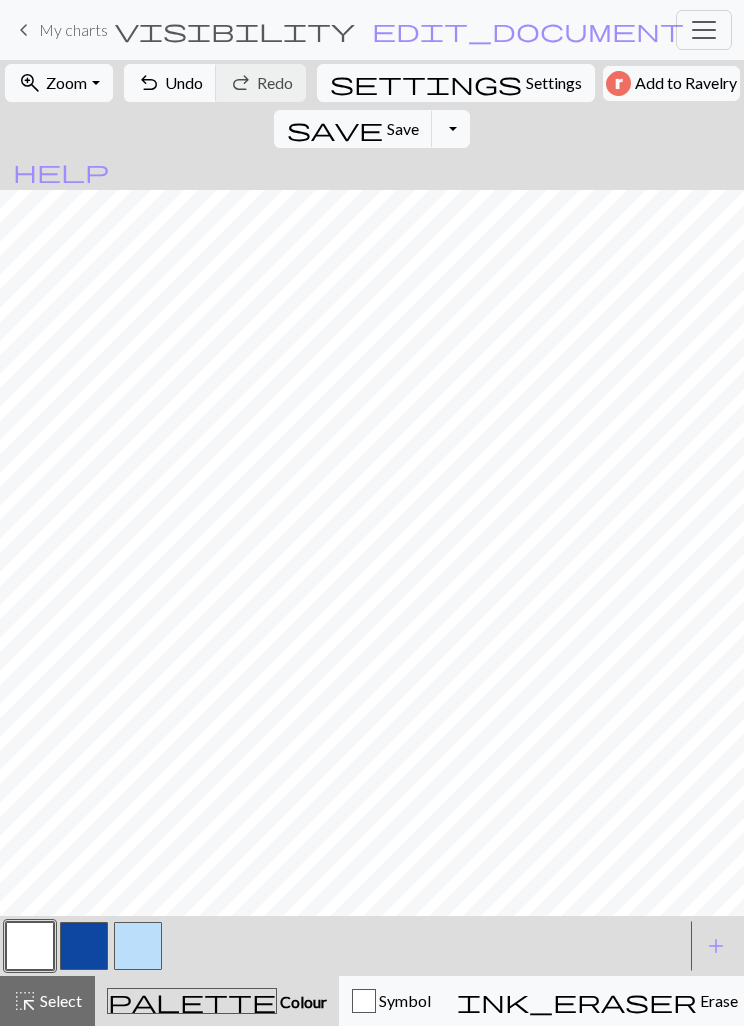 click at bounding box center [84, 946] 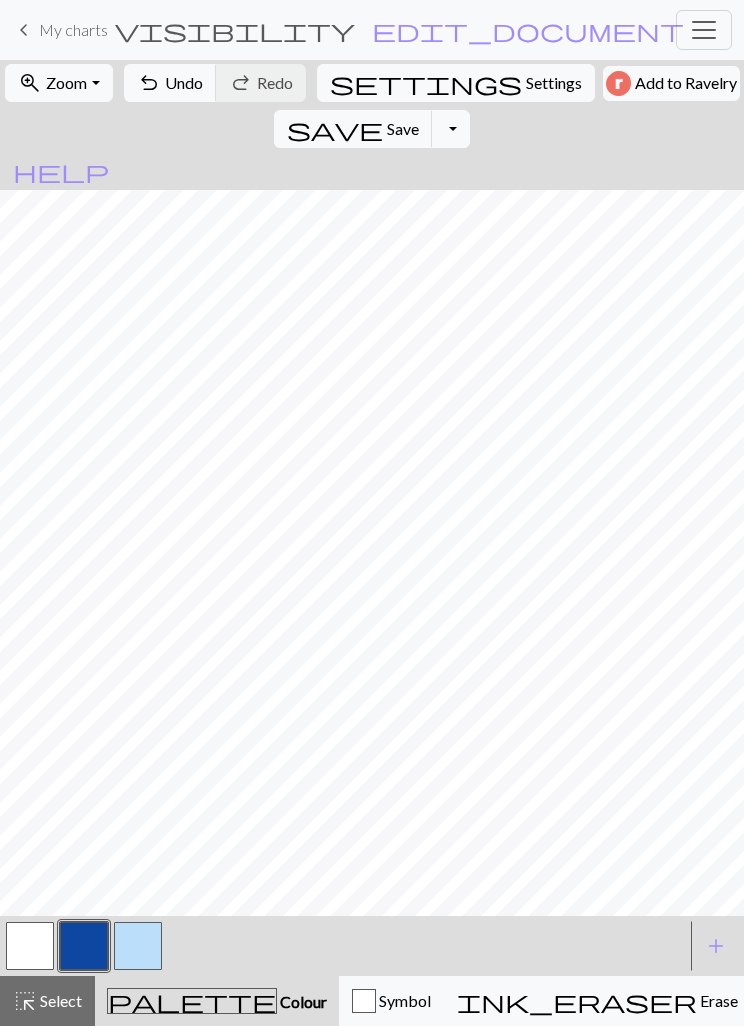click on "Undo" at bounding box center [184, 82] 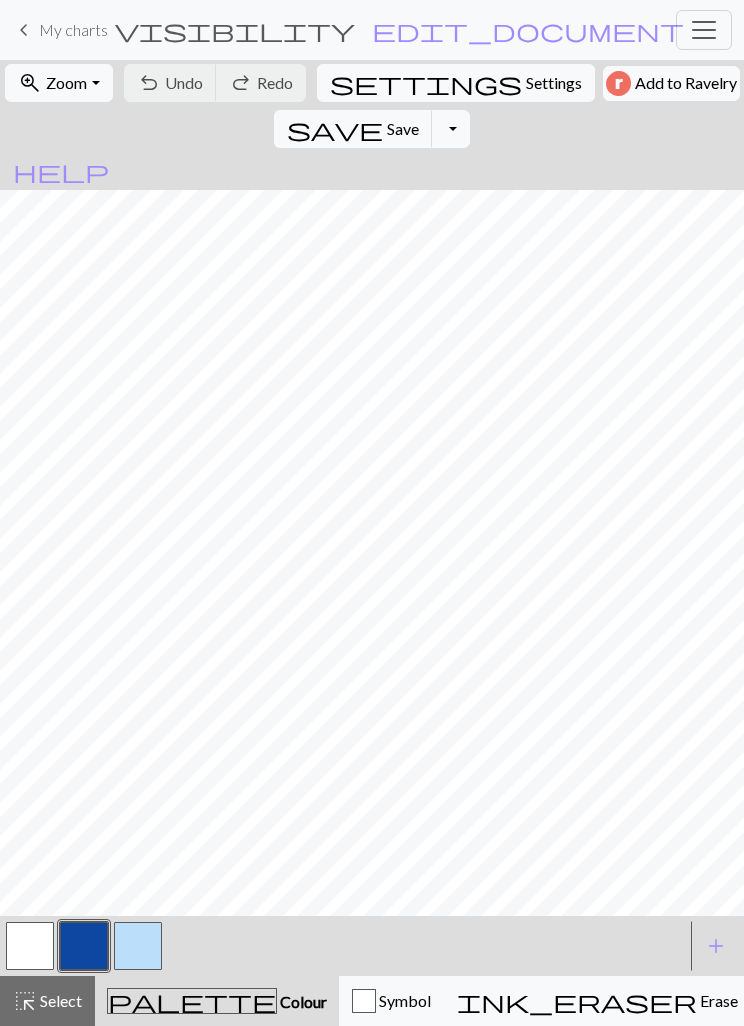 click on "save" at bounding box center [335, 129] 